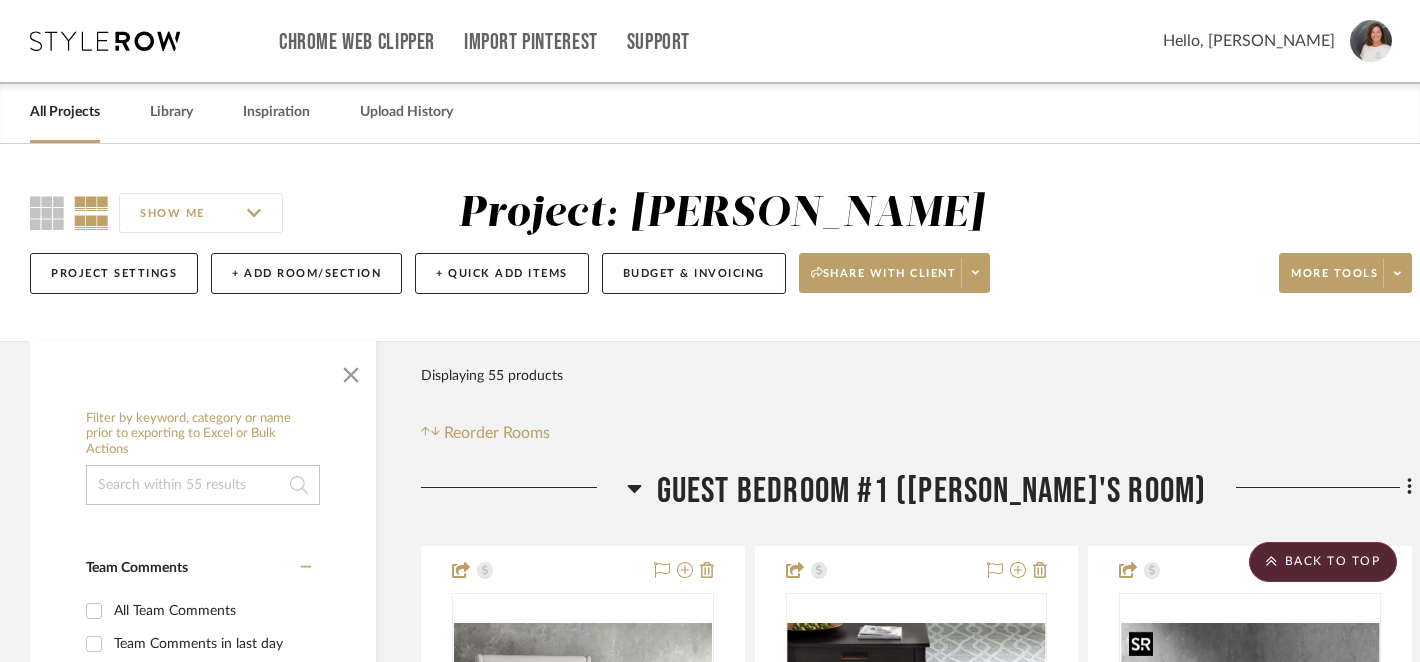 scroll, scrollTop: 582, scrollLeft: 1, axis: both 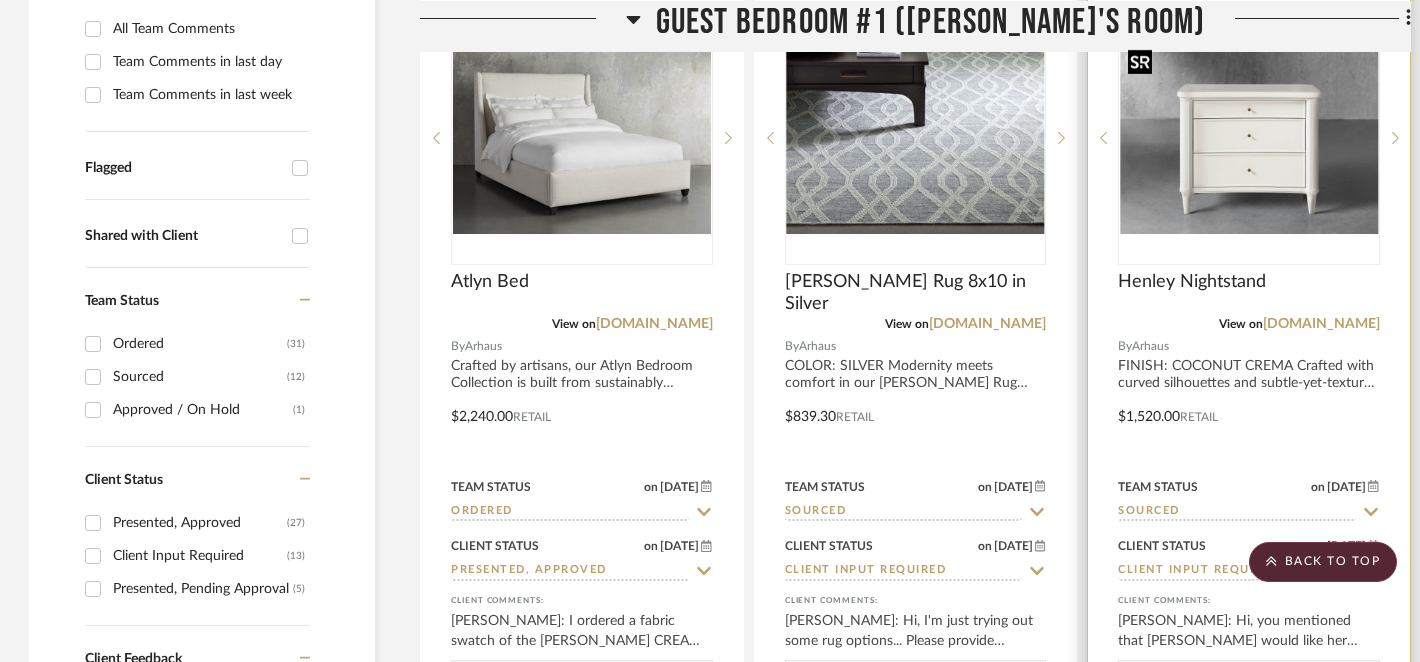 click at bounding box center [1249, 138] 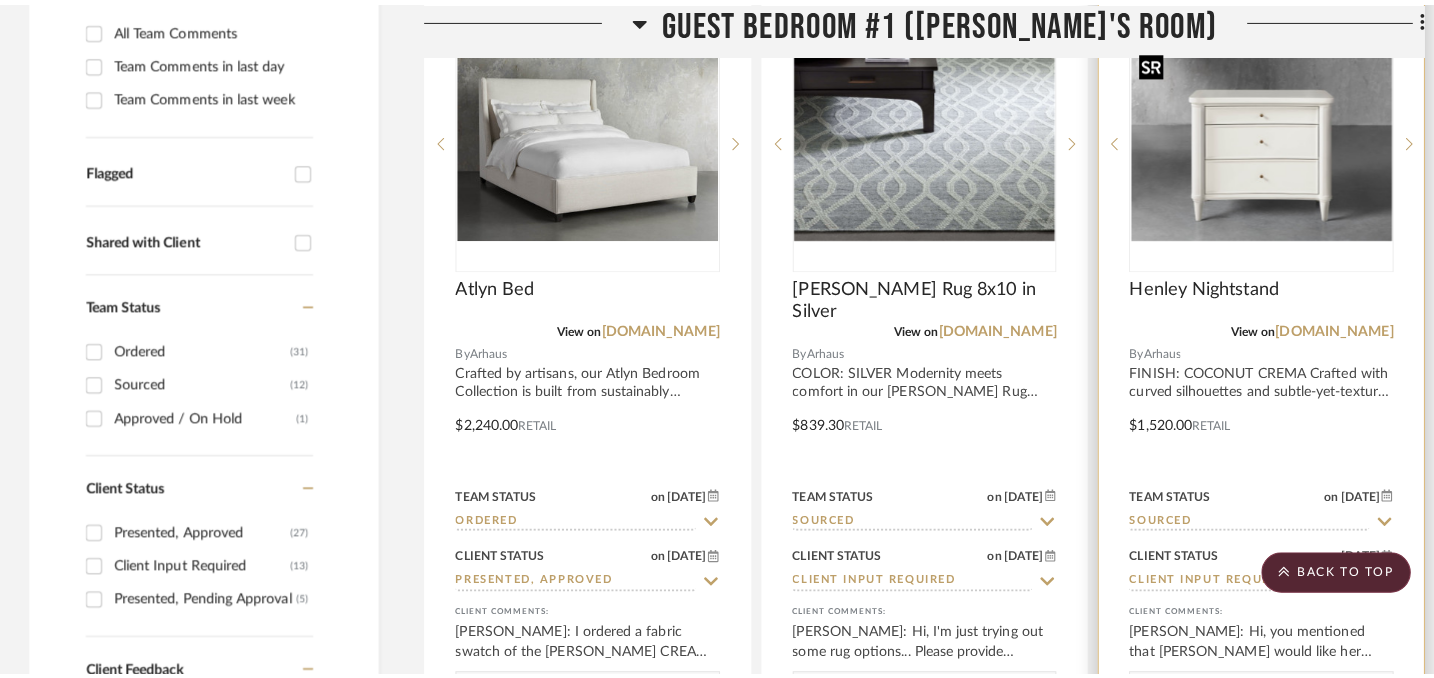 scroll, scrollTop: 0, scrollLeft: 0, axis: both 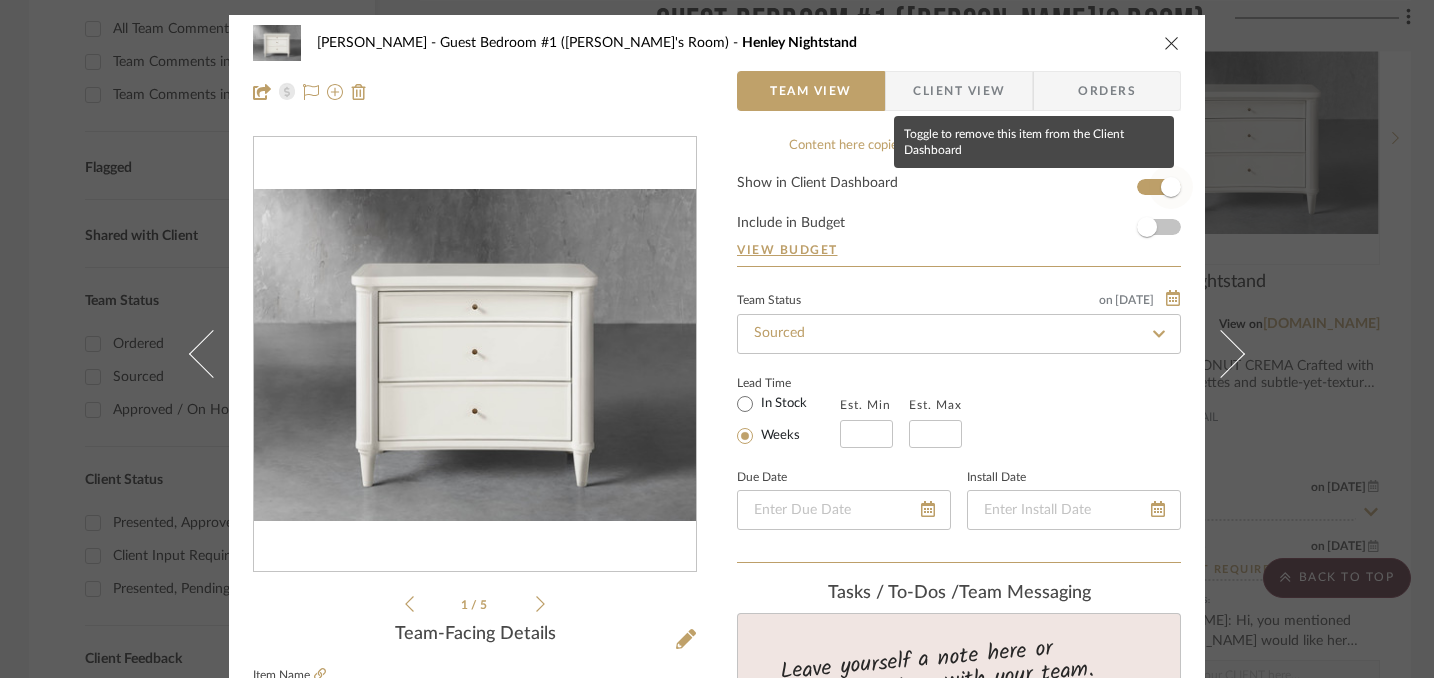 click at bounding box center (1171, 187) 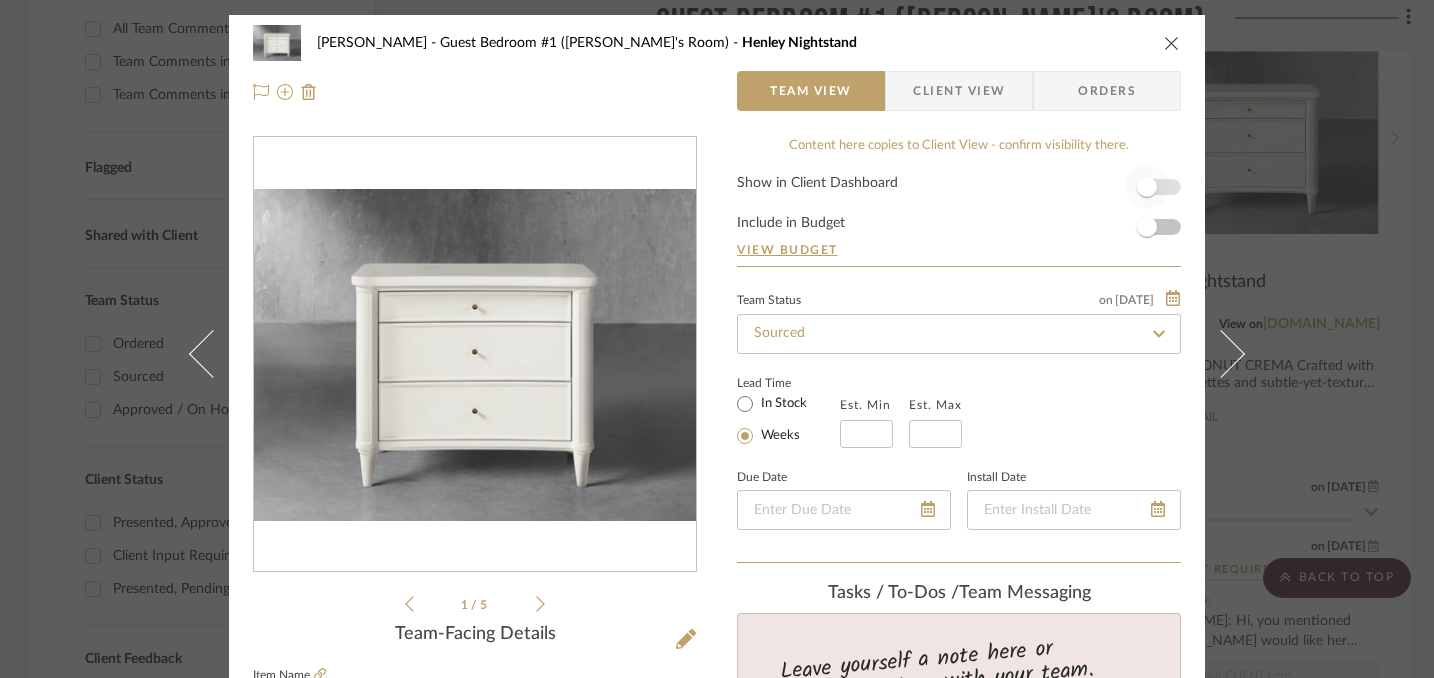 type 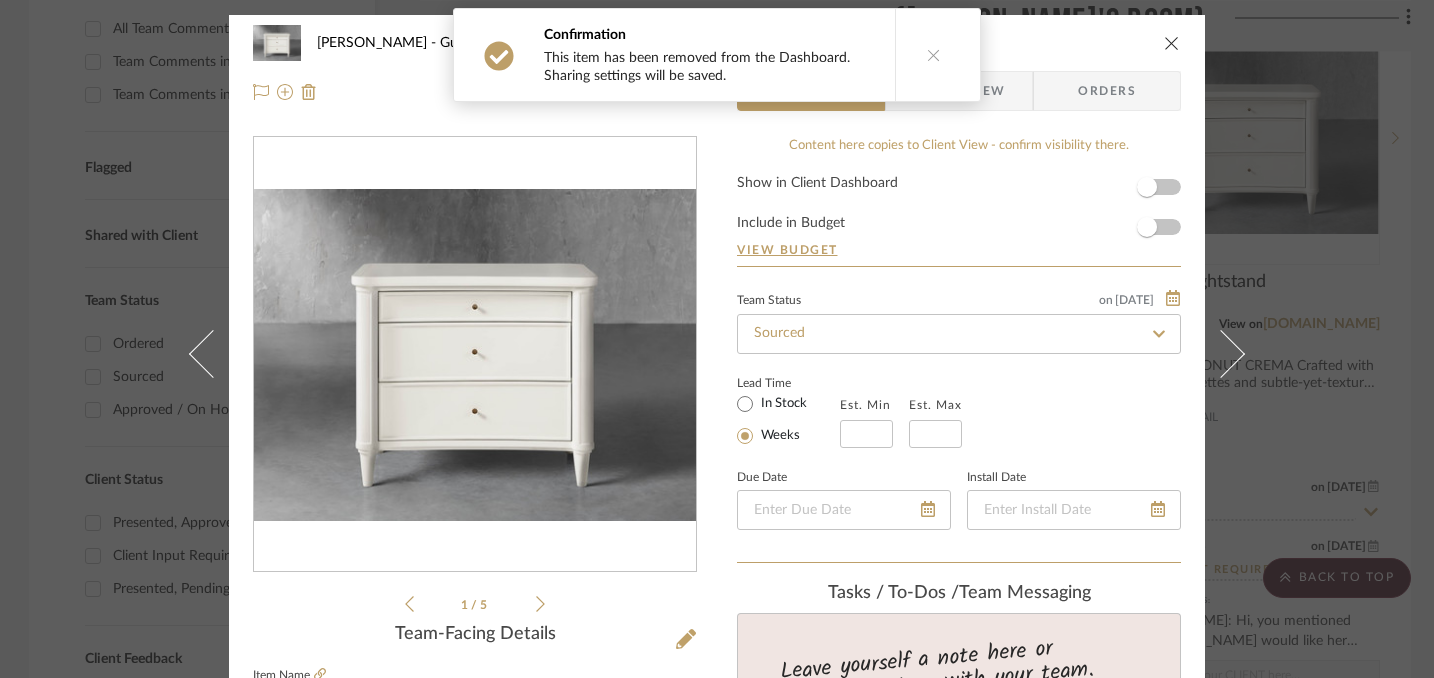 click at bounding box center (1172, 43) 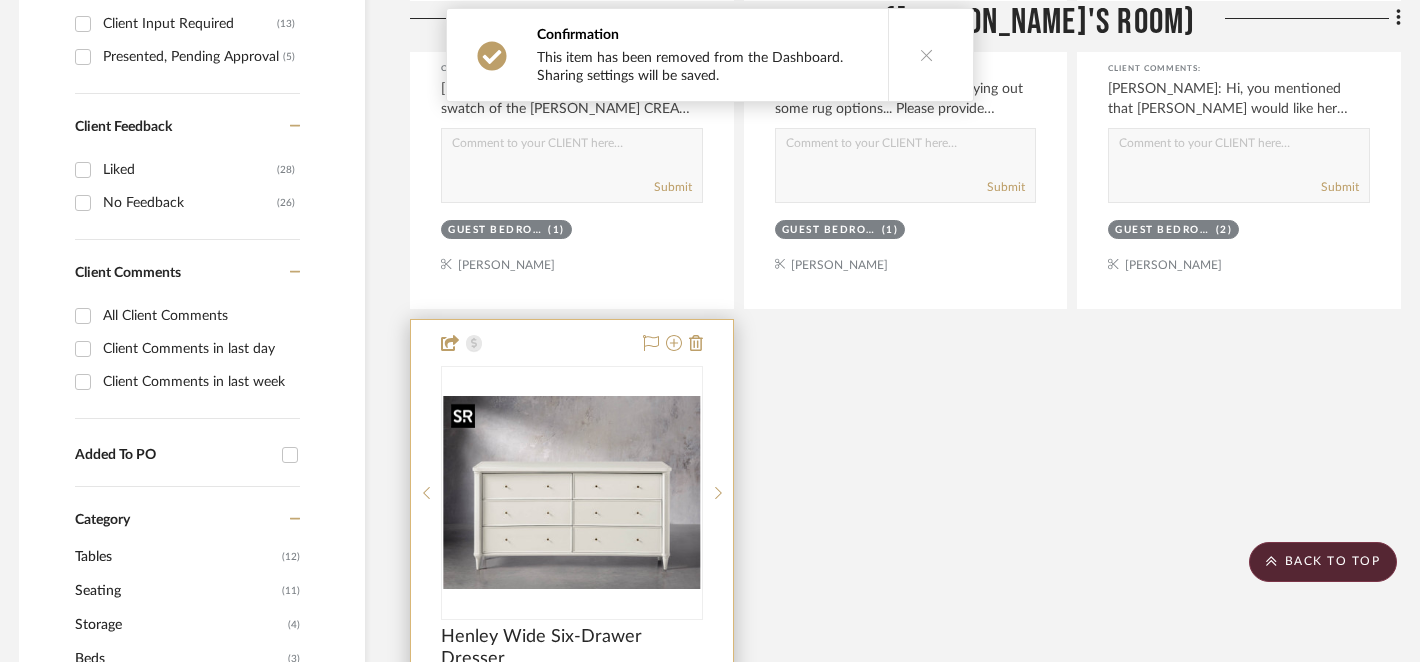 click at bounding box center [572, 493] 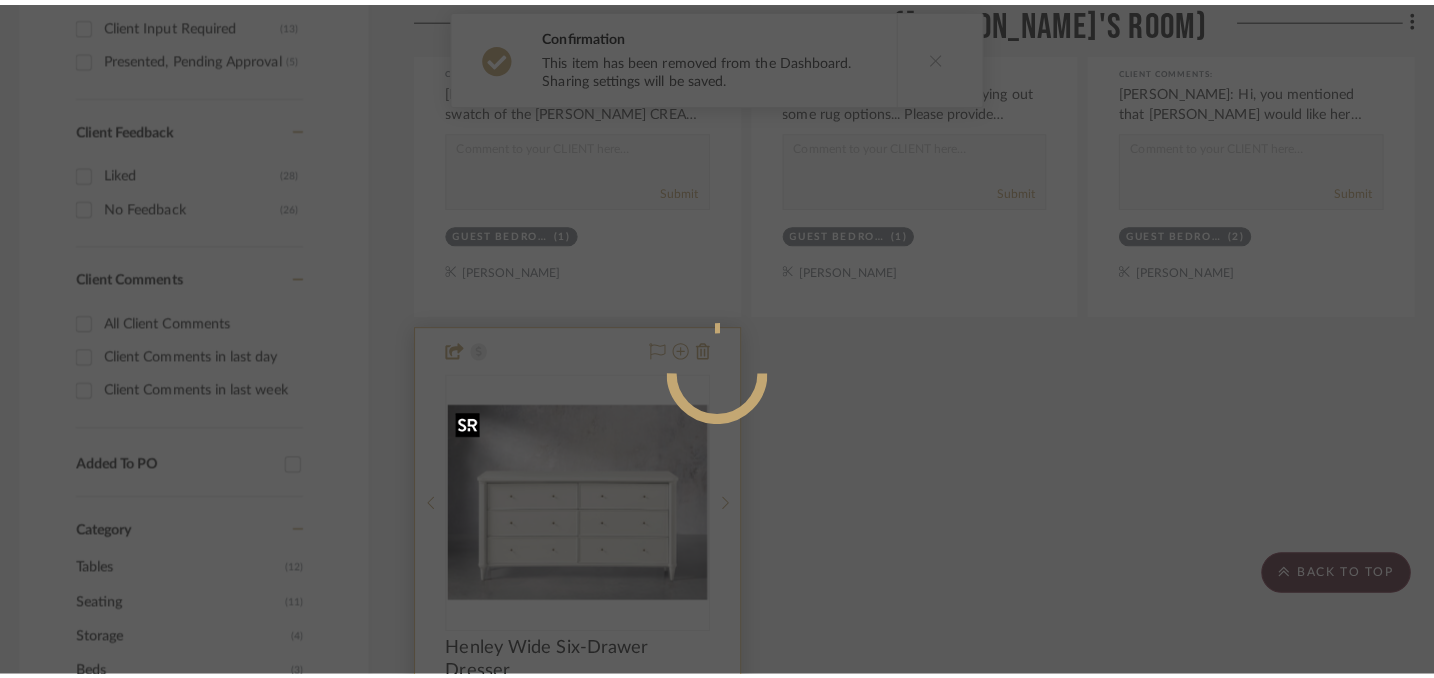 scroll, scrollTop: 0, scrollLeft: 0, axis: both 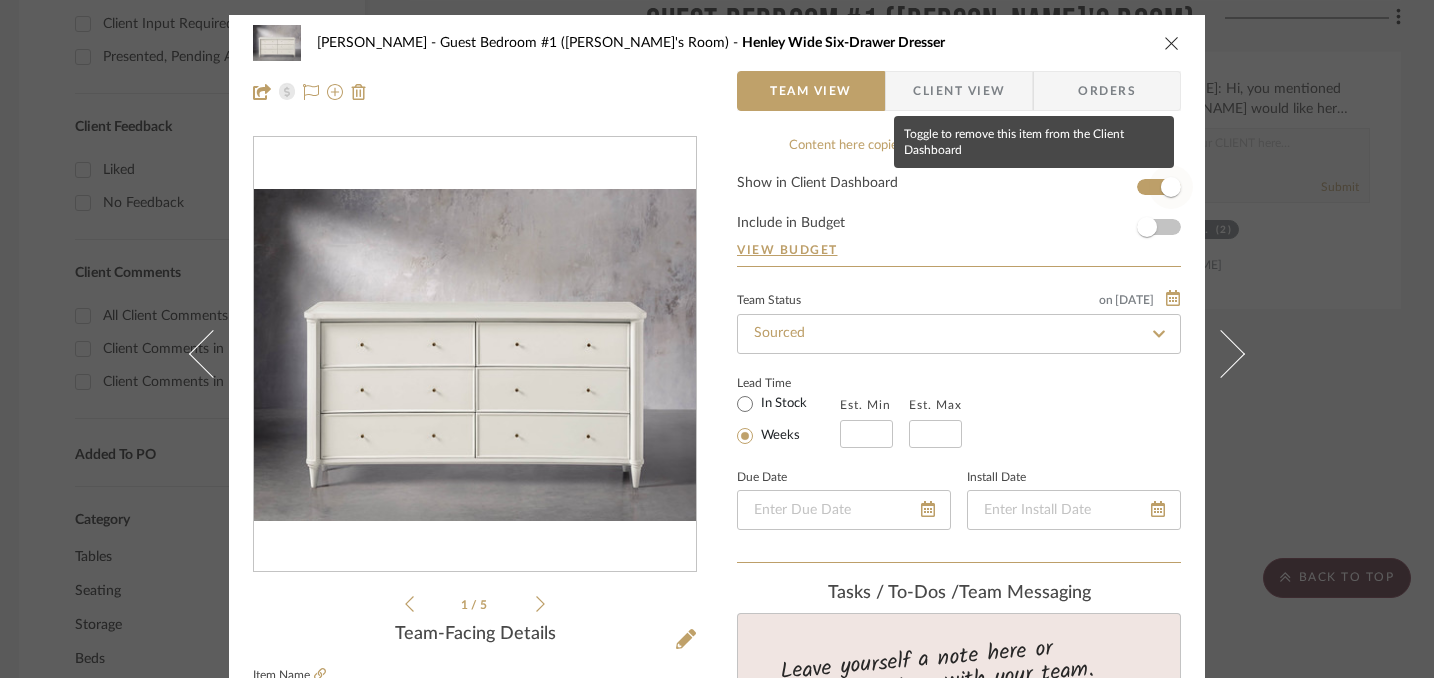 click at bounding box center (1171, 187) 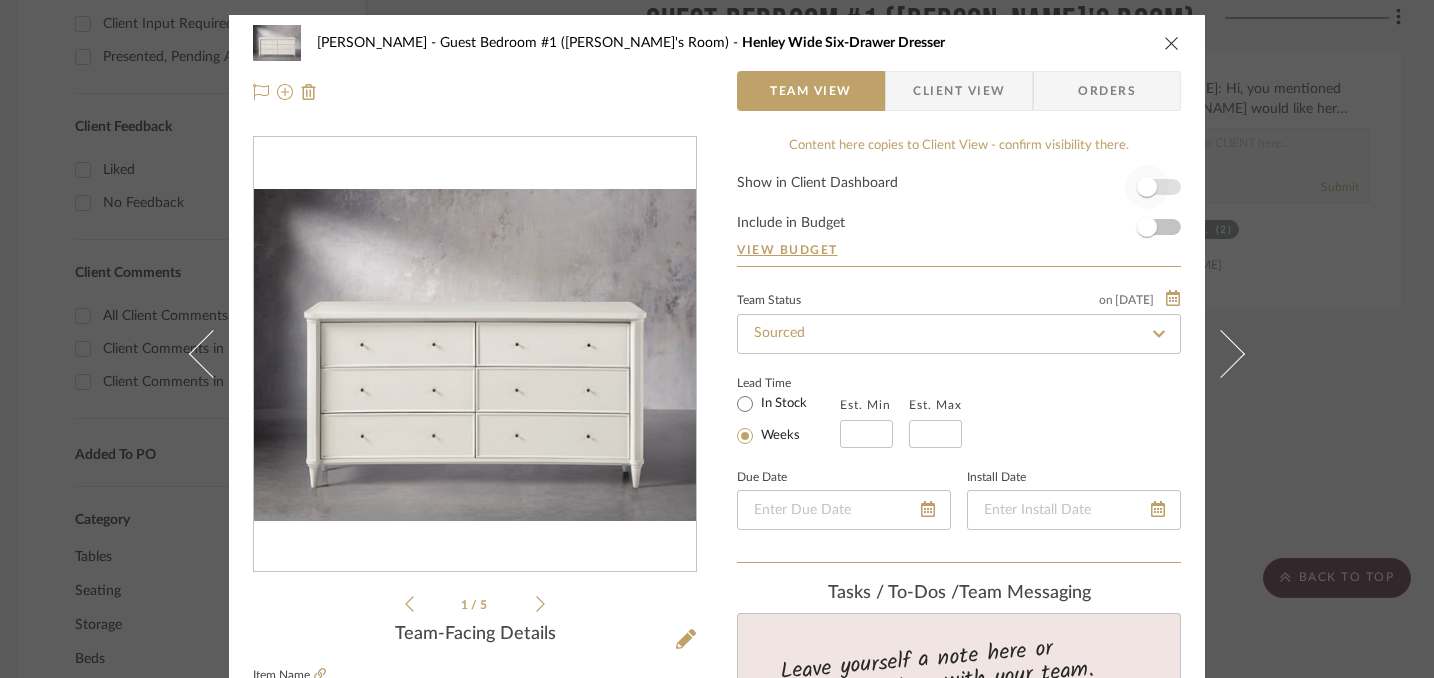 type 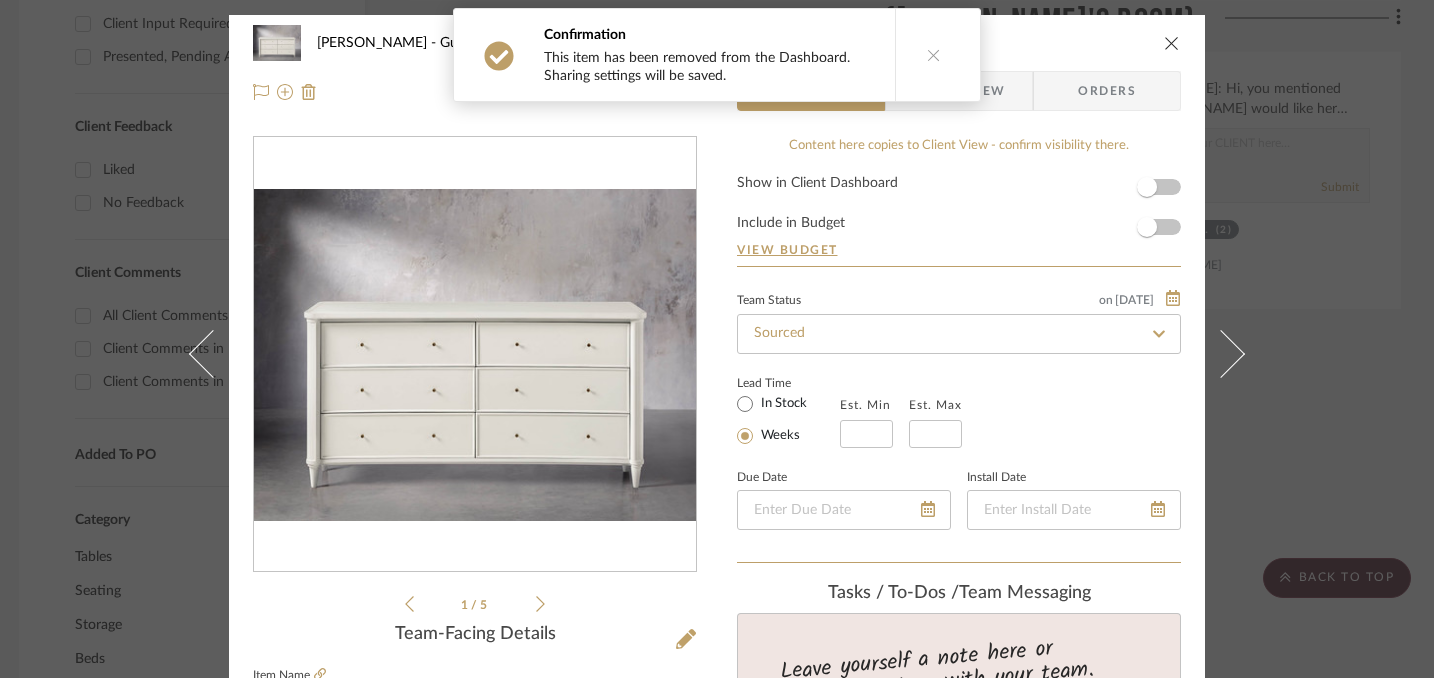 click at bounding box center (1172, 43) 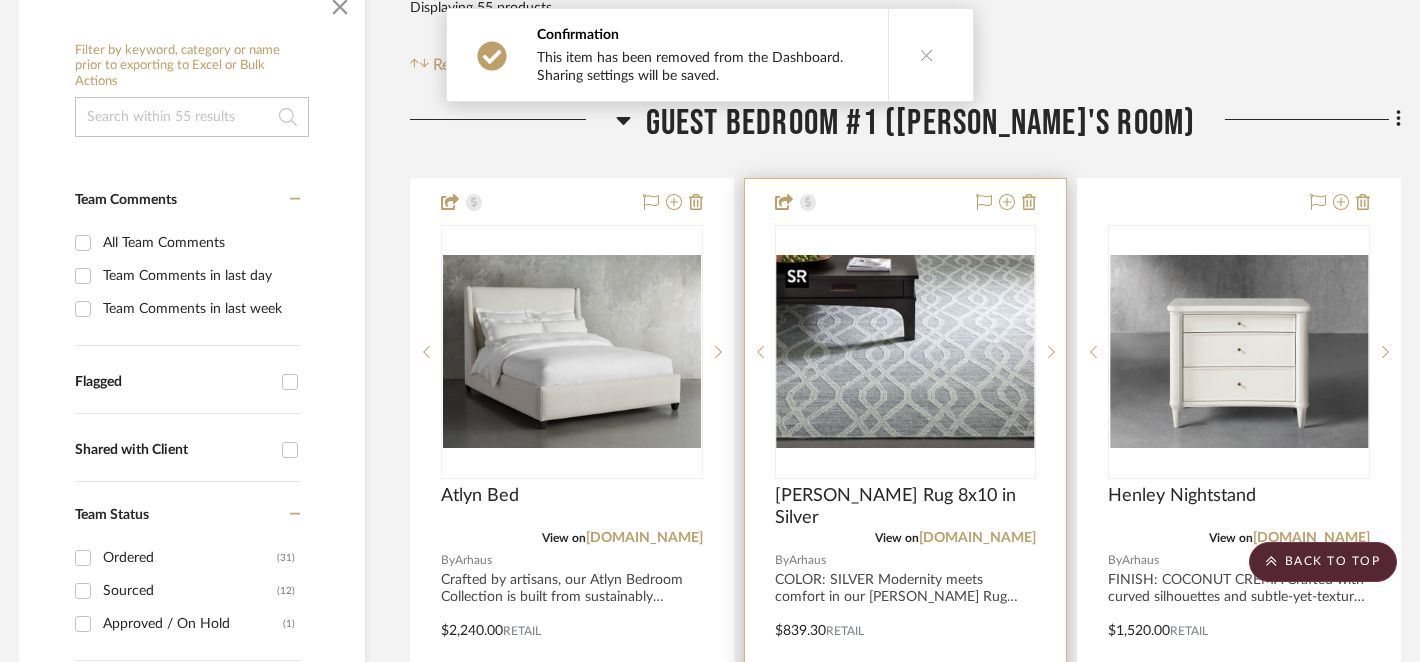 click at bounding box center (906, 352) 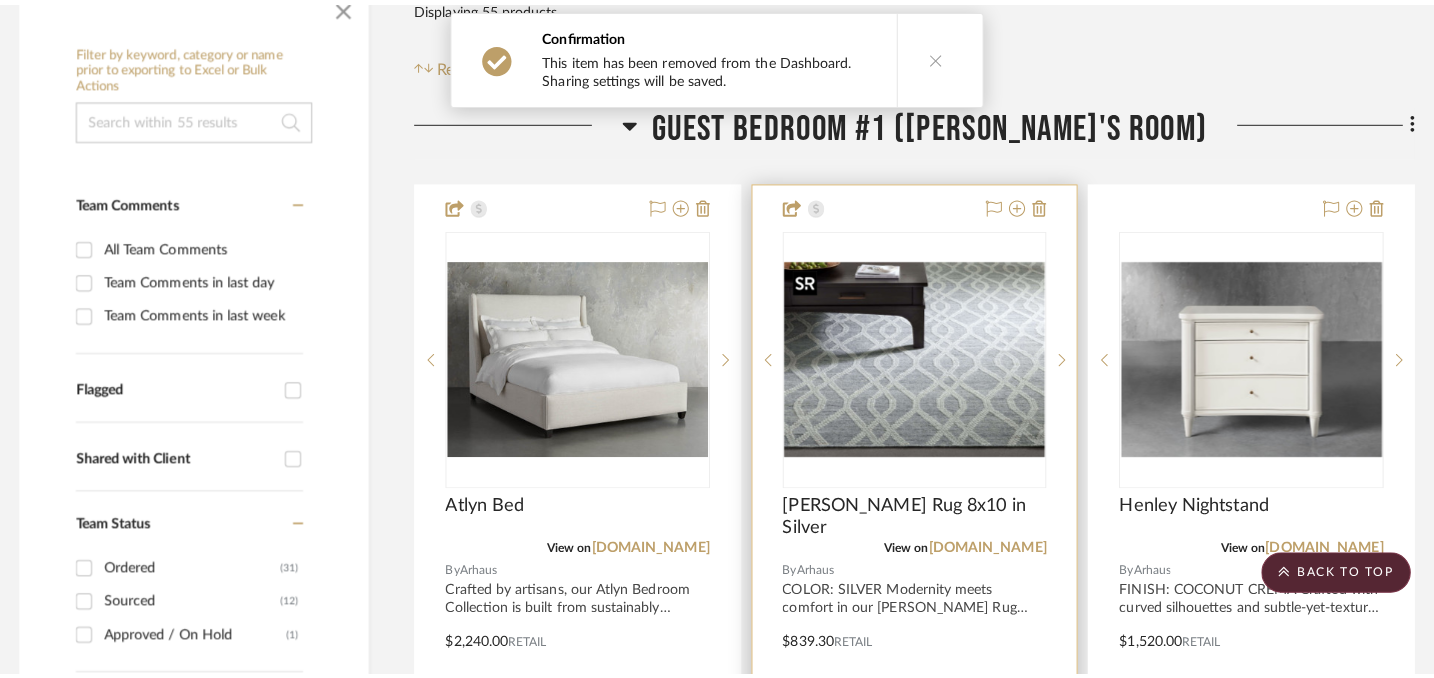 scroll, scrollTop: 0, scrollLeft: 0, axis: both 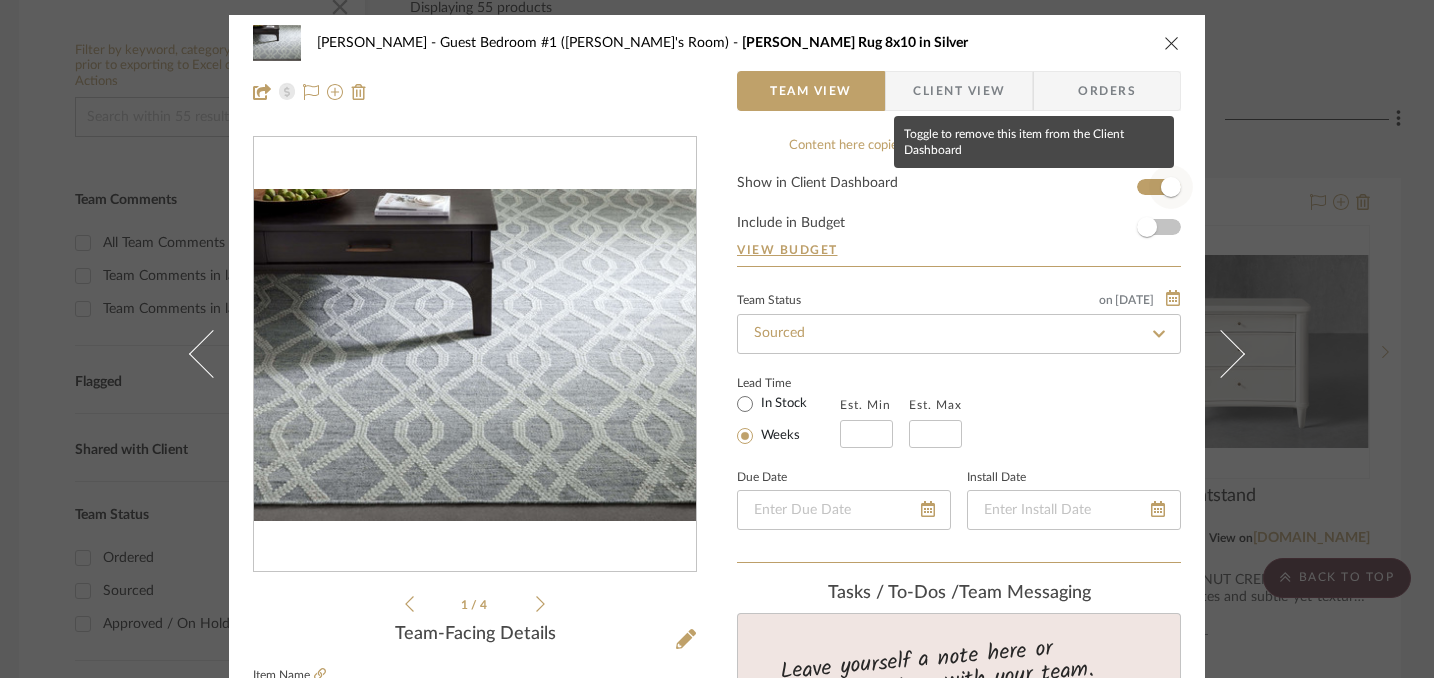 click at bounding box center (1171, 187) 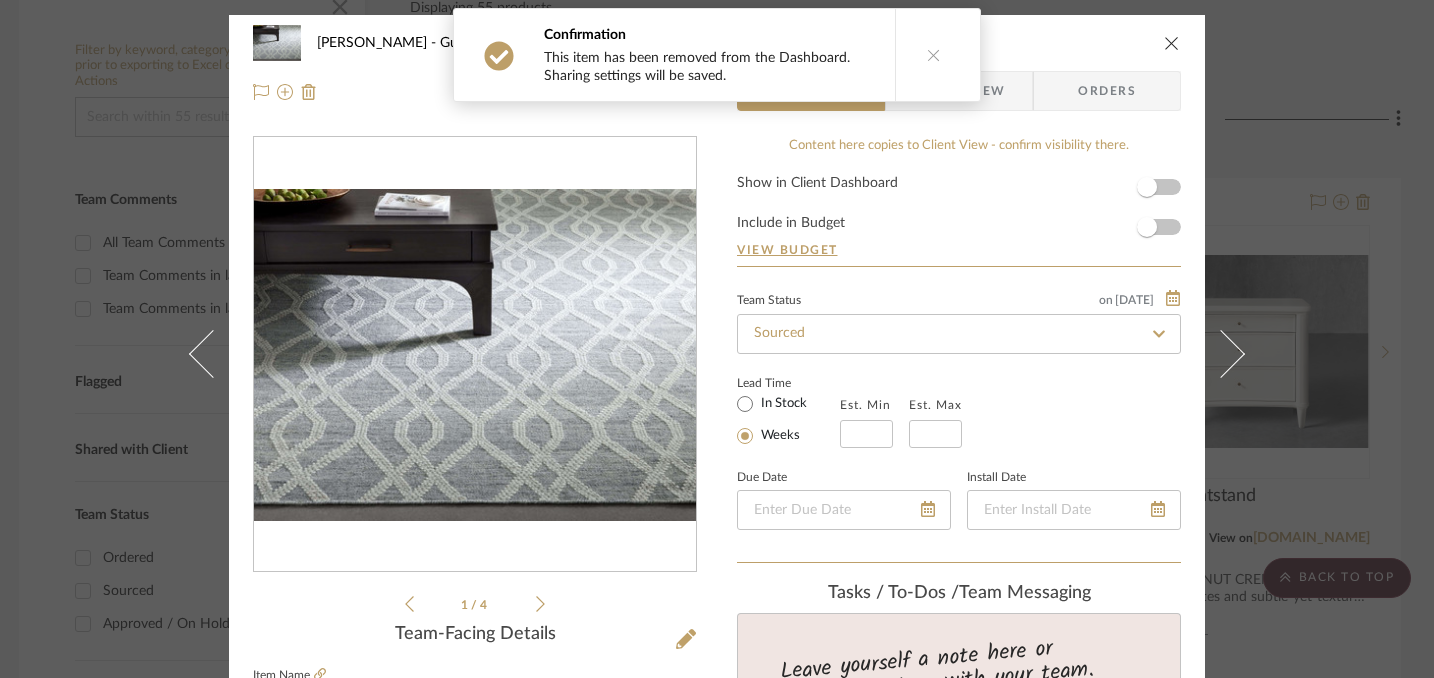 click at bounding box center (1172, 43) 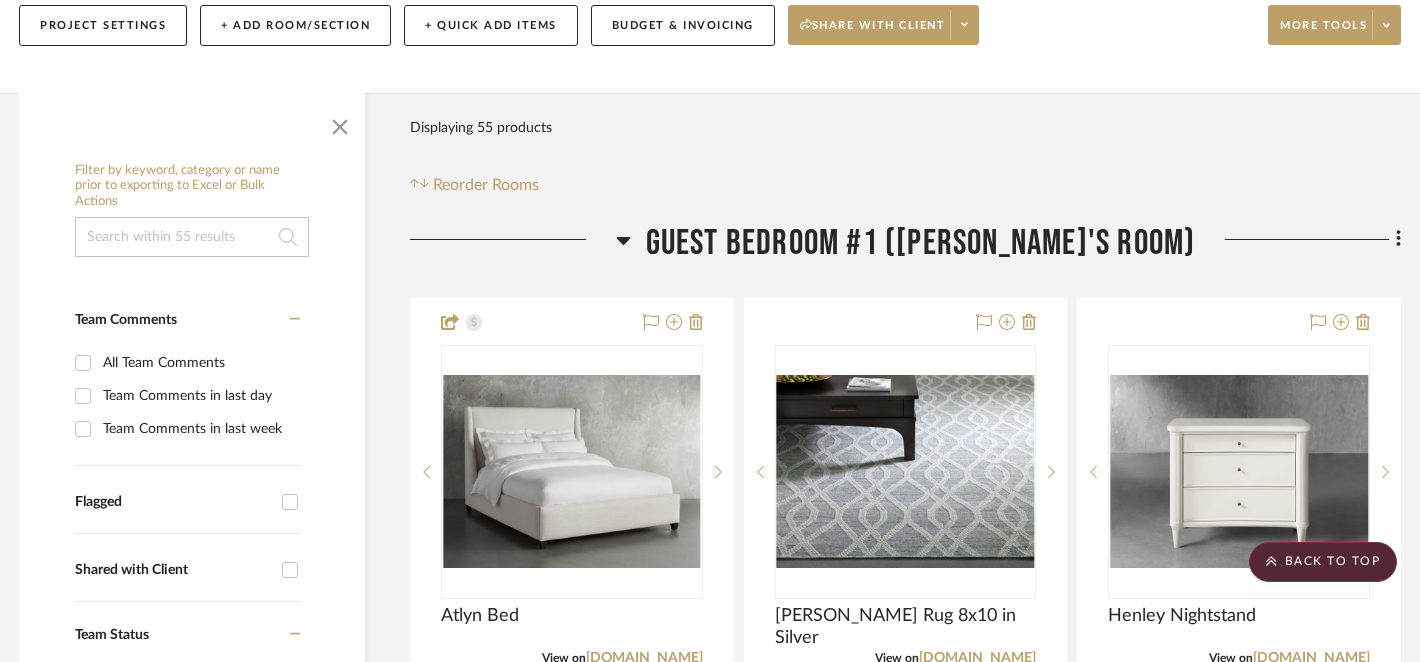 scroll, scrollTop: 0, scrollLeft: 11, axis: horizontal 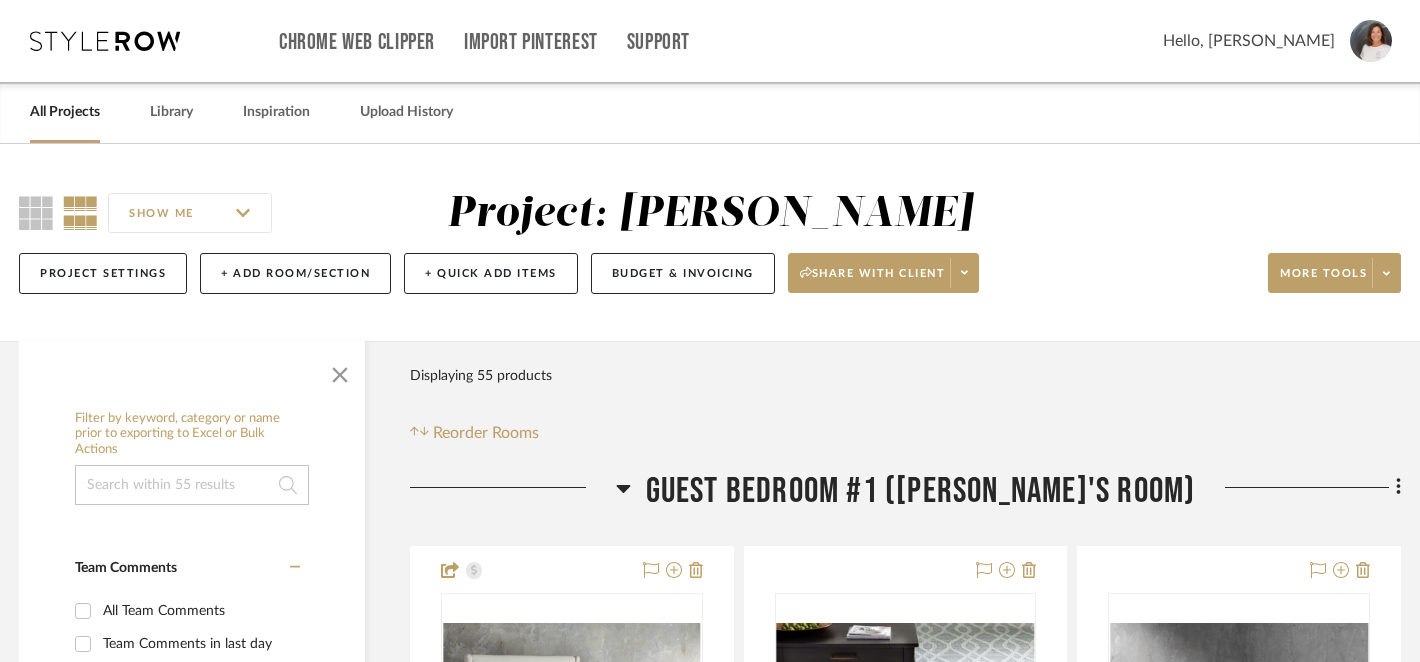 click on "All Projects" at bounding box center (65, 112) 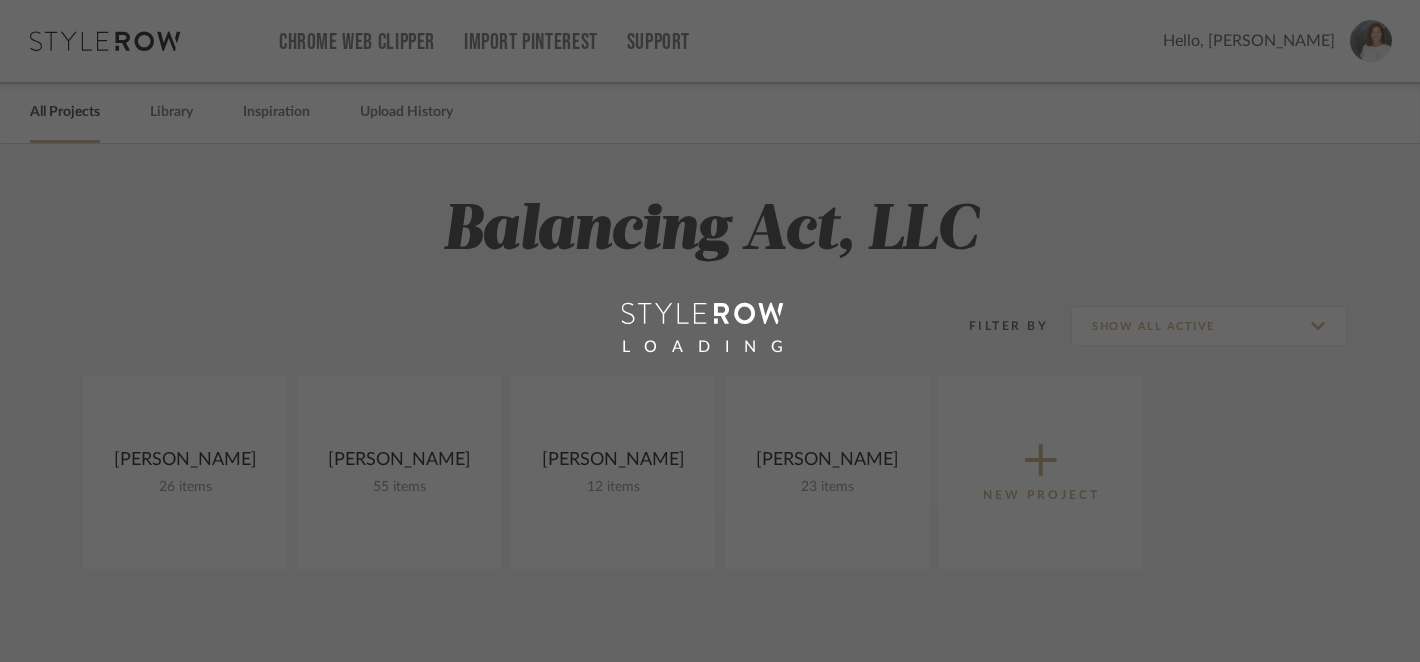 scroll, scrollTop: 0, scrollLeft: 0, axis: both 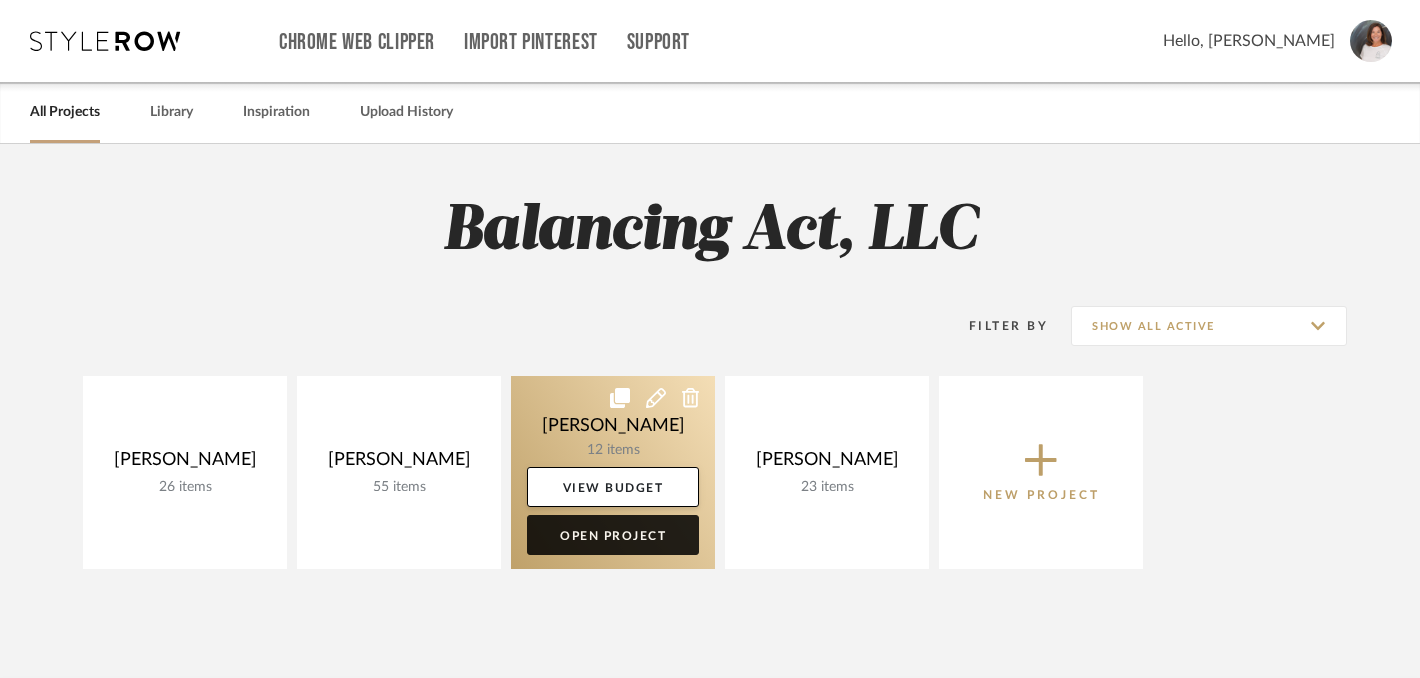 click on "Open Project" 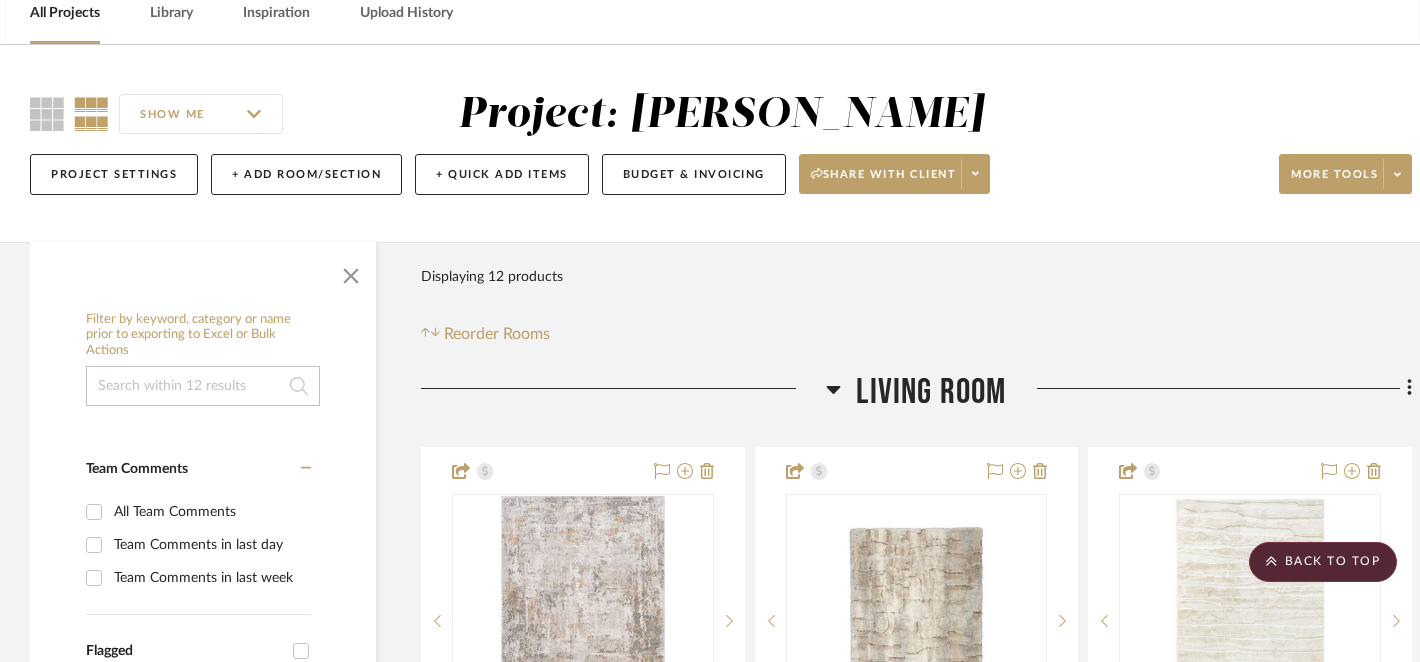 scroll, scrollTop: 0, scrollLeft: 0, axis: both 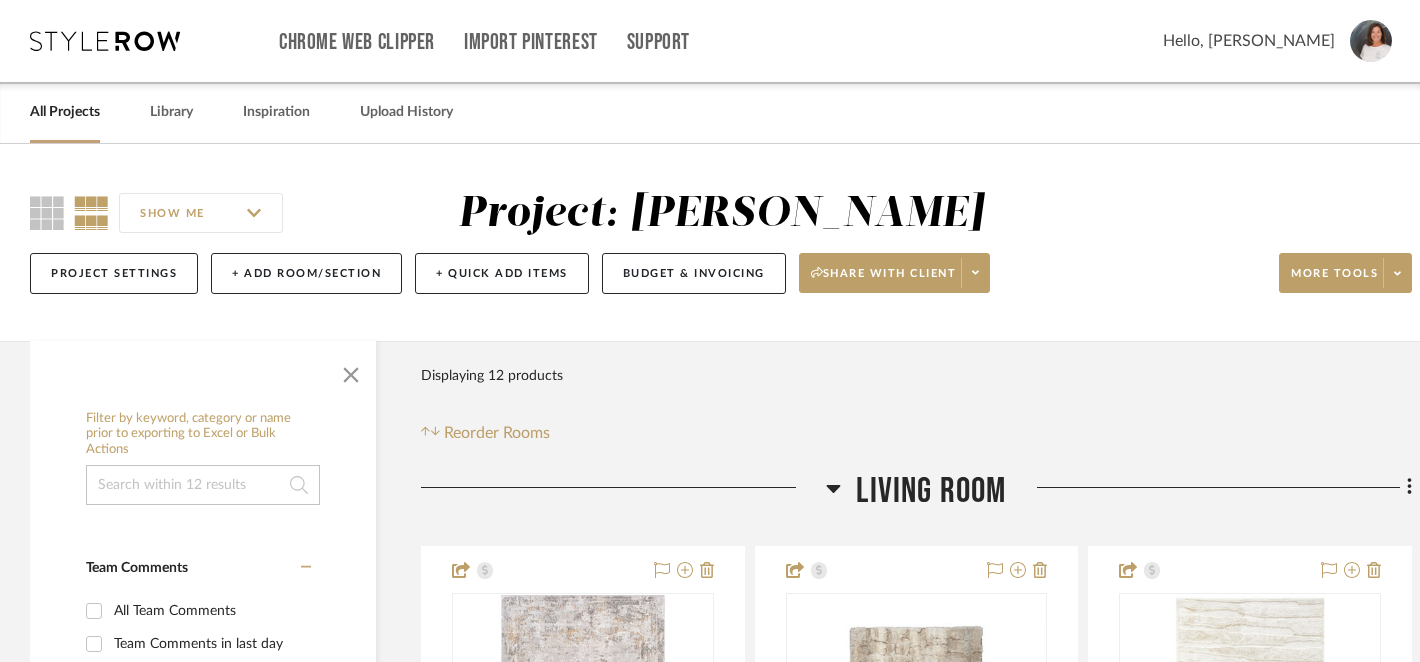 click on "All Projects" at bounding box center (65, 112) 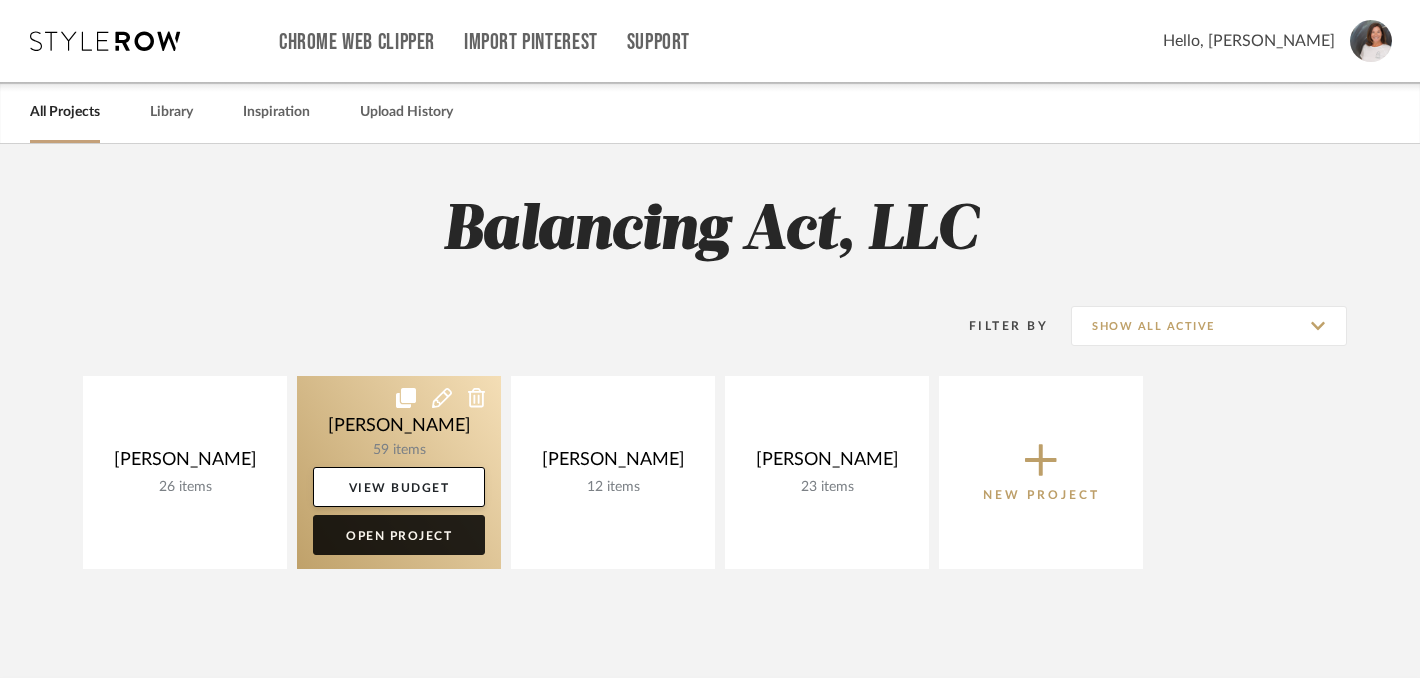 click on "Open Project" 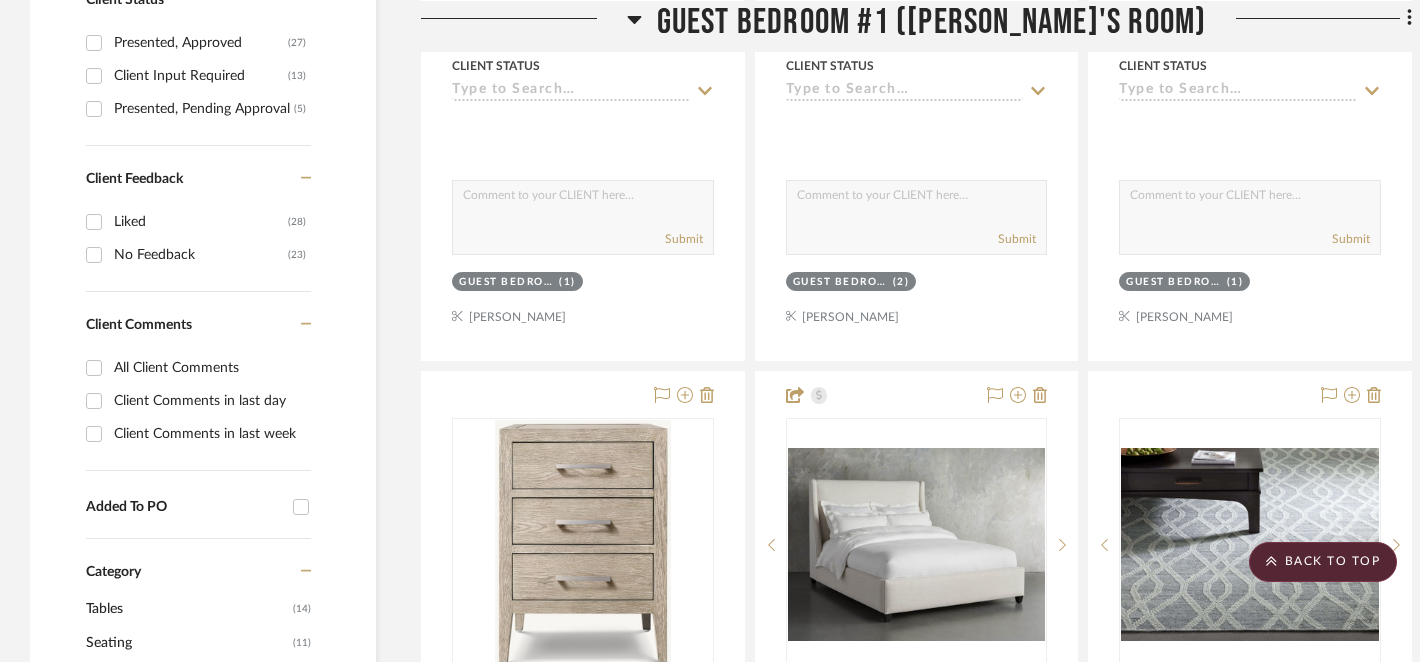 scroll, scrollTop: 1071, scrollLeft: 0, axis: vertical 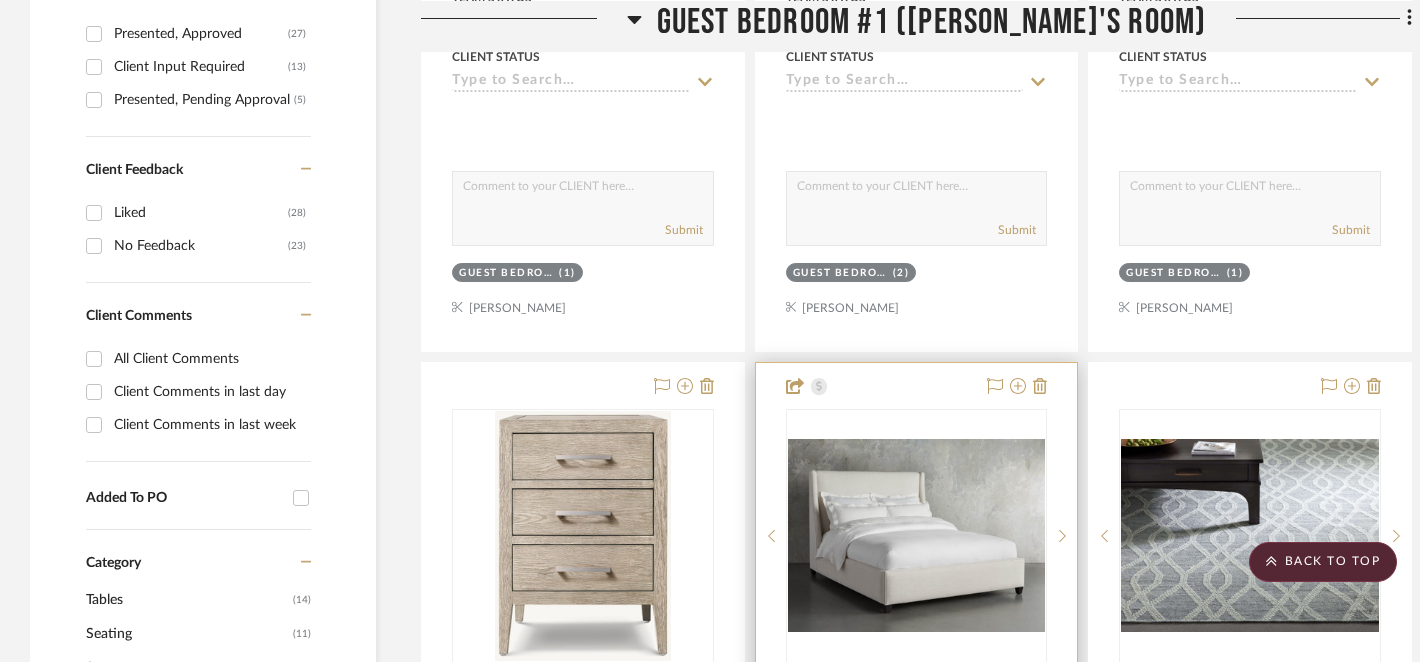 type 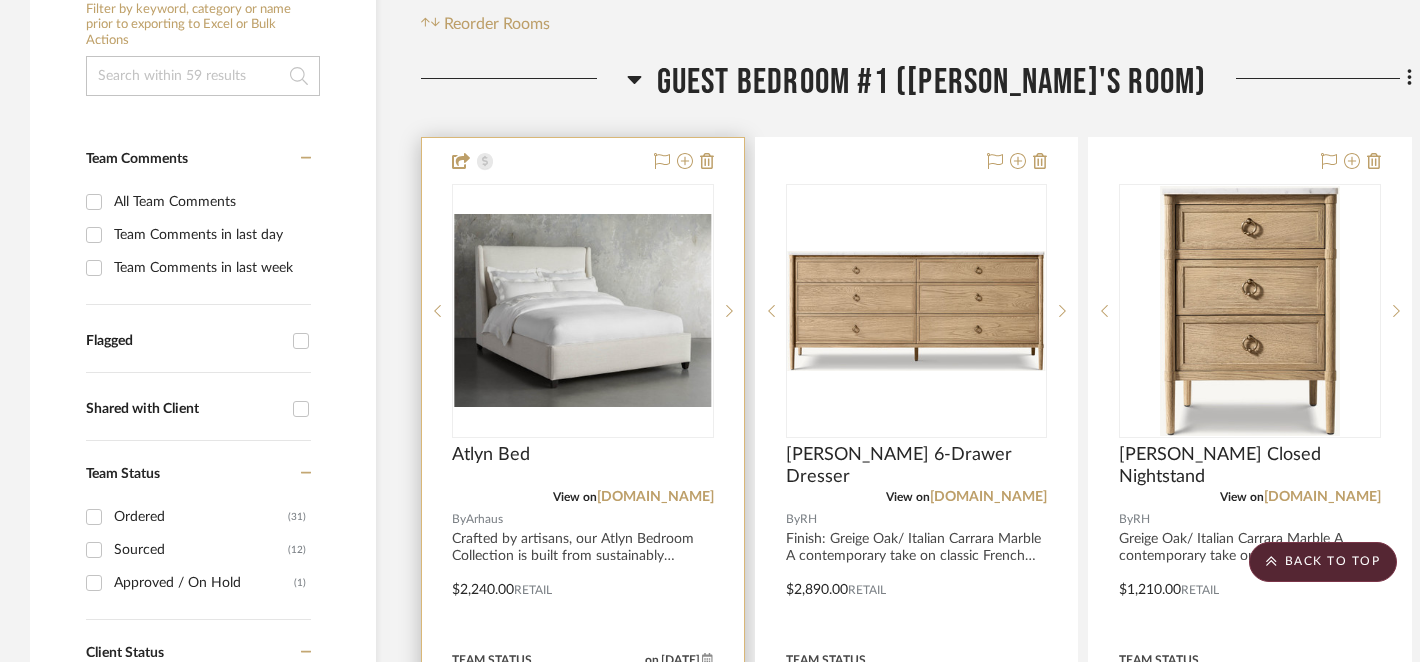 scroll, scrollTop: 381, scrollLeft: 0, axis: vertical 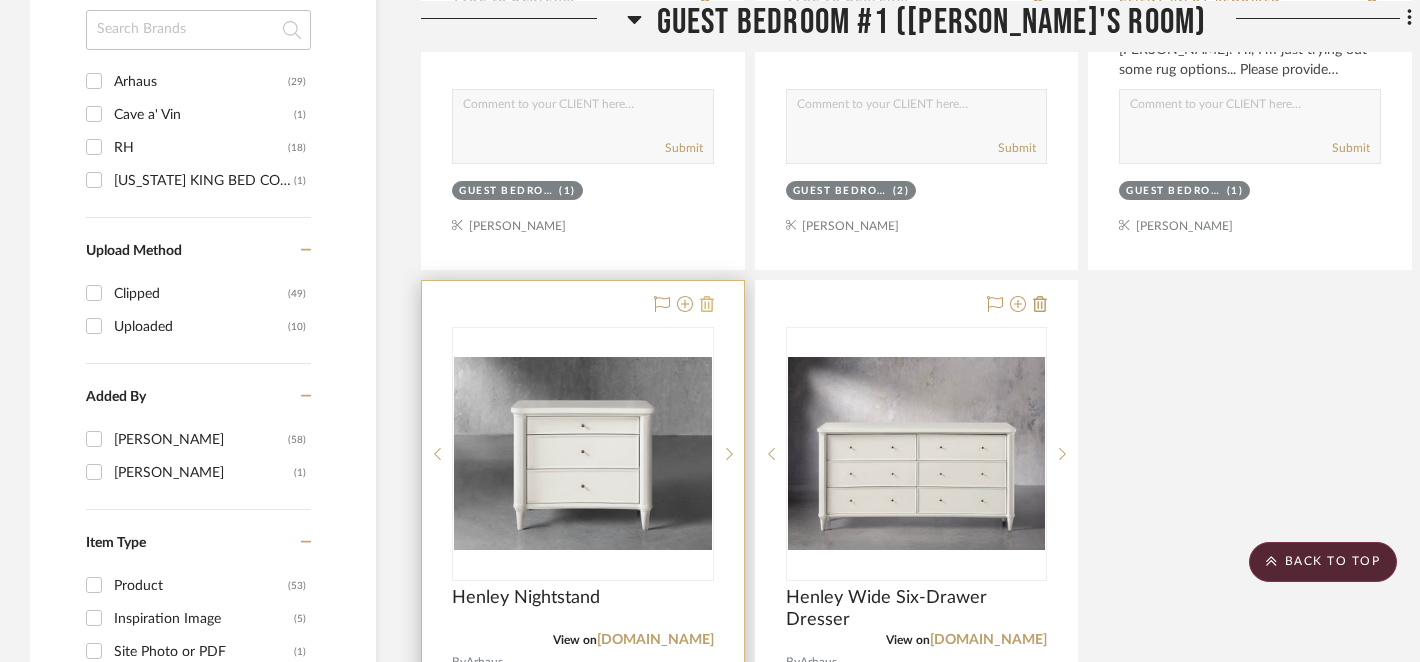click 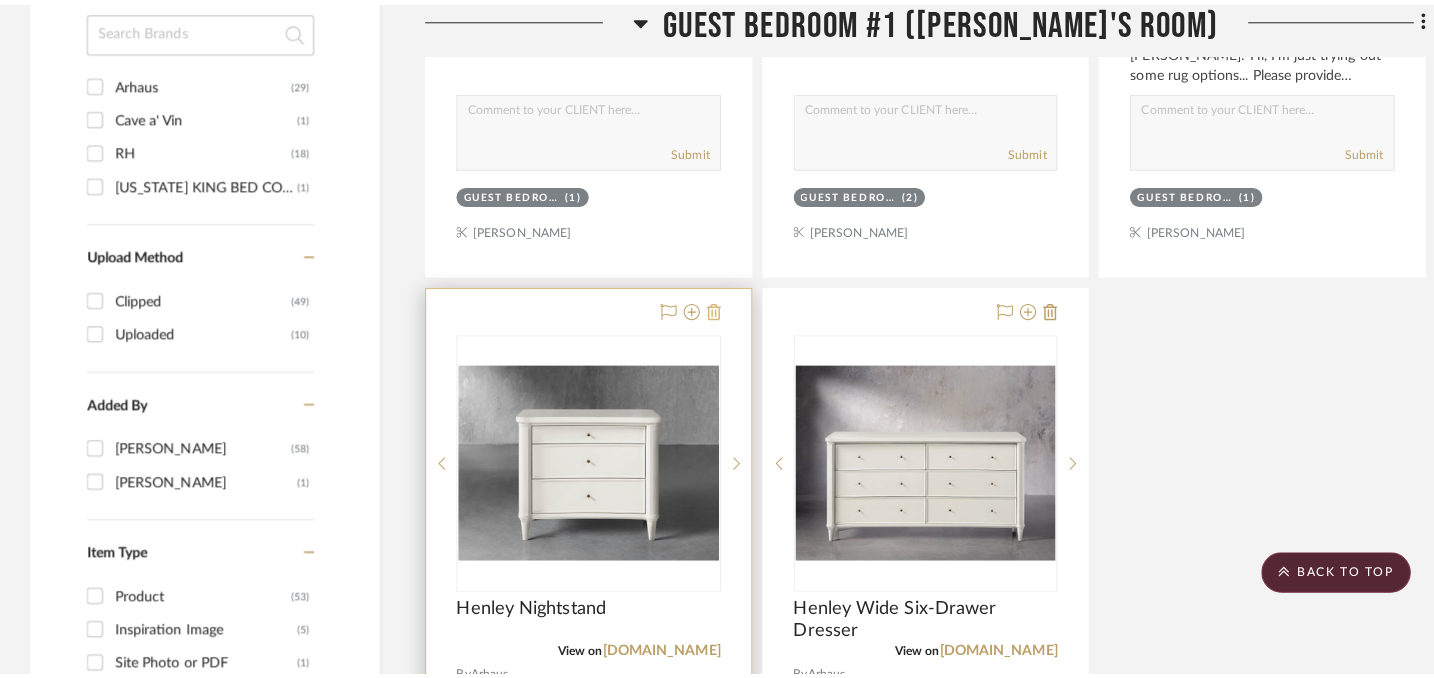 scroll, scrollTop: 0, scrollLeft: 0, axis: both 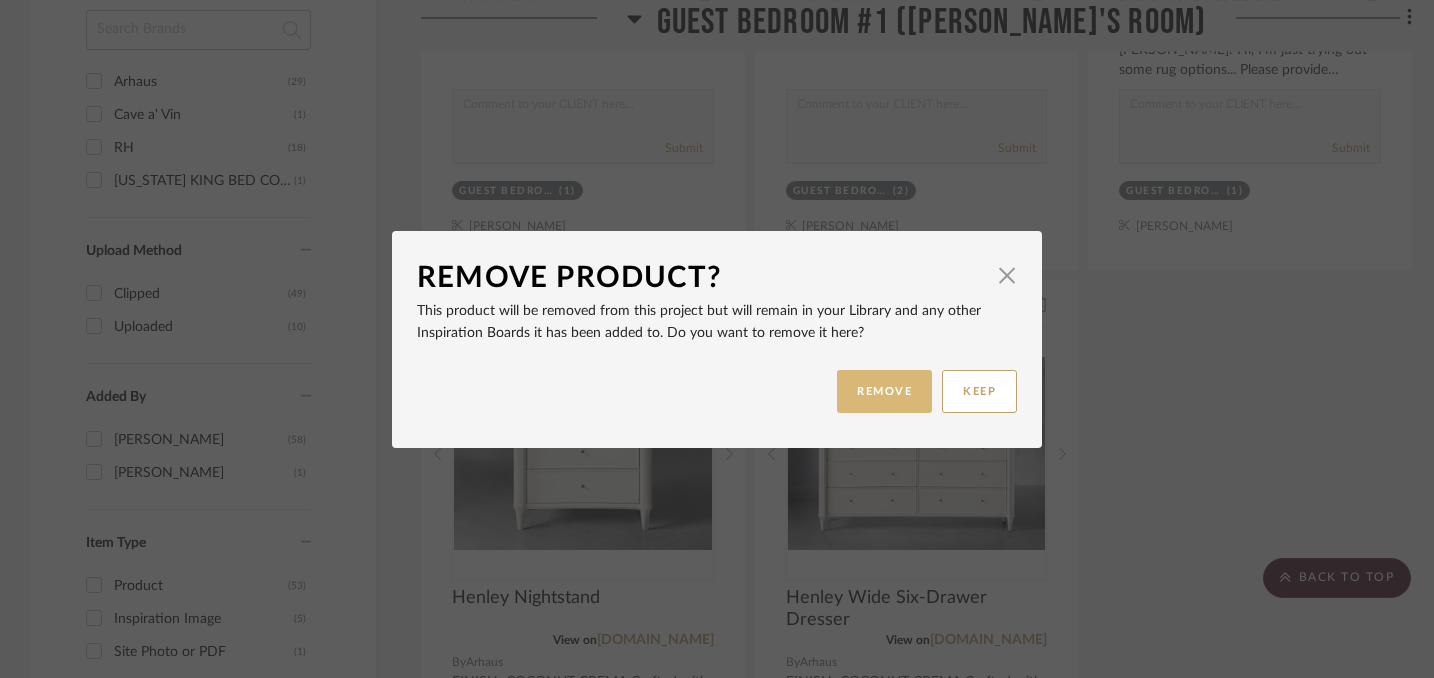 click on "REMOVE" at bounding box center (884, 391) 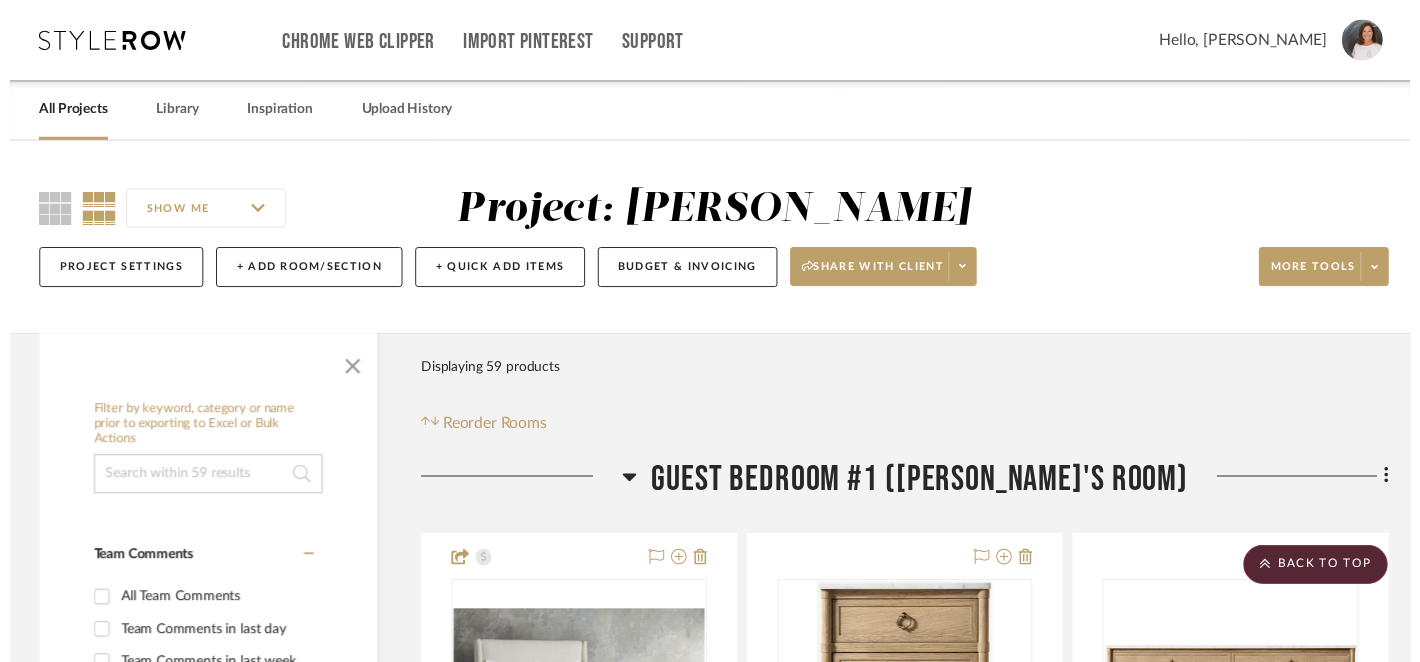 scroll, scrollTop: 2040, scrollLeft: 0, axis: vertical 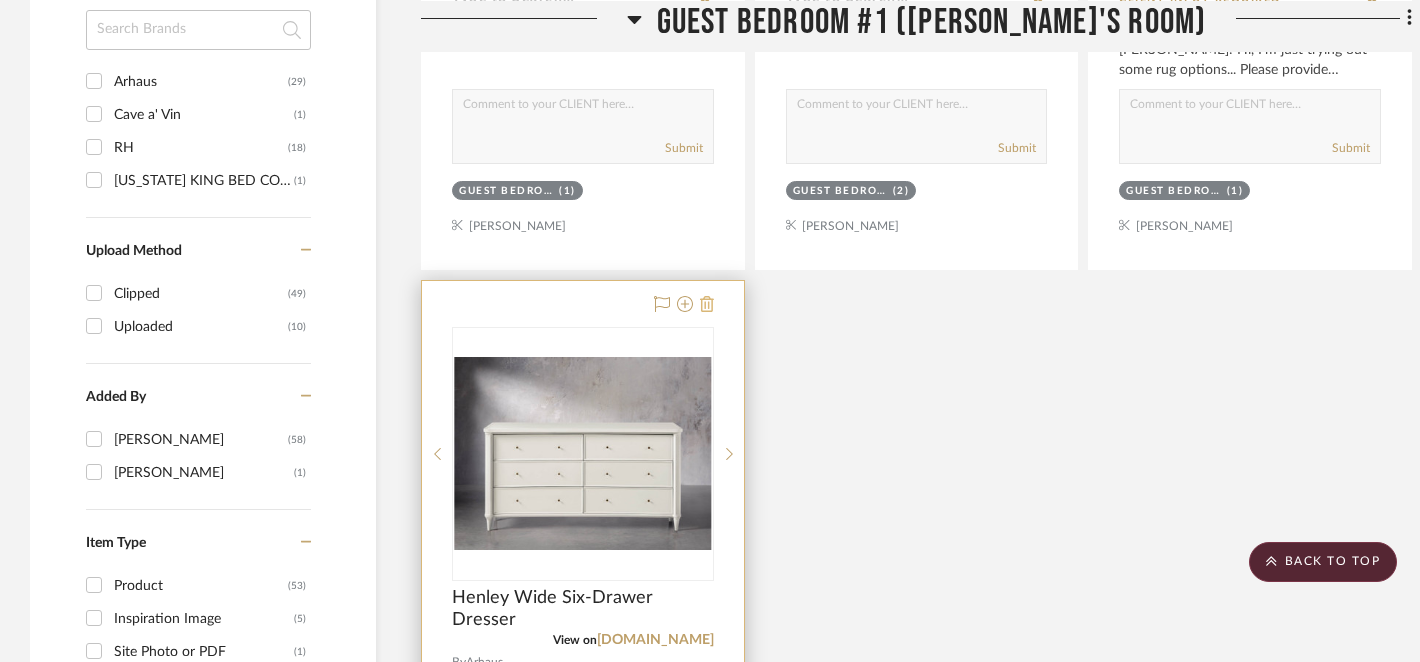 click 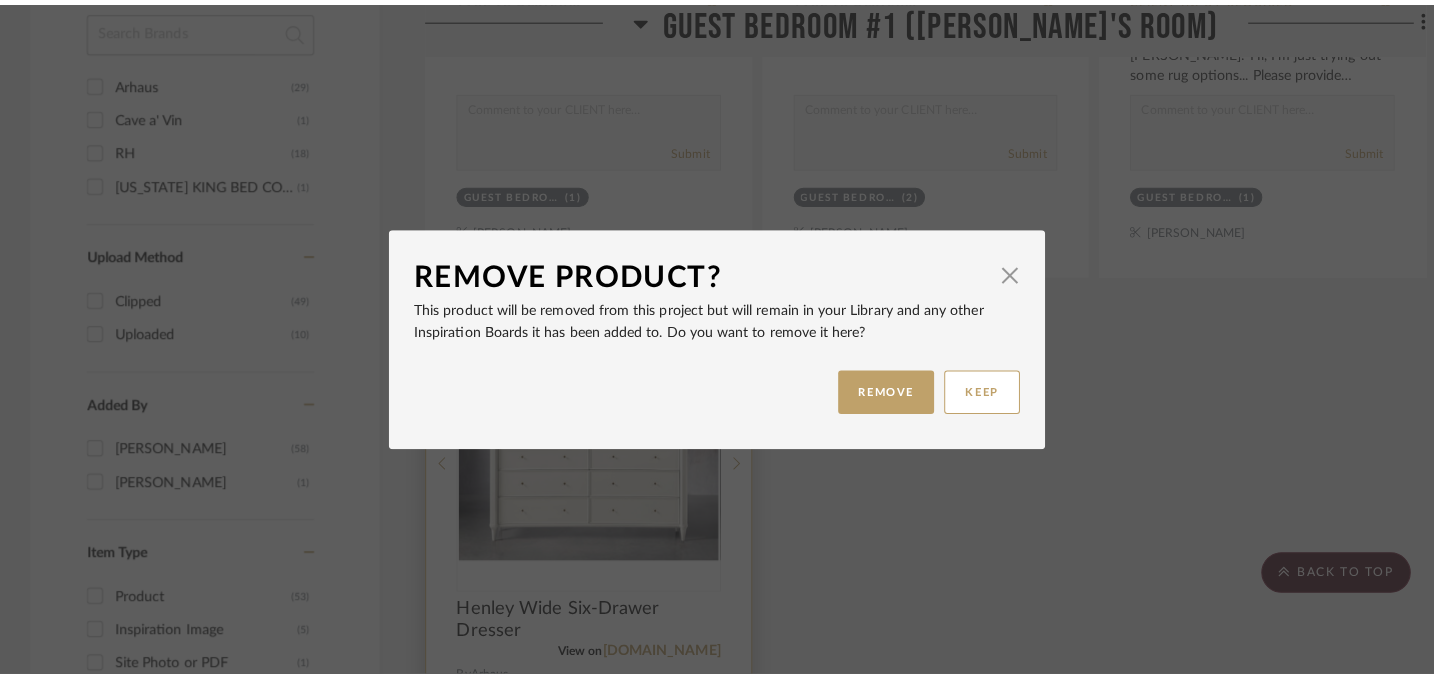 scroll, scrollTop: 0, scrollLeft: 0, axis: both 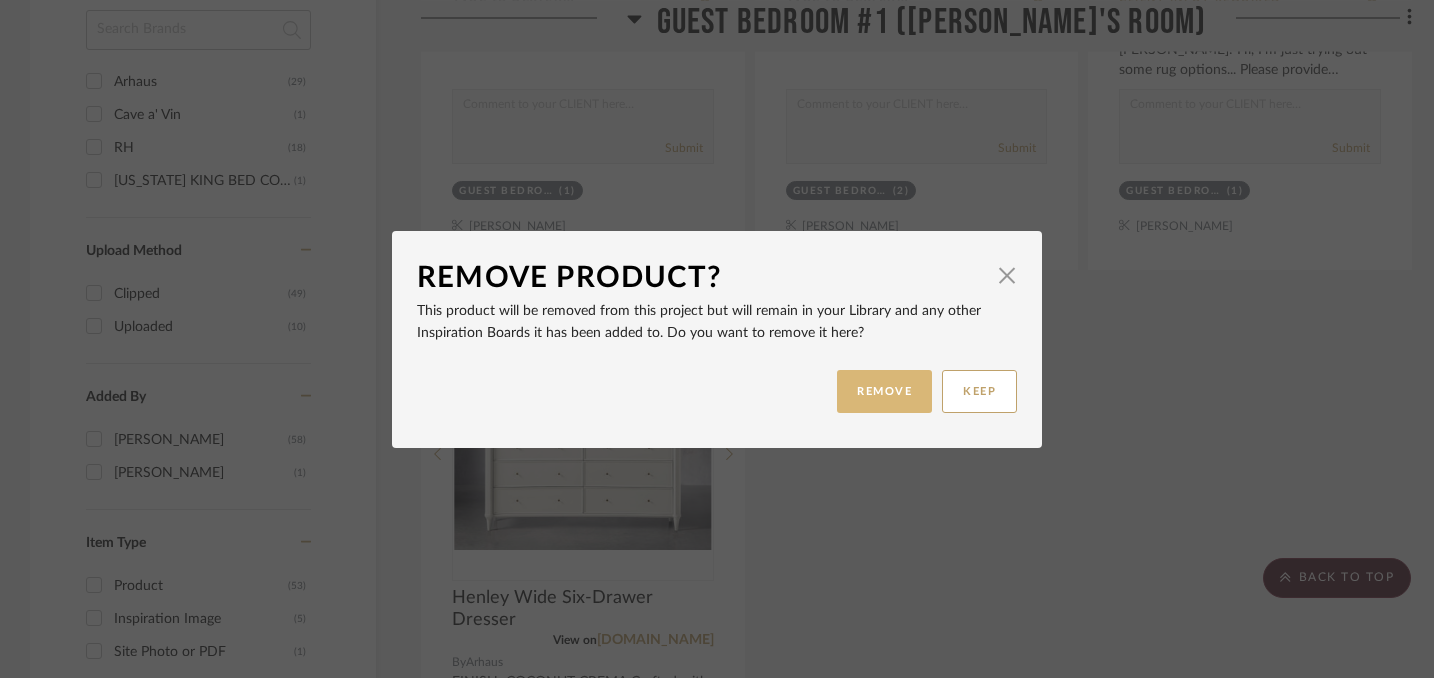 click on "REMOVE" at bounding box center (884, 391) 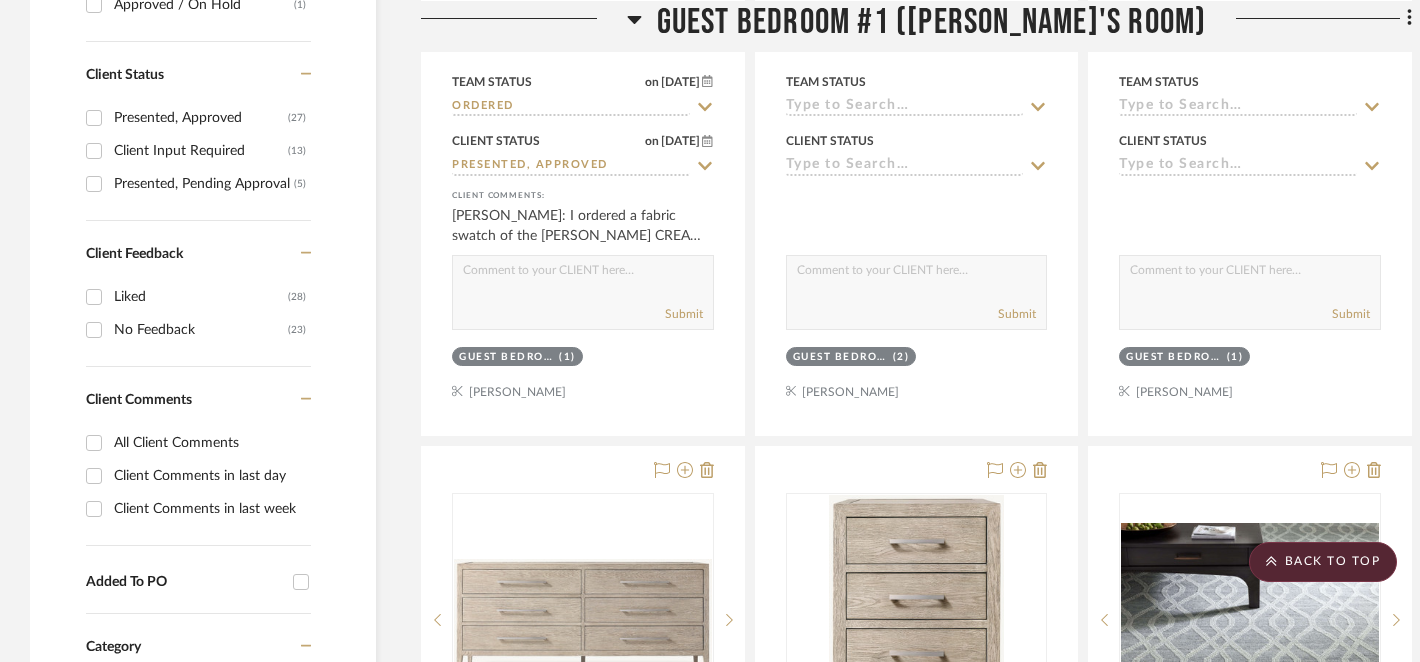 scroll, scrollTop: 938, scrollLeft: 0, axis: vertical 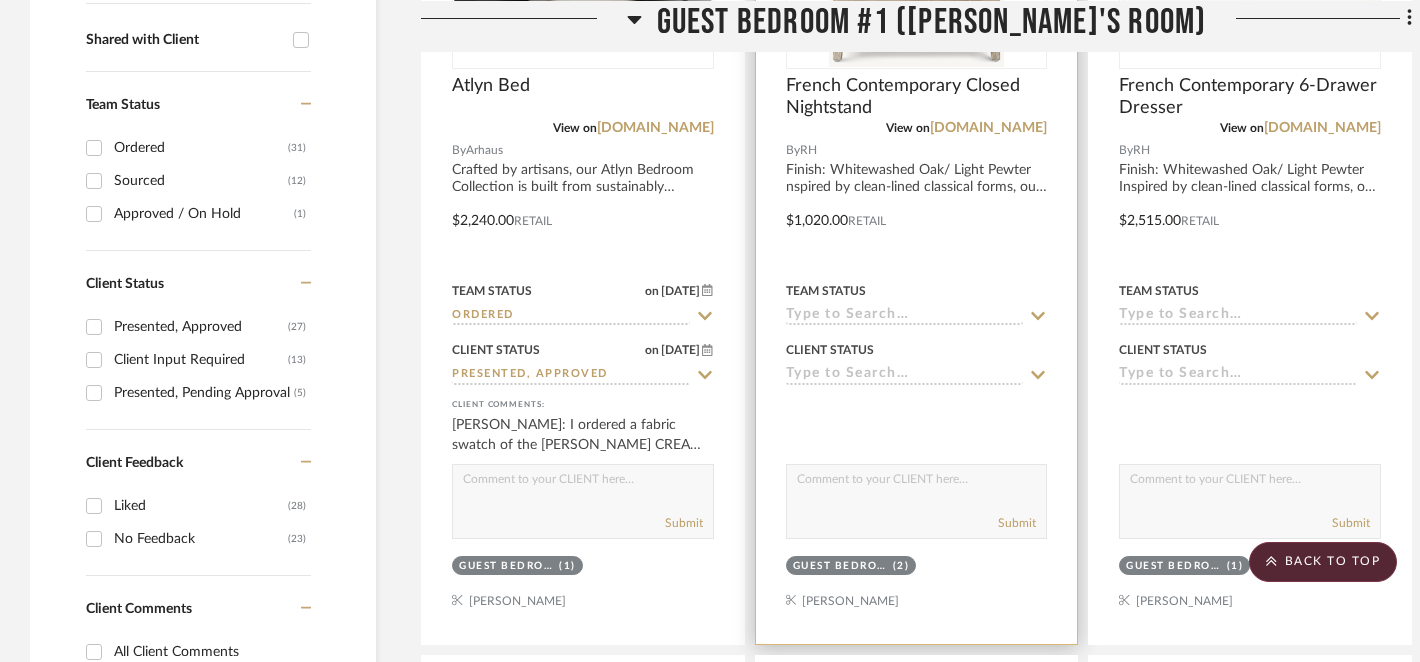 click 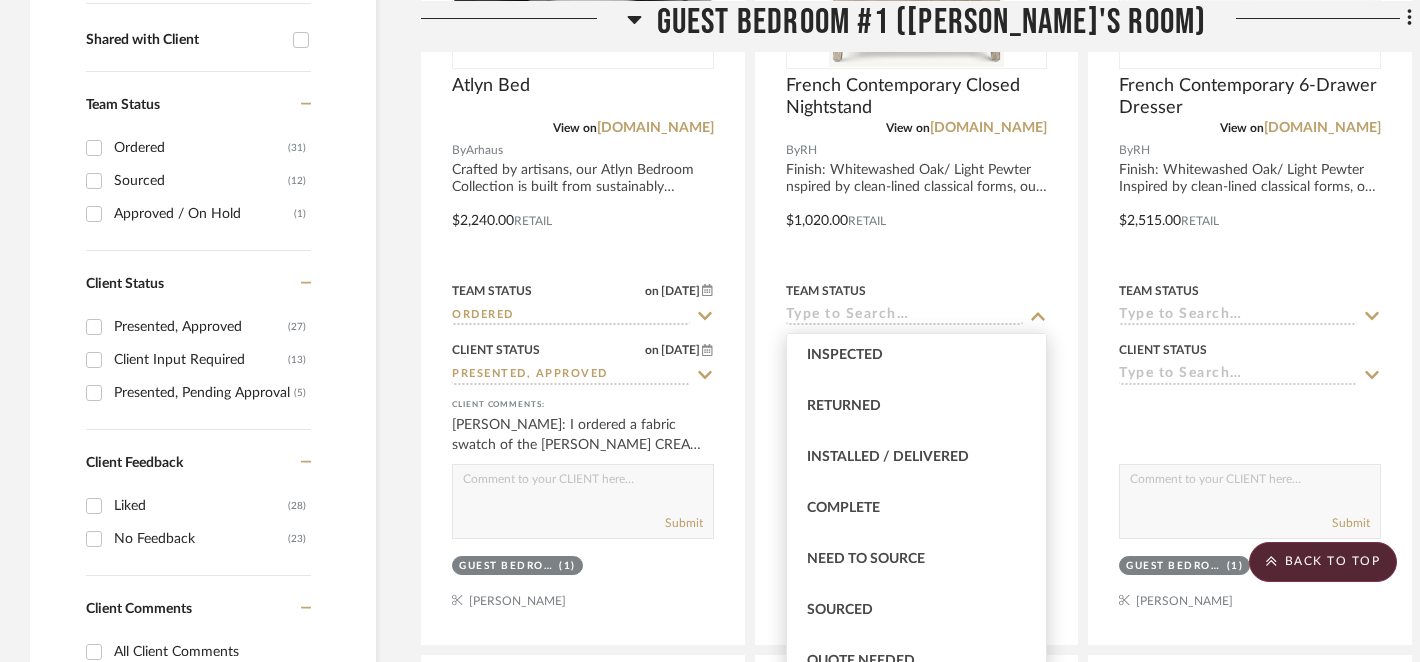 scroll, scrollTop: 413, scrollLeft: 0, axis: vertical 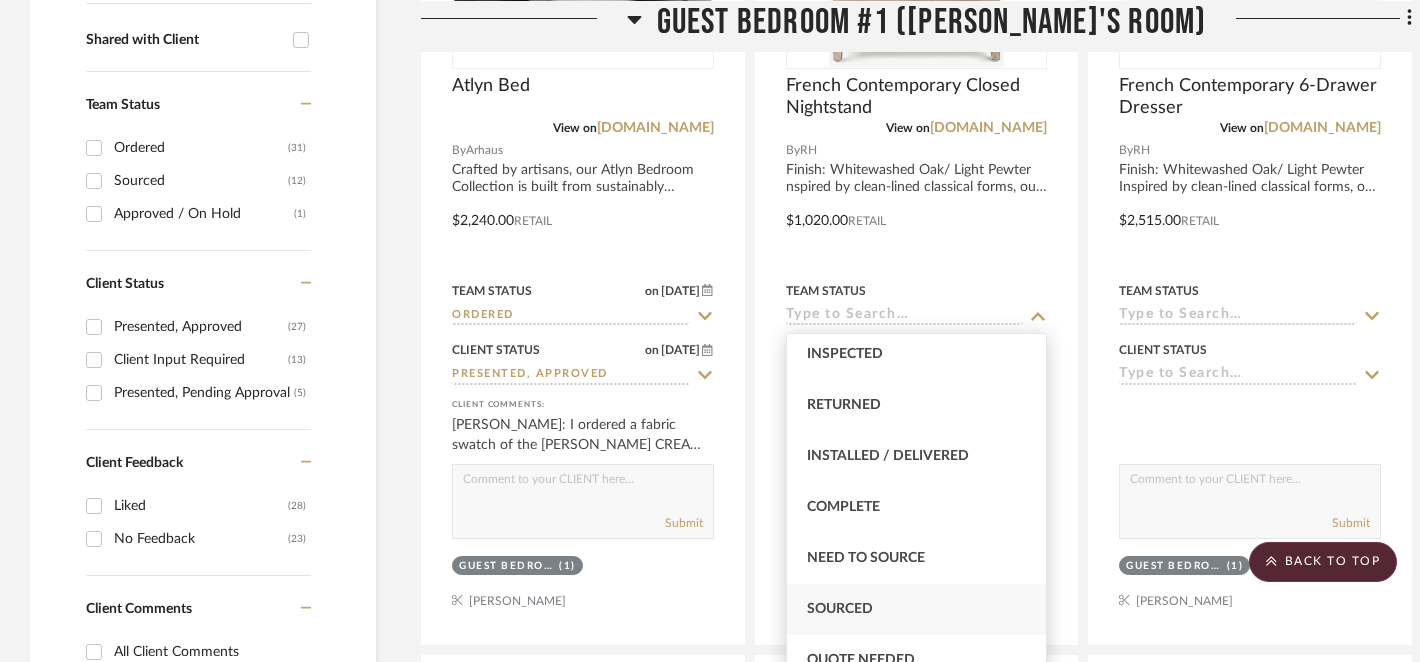 click on "Sourced" at bounding box center (917, 609) 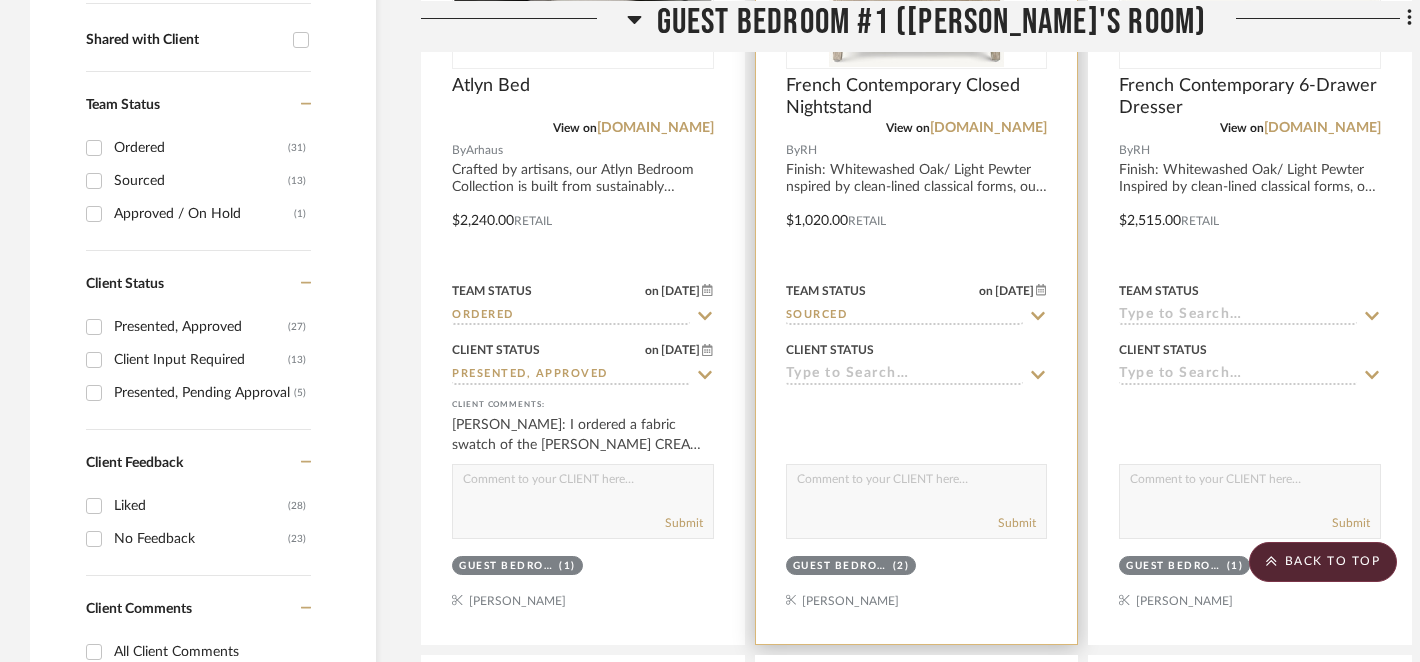 click 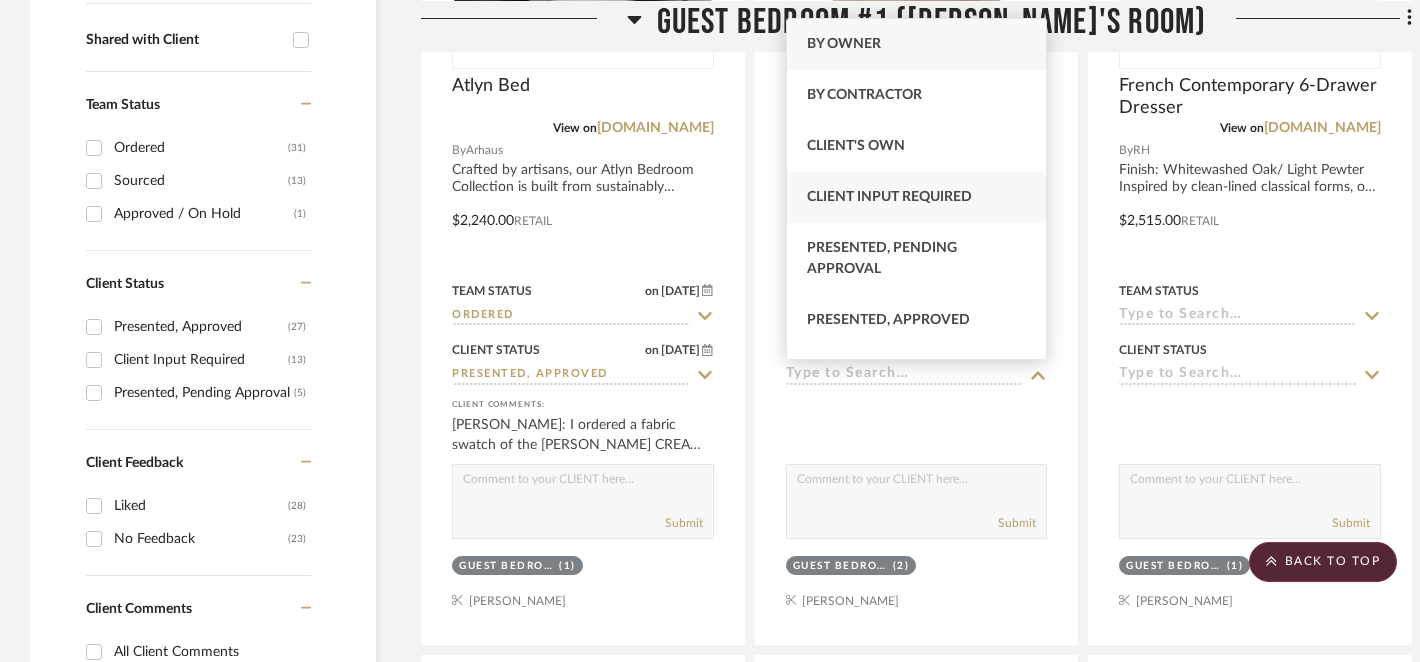 click on "Client Input Required" at bounding box center [917, 197] 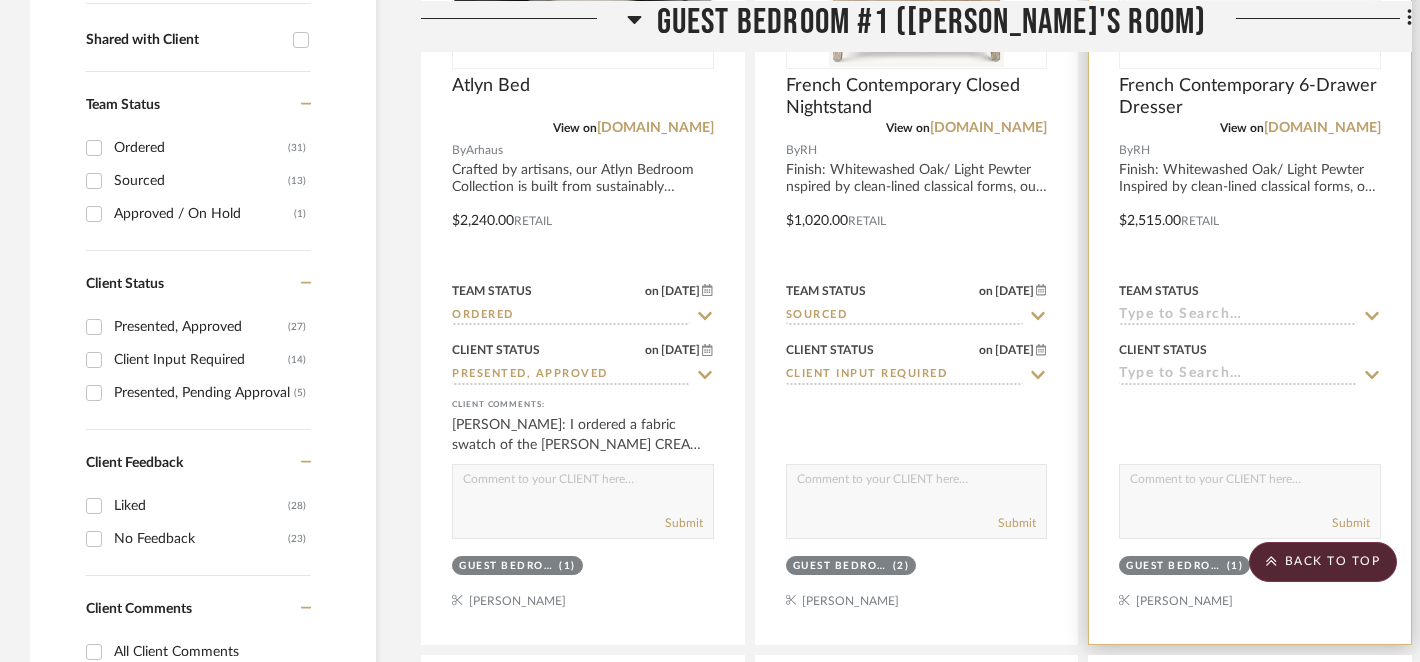 click 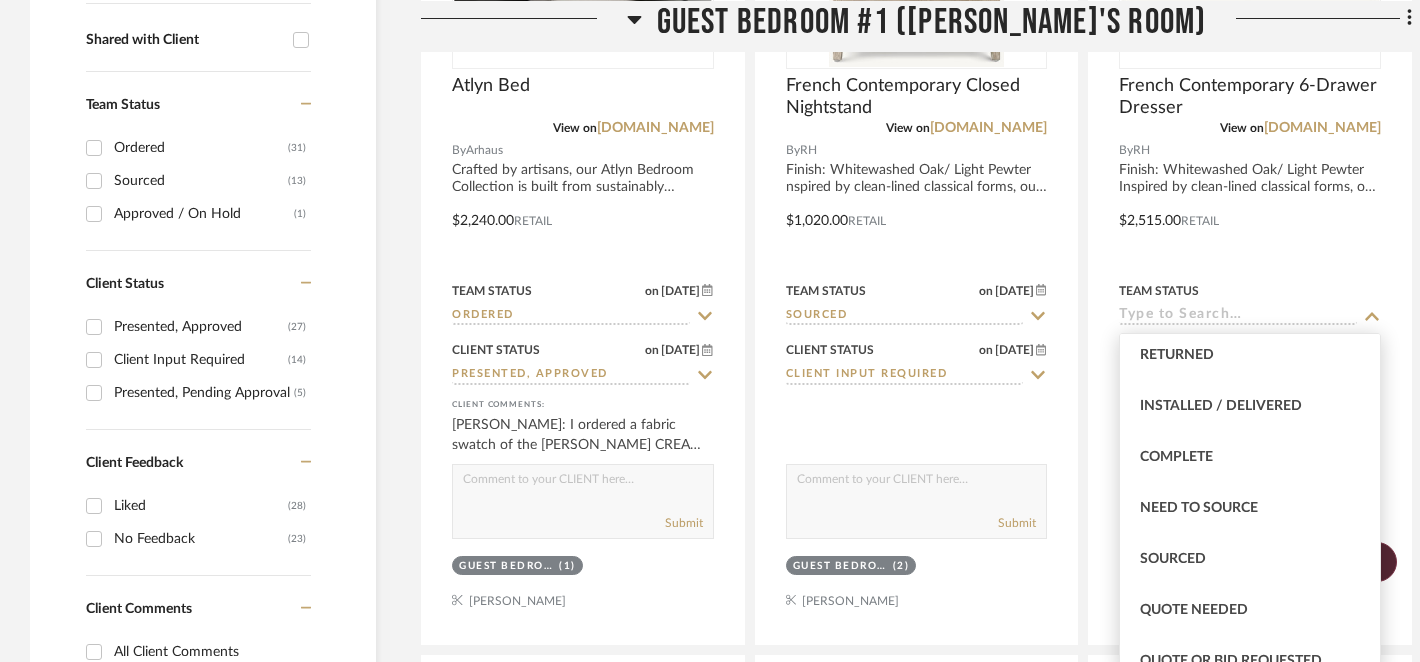 scroll, scrollTop: 488, scrollLeft: 0, axis: vertical 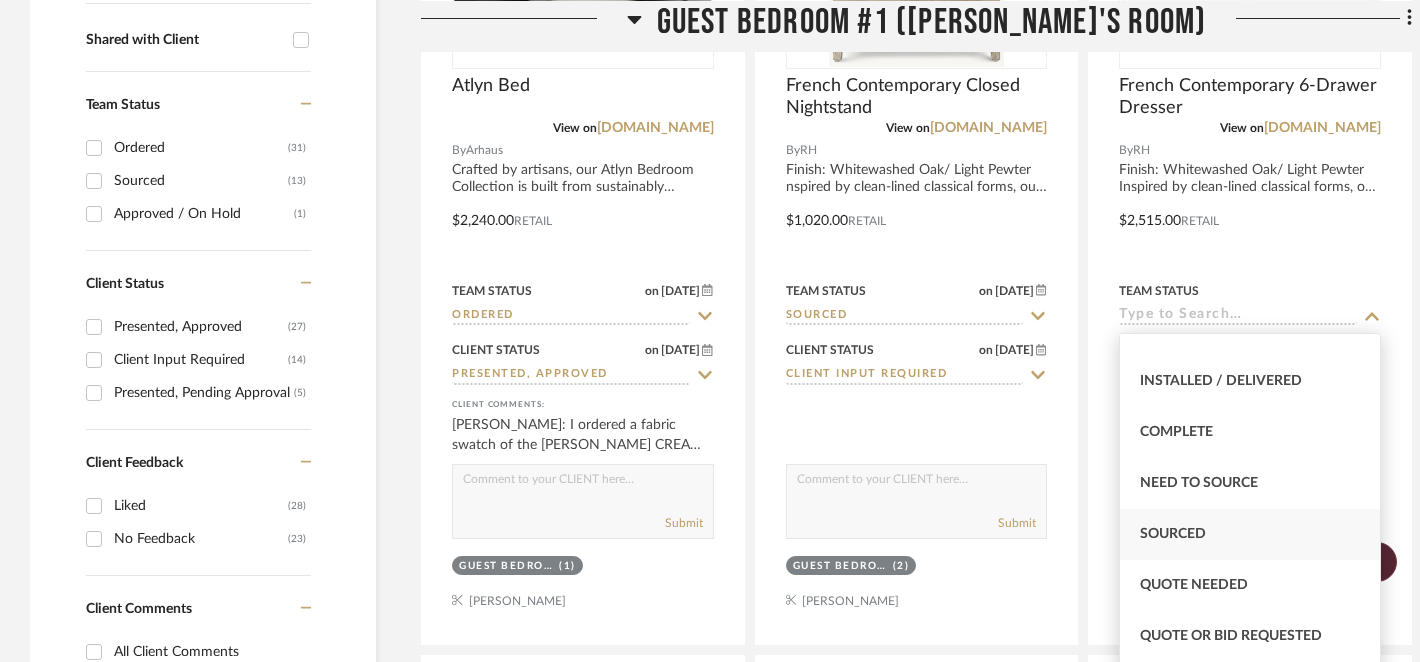 click on "Sourced" at bounding box center [1250, 534] 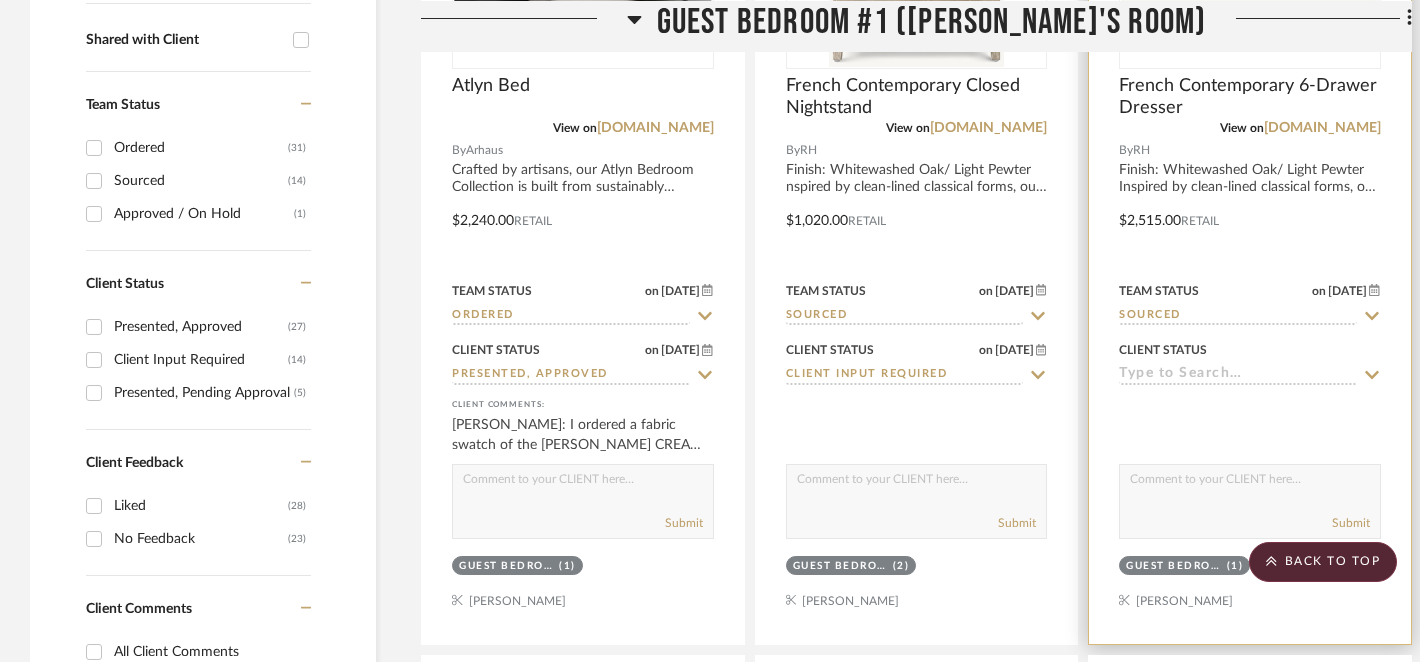 click 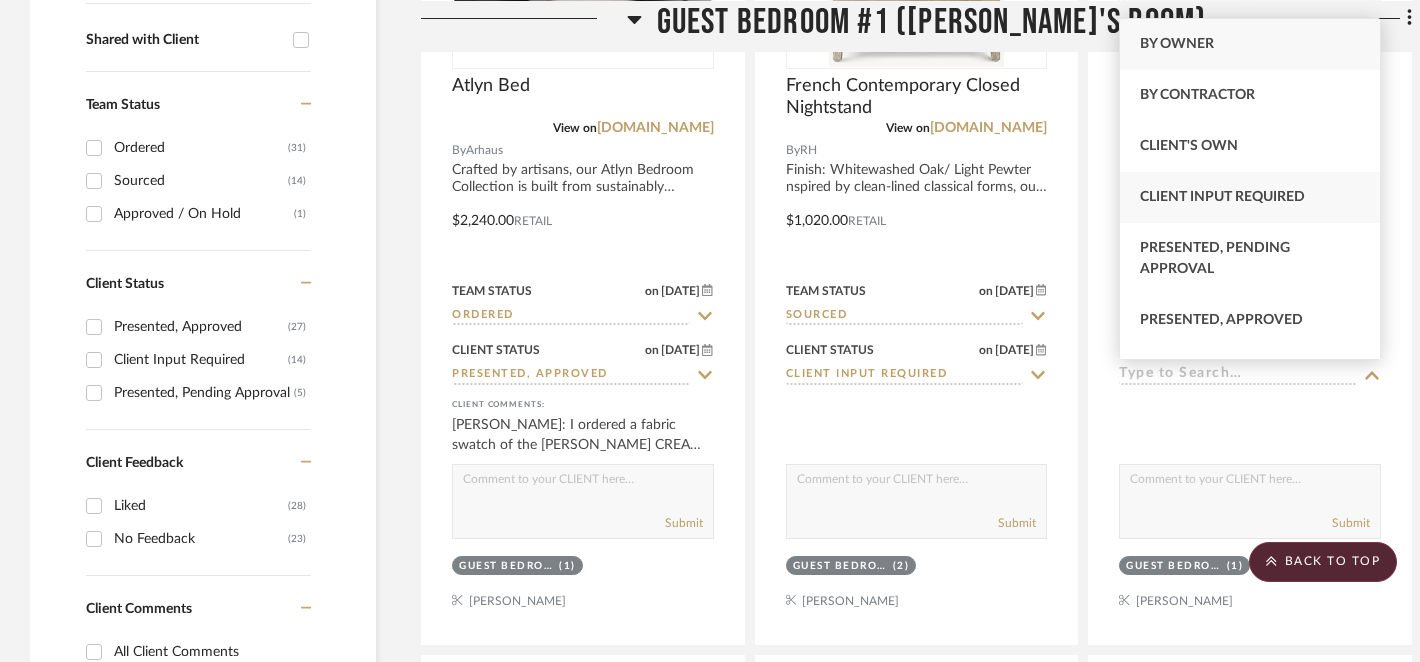 click on "Client Input Required" at bounding box center (1222, 197) 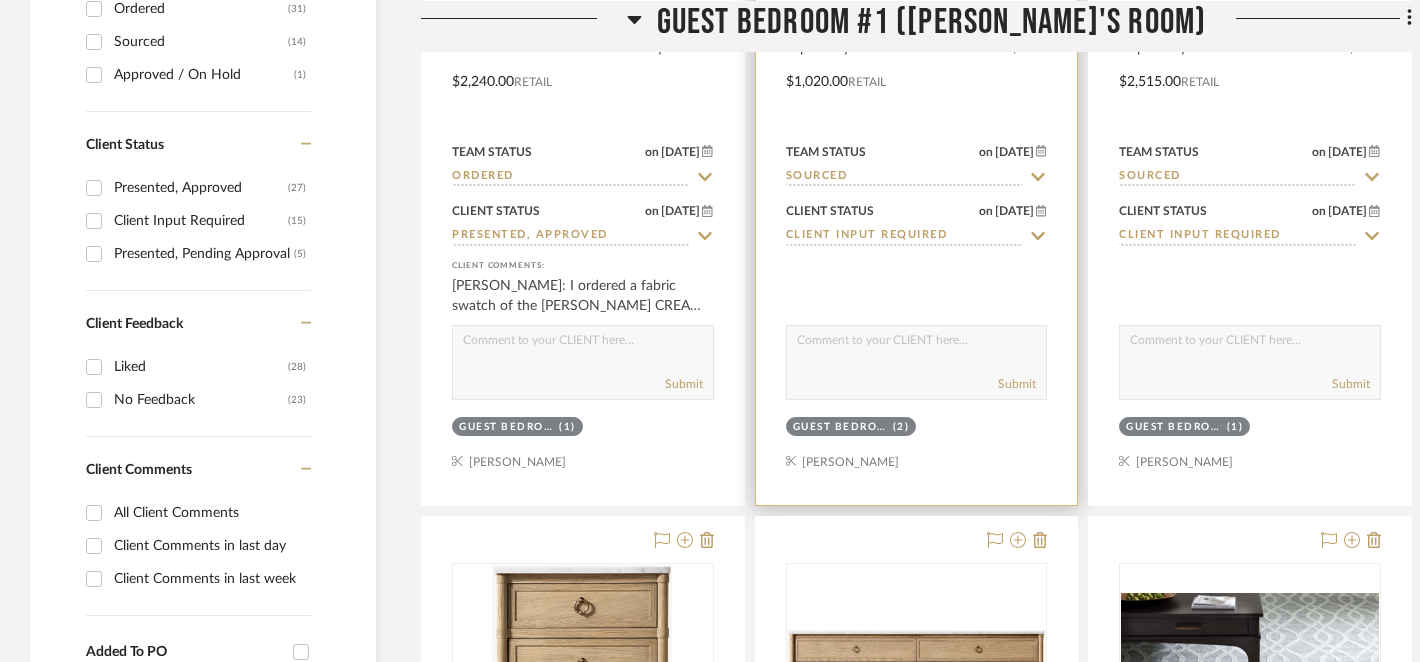 scroll, scrollTop: 923, scrollLeft: 0, axis: vertical 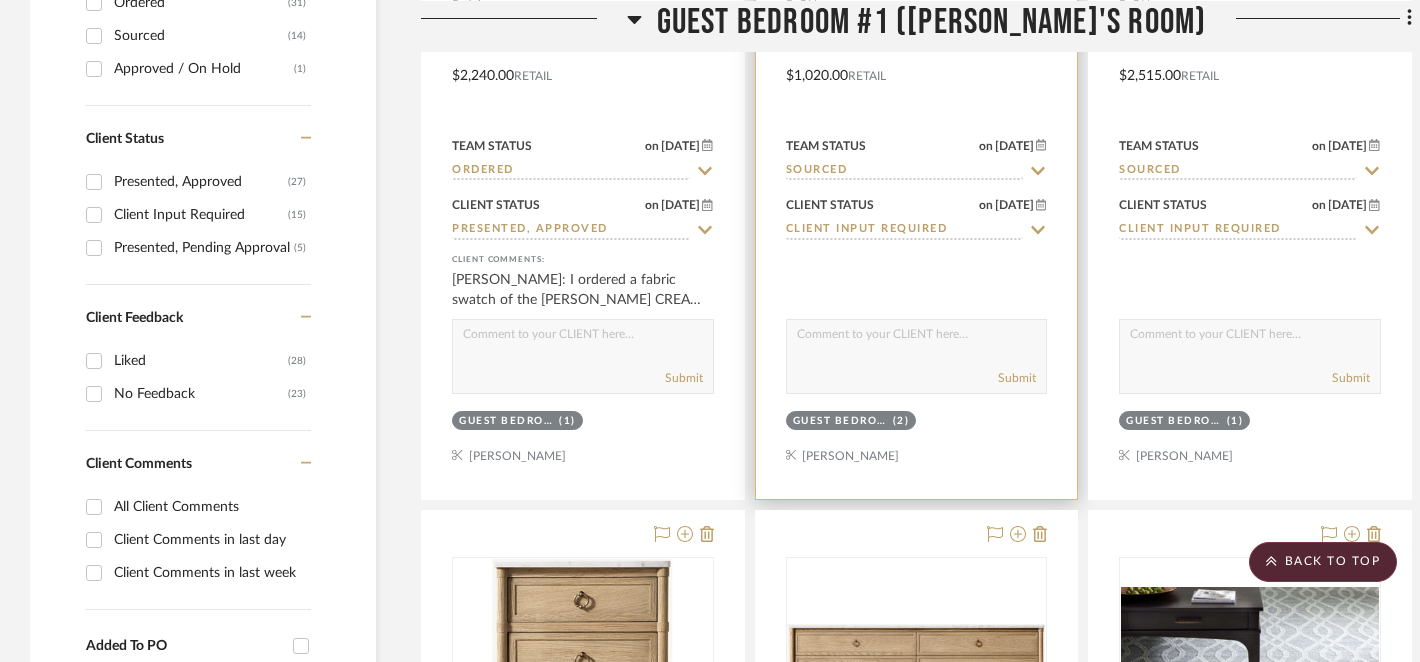 click at bounding box center (917, 339) 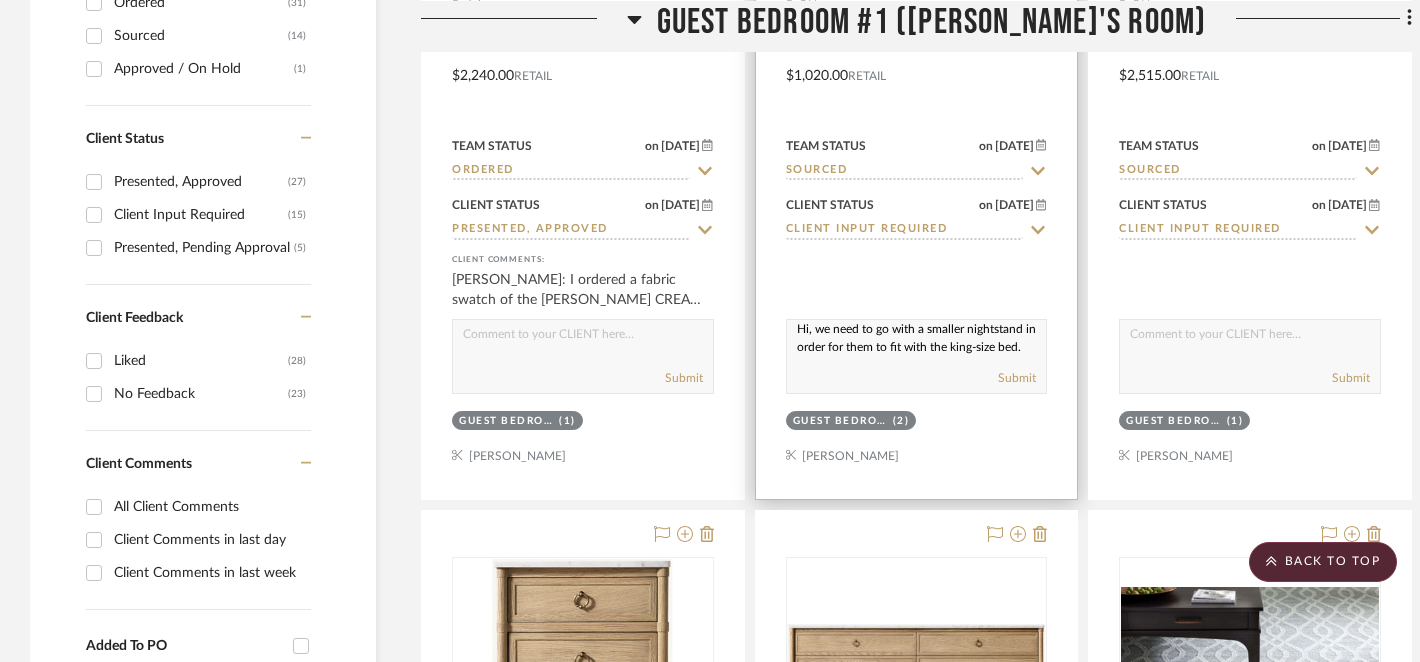 scroll, scrollTop: 12, scrollLeft: 0, axis: vertical 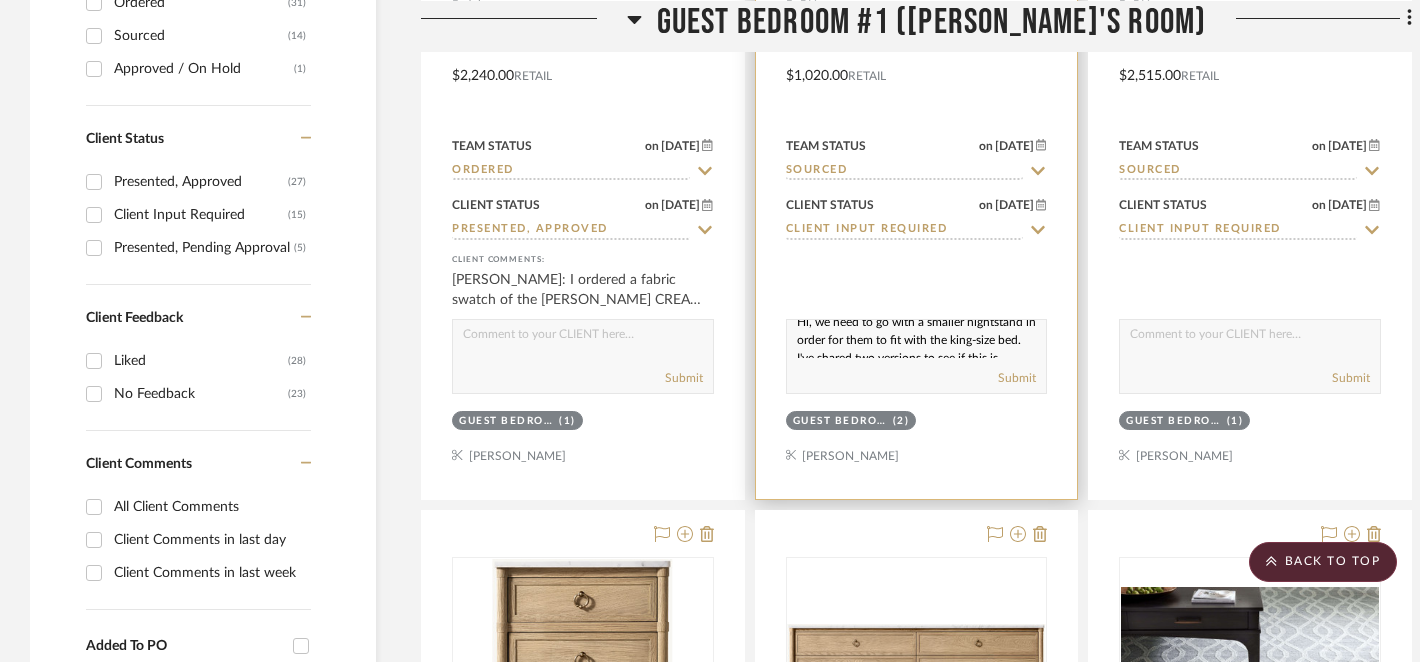 click on "Hi, we need to go with a smaller nightstand in order for them to fit with the king-size bed. I've shared two versions to see if this is something [PERSON_NAME] is interested in. Thanks!" at bounding box center [917, 339] 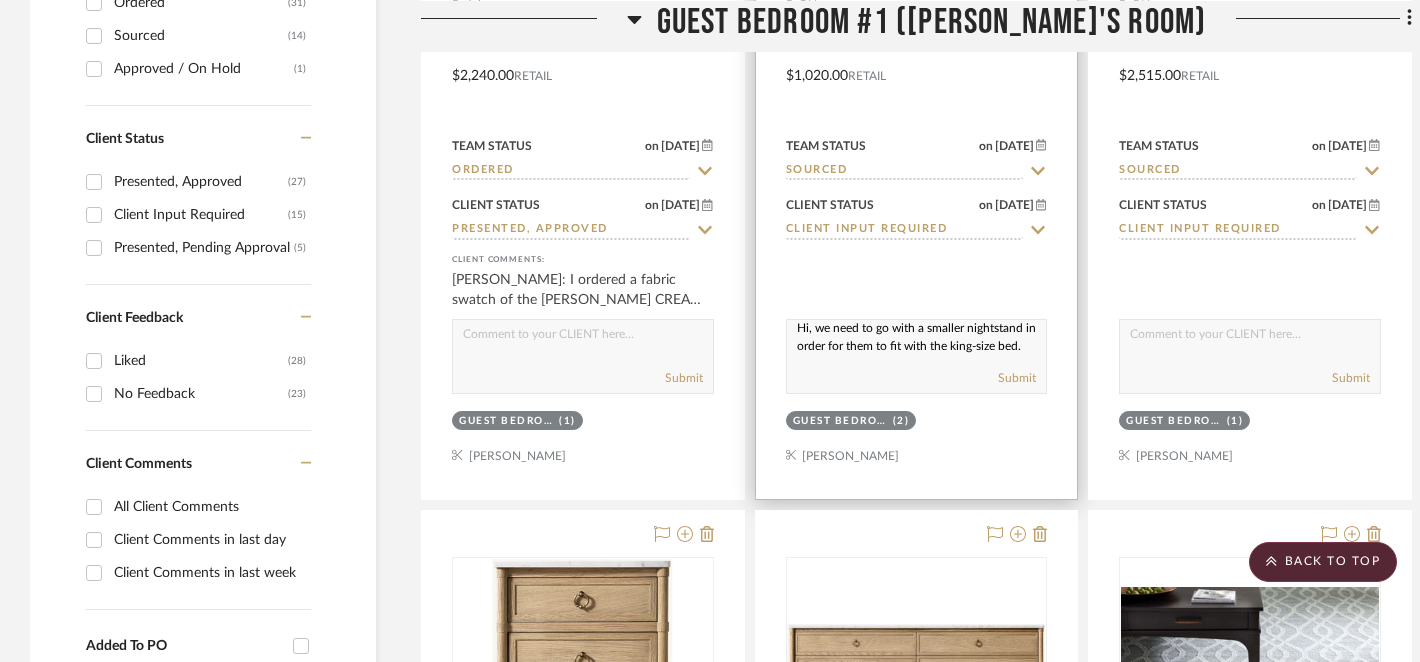 scroll, scrollTop: 7, scrollLeft: 0, axis: vertical 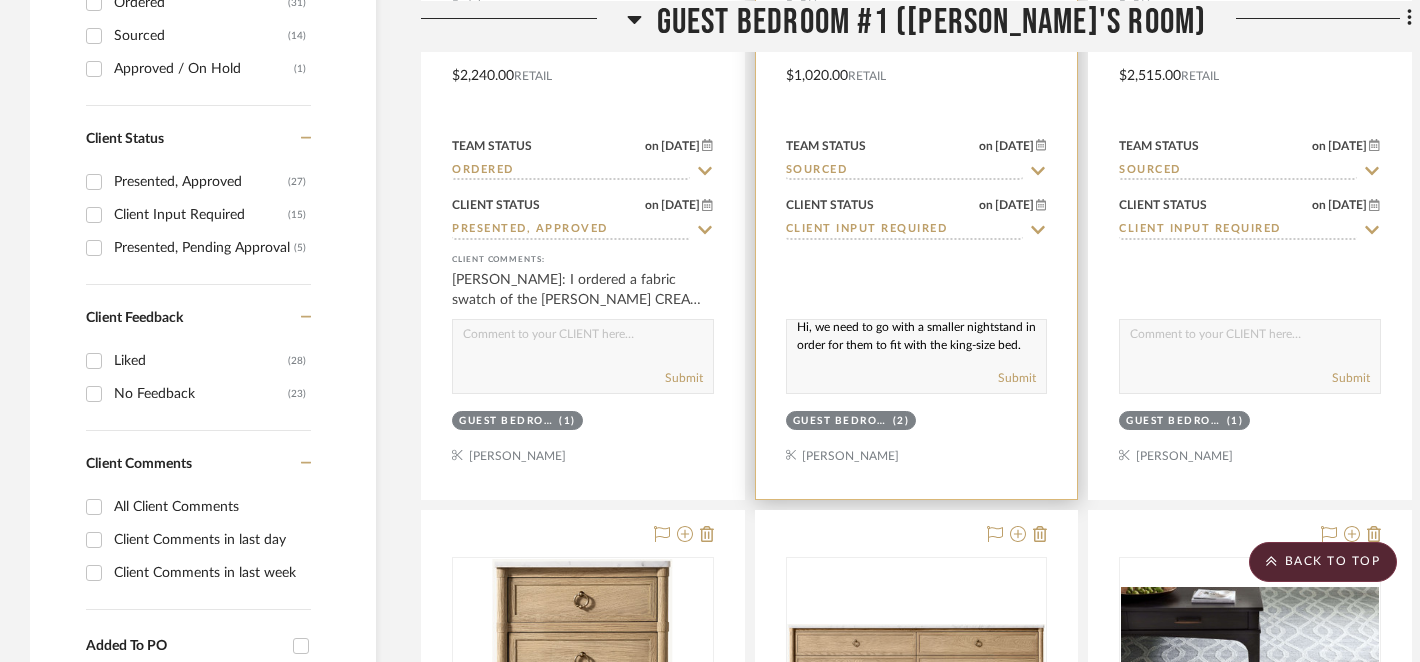 click on "Hi, we need to go with a smaller nightstand in order for them to fit with the king-size bed. I've shared two versions to see if this is something [PERSON_NAME] is interested in. Thanks!" at bounding box center [917, 339] 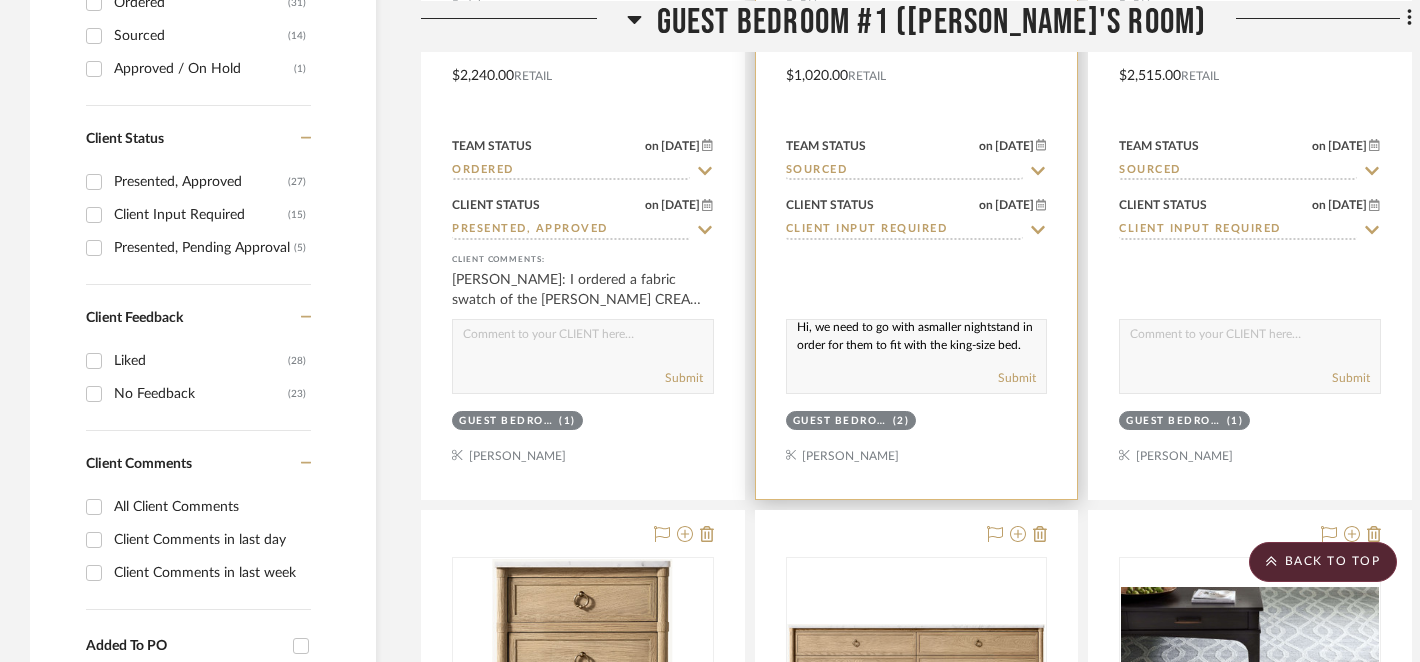 scroll, scrollTop: 6, scrollLeft: 0, axis: vertical 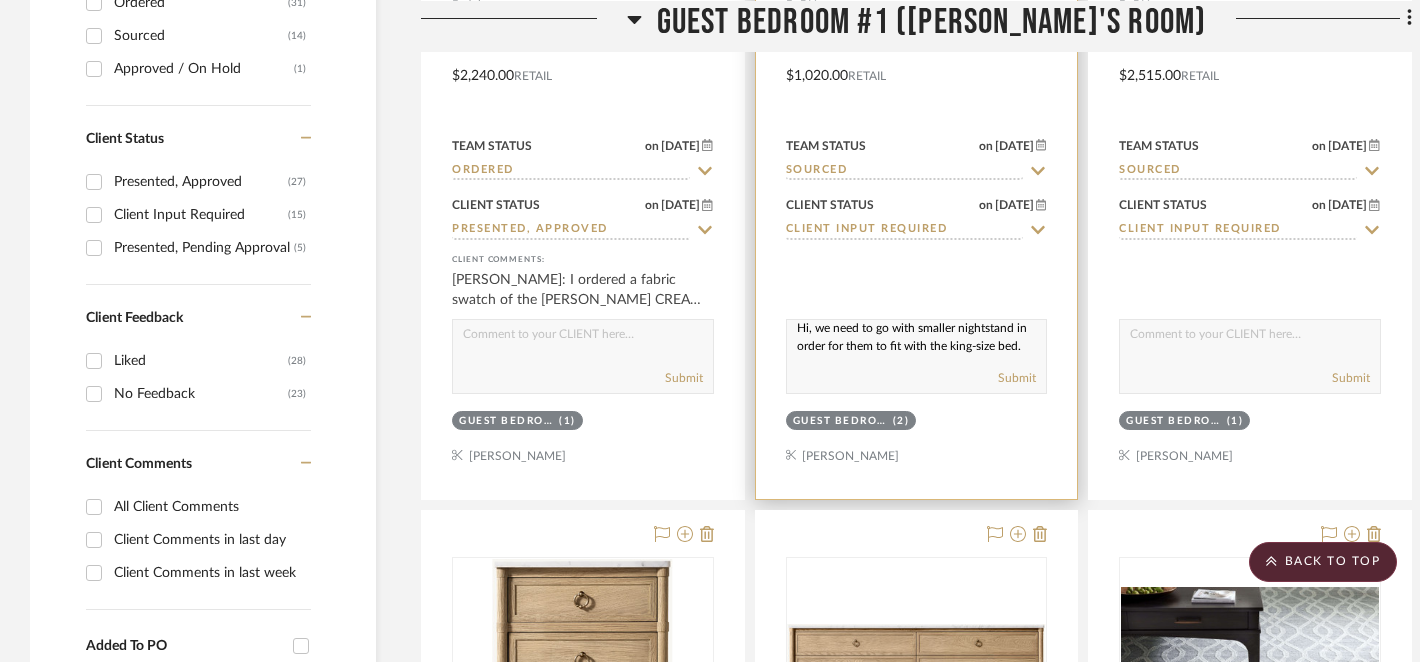 click on "Hi, we need to go with smaller nightstand in order for them to fit with the king-size bed. I've shared two versions to see if this is something [PERSON_NAME] is interested in. Thanks!" at bounding box center [917, 339] 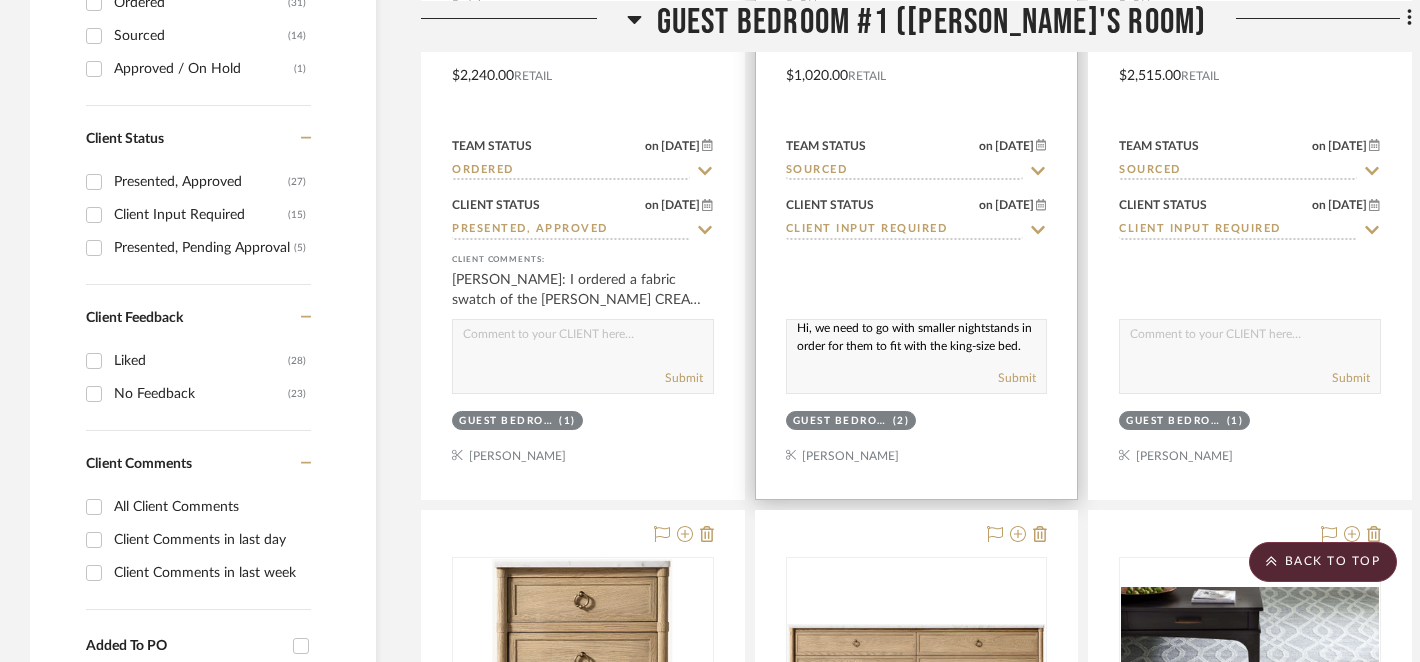 click on "Hi, we need to go with smaller nightstands in order for them to fit with the king-size bed. I've shared two versions to see if this is something [PERSON_NAME] is interested in. Thanks!" at bounding box center [917, 339] 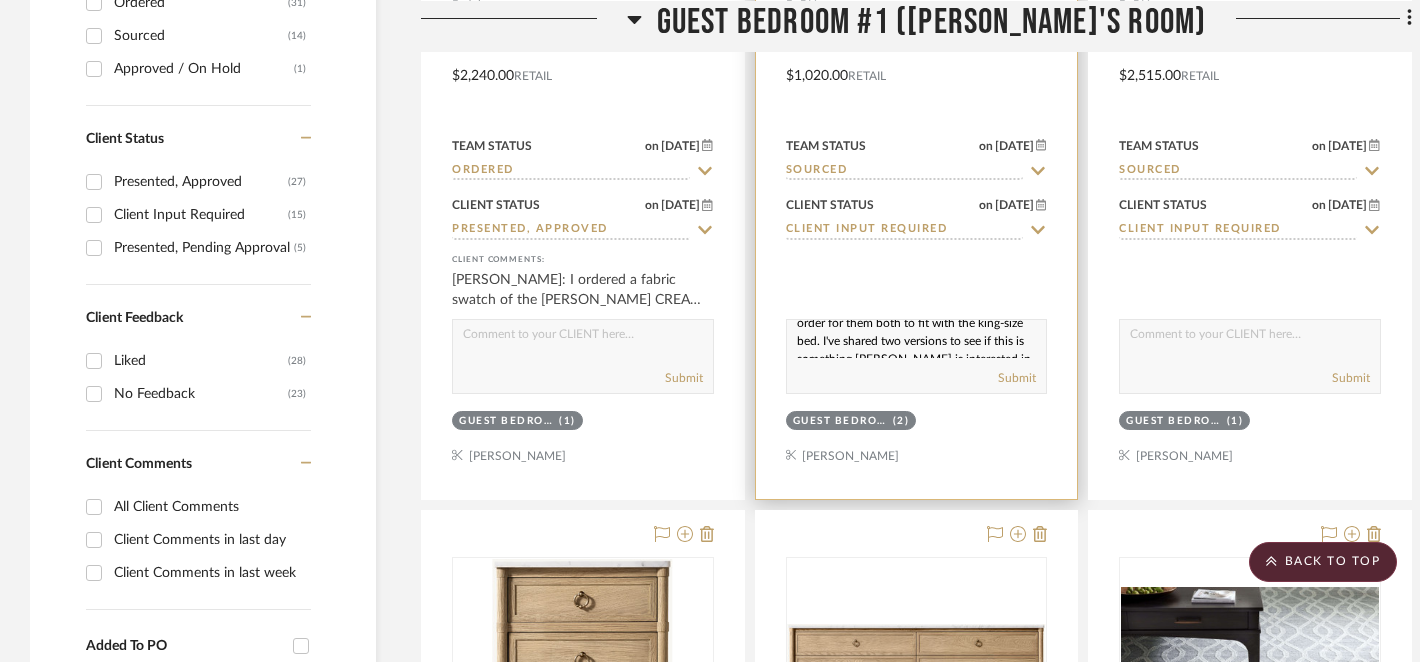 scroll, scrollTop: 39, scrollLeft: 0, axis: vertical 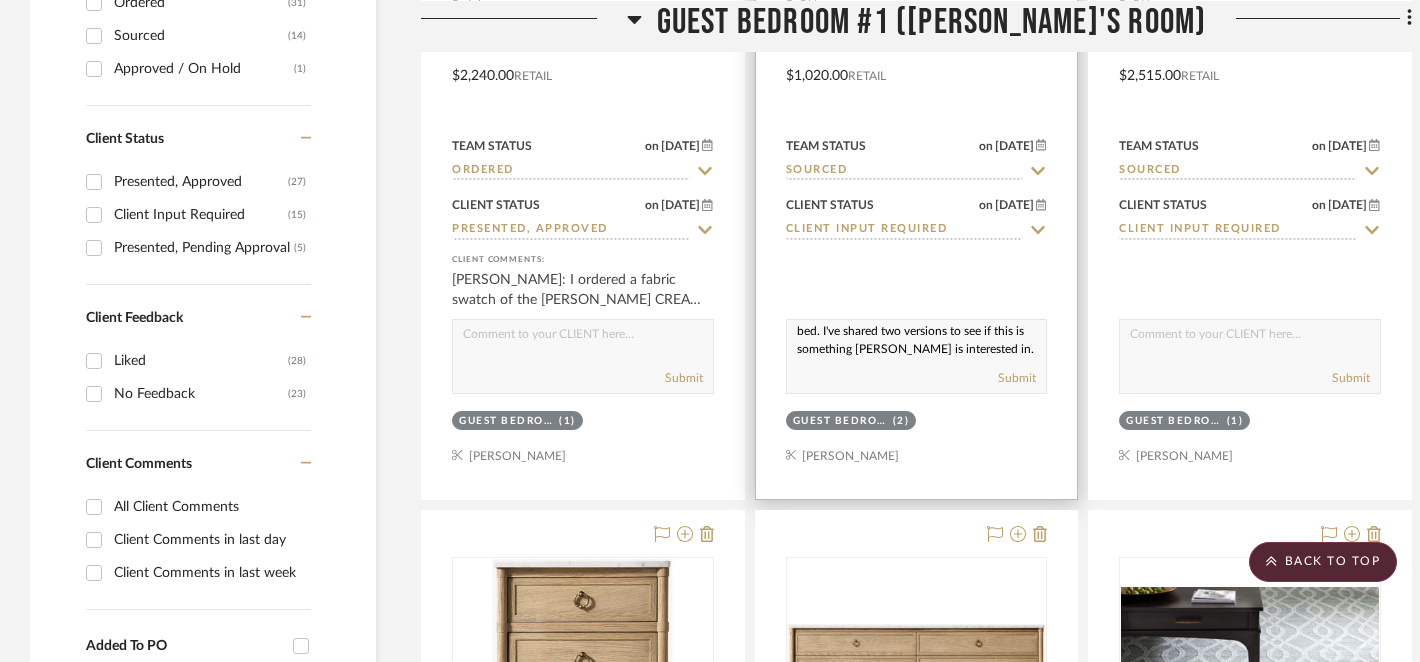 click on "Hi, we need to go with smaller nightstands in order for them both to fit with the king-size bed. I've shared two versions to see if this is something [PERSON_NAME] is interested in. Thanks!" at bounding box center [917, 339] 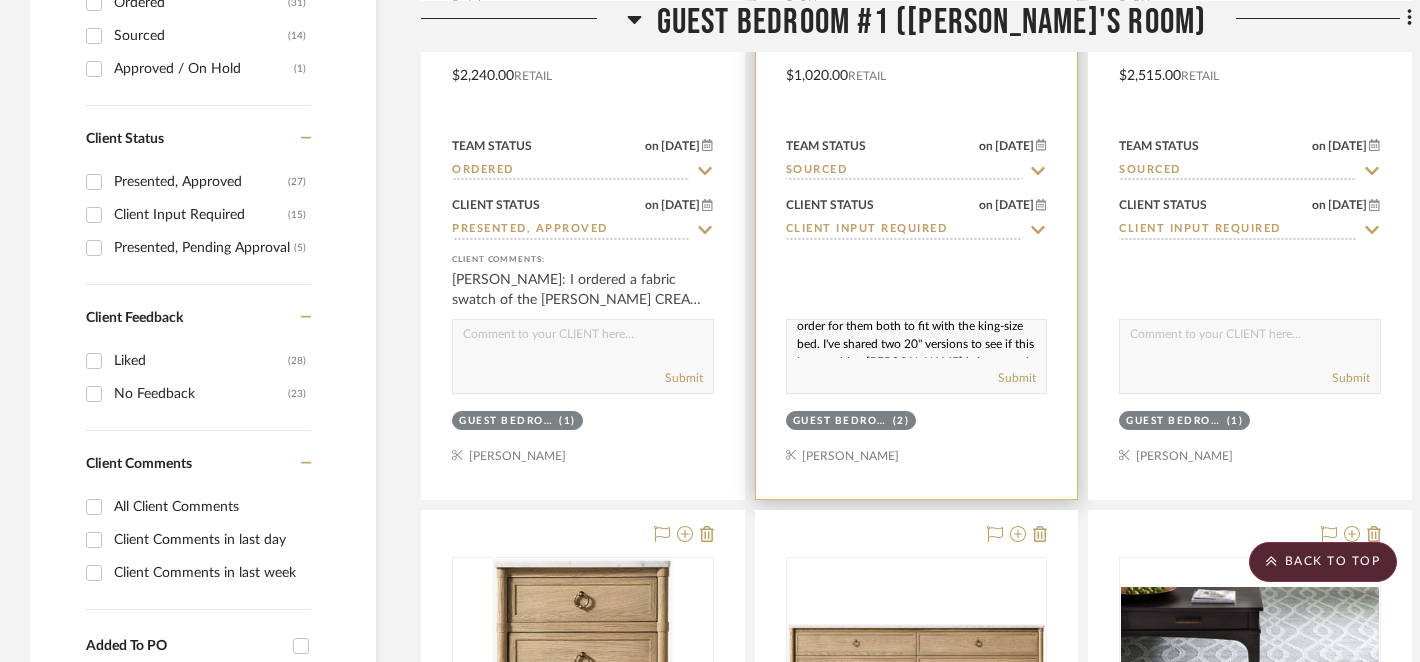 scroll, scrollTop: 0, scrollLeft: 0, axis: both 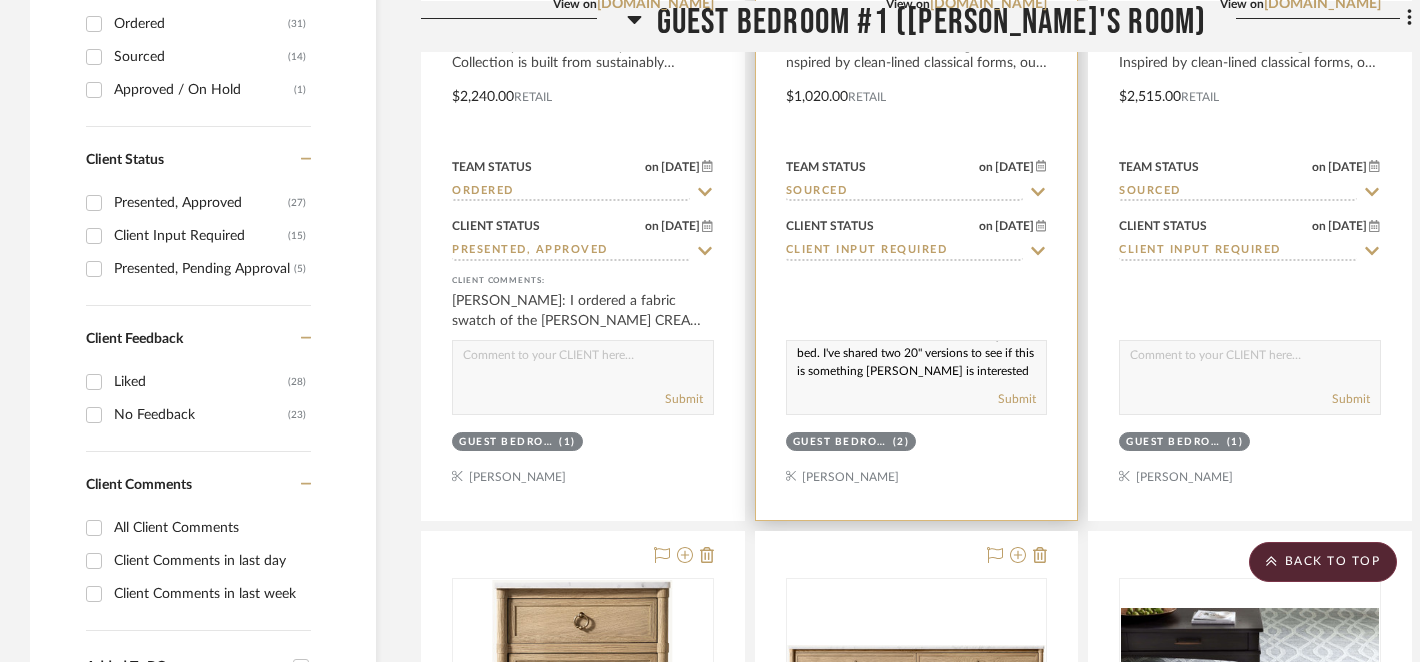 click on "Hi, we need to go with smaller nightstands in order for them both to fit with the king-size bed. I've shared two 20" versions to see if this is something [PERSON_NAME] is interested in. Thanks!" at bounding box center [917, 360] 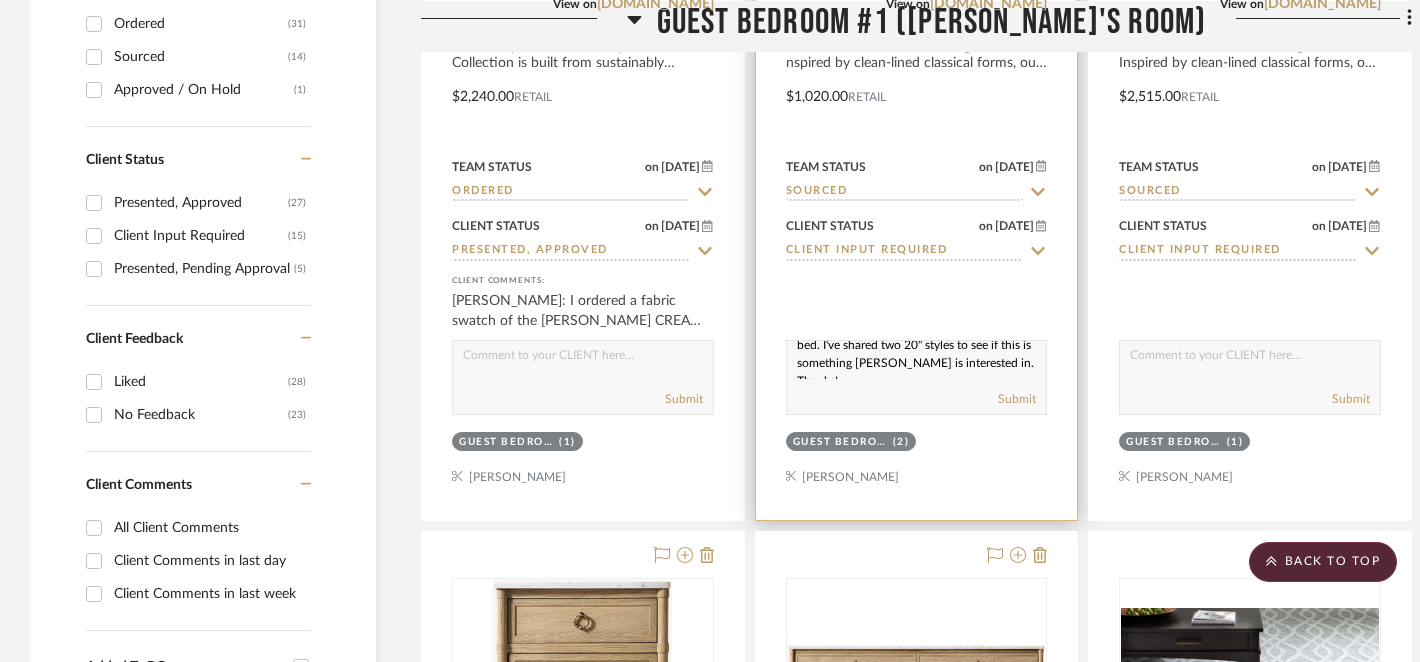 scroll, scrollTop: 60, scrollLeft: 0, axis: vertical 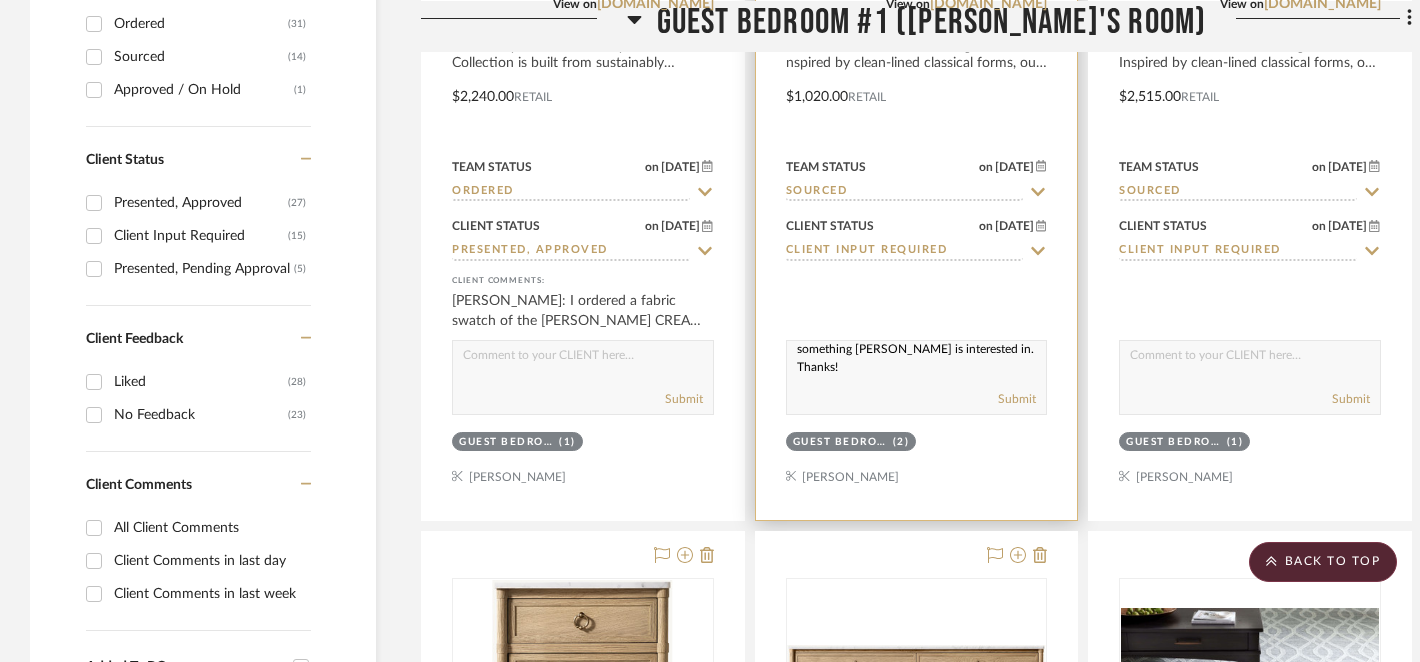 click on "Hi, we need to go with smaller nightstands in order for them both to fit with the king-size bed. I've shared two 20" styles to see if this is something [PERSON_NAME] is interested in. Thanks!" at bounding box center (917, 360) 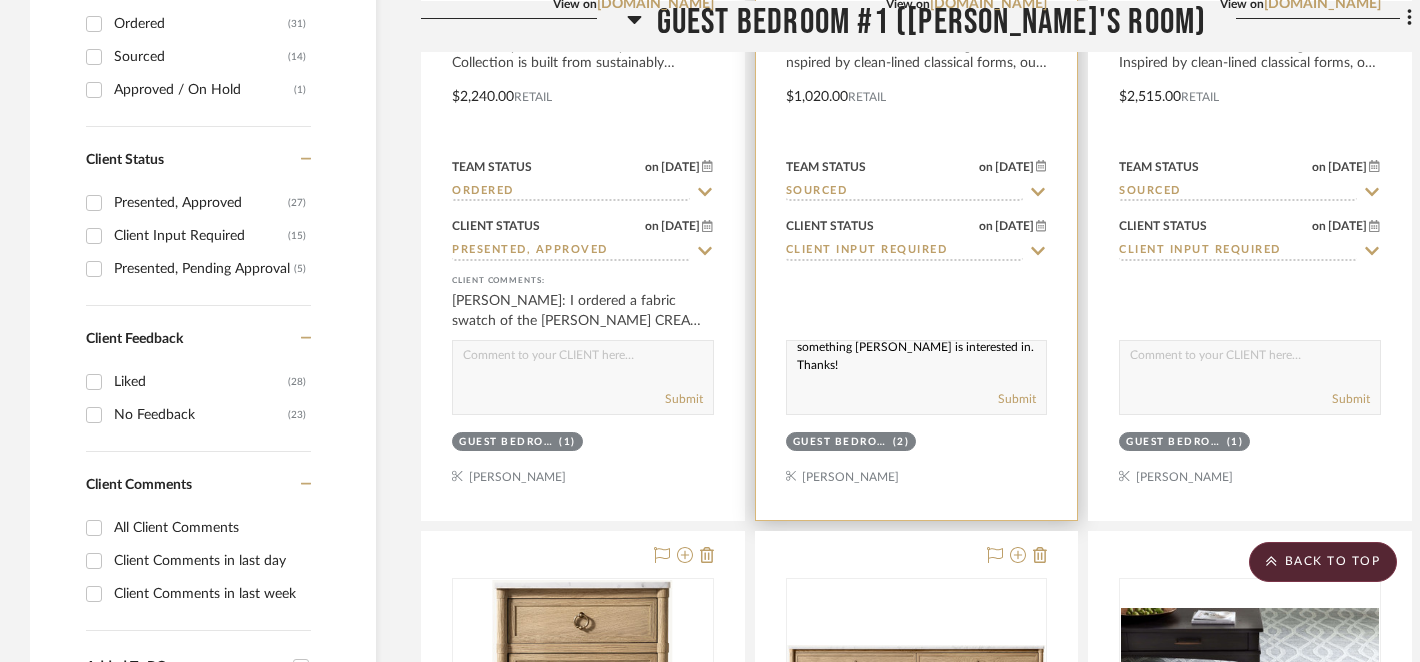 scroll, scrollTop: 0, scrollLeft: 0, axis: both 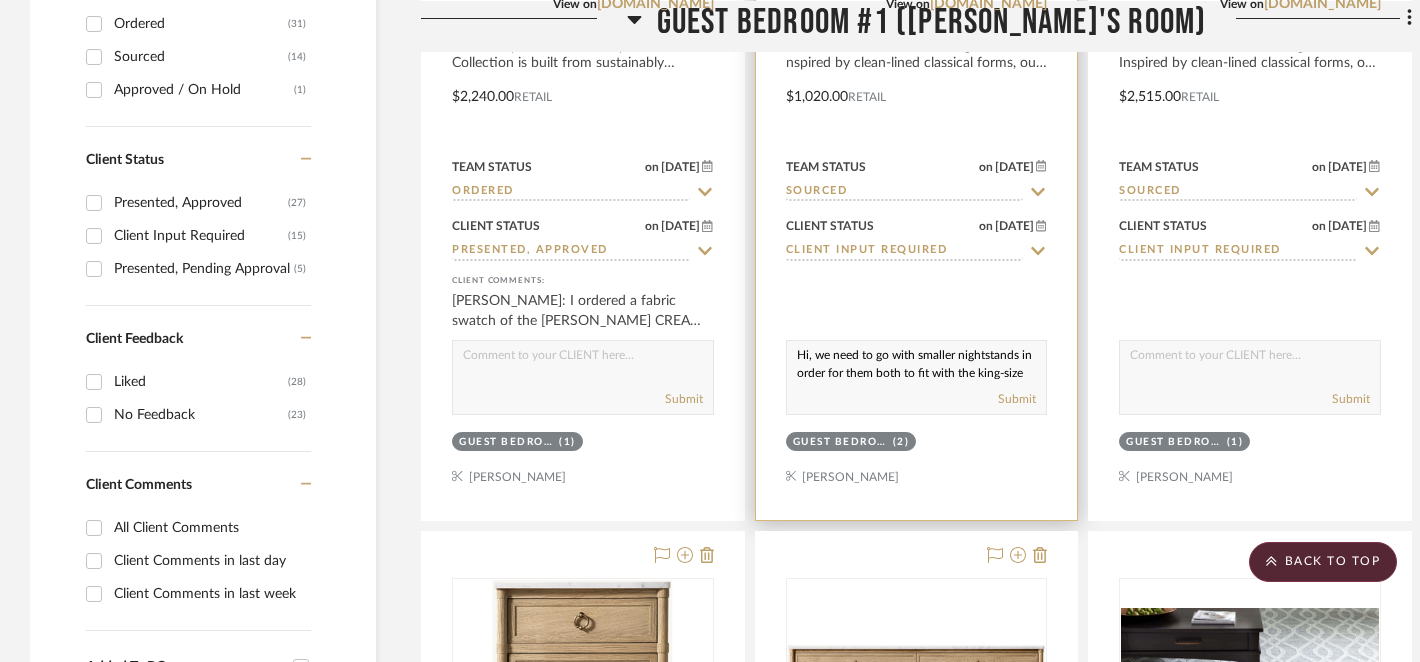 drag, startPoint x: 838, startPoint y: 372, endPoint x: 768, endPoint y: 320, distance: 87.20092 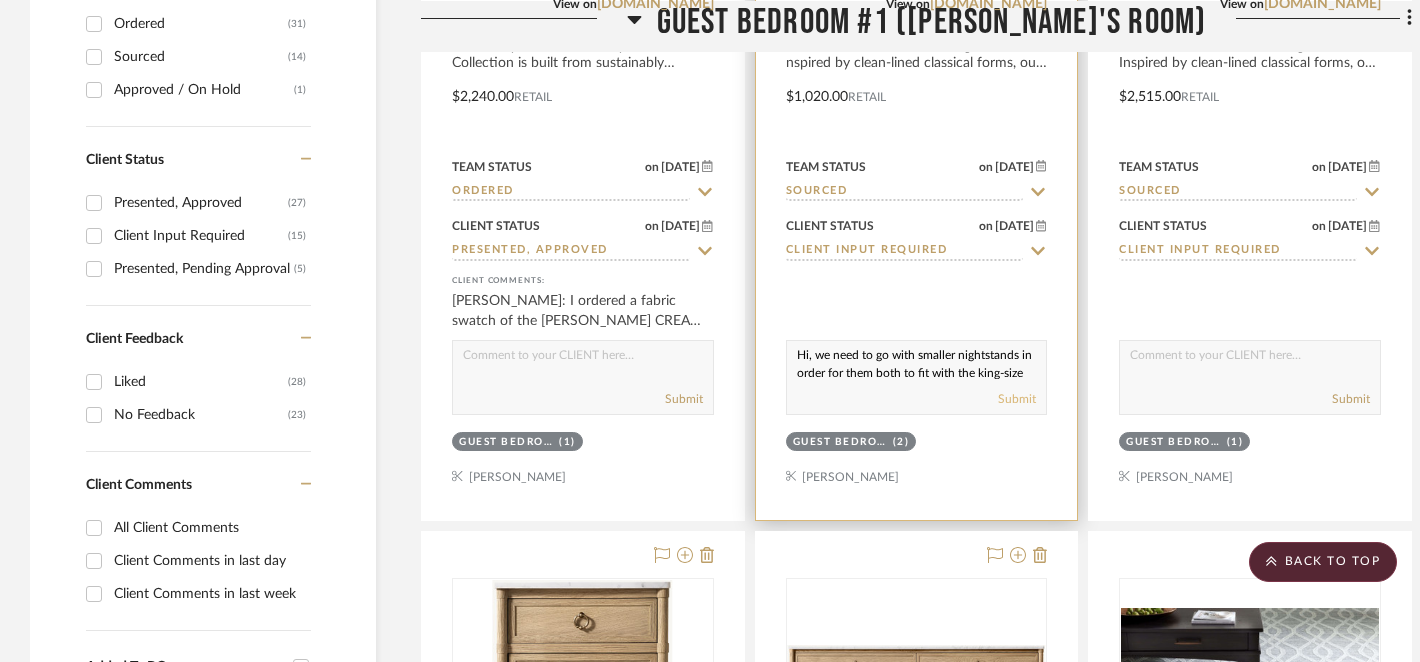 type on "Hi, we need to go with smaller nightstands in order for them both to fit with the king-size bed. I've shared two 20" styles to see if this is something [PERSON_NAME] is interested in. Thanks!" 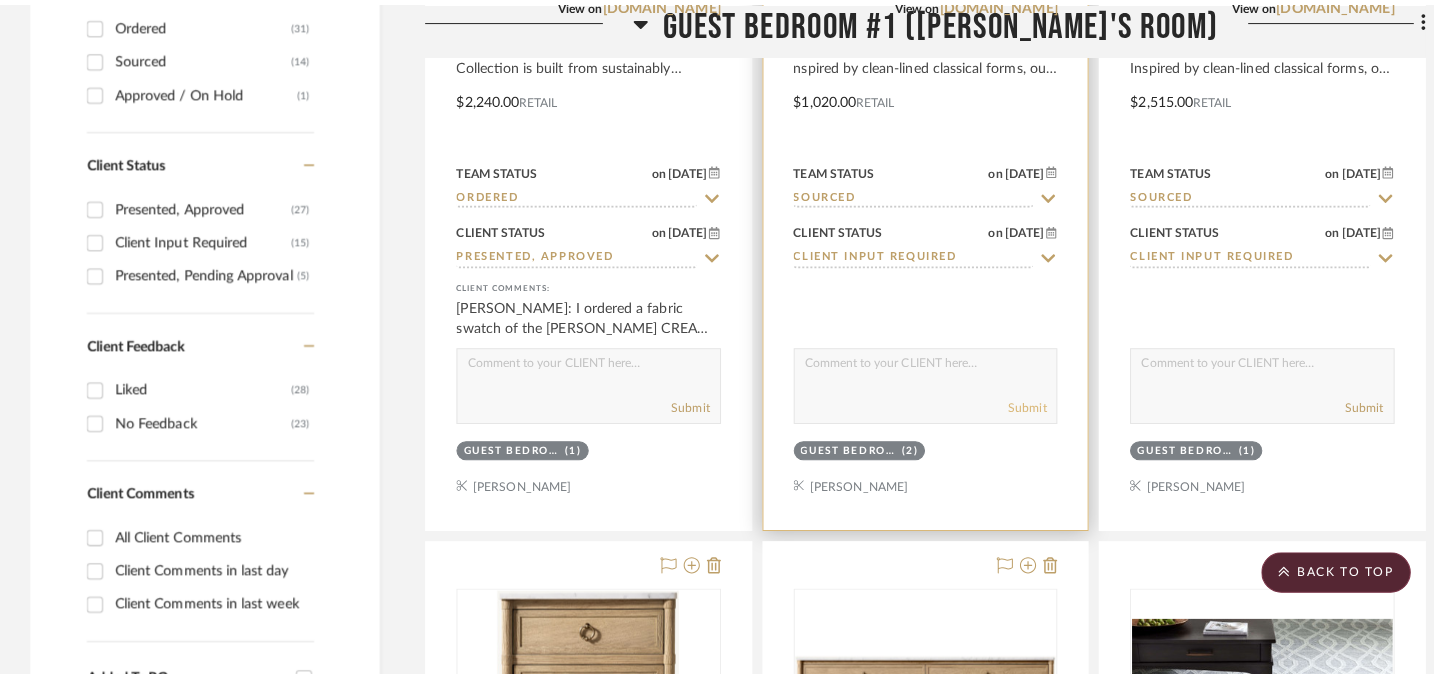 scroll, scrollTop: 0, scrollLeft: 0, axis: both 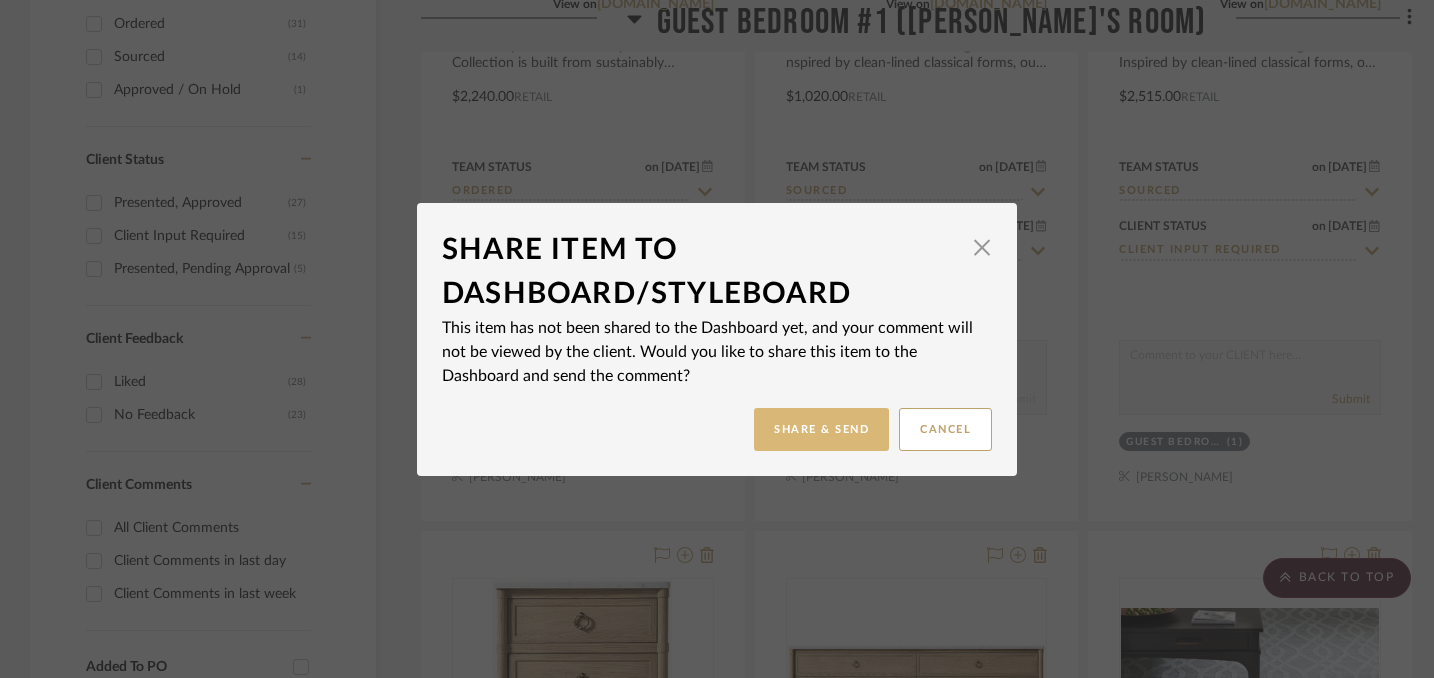 click on "Share & Send" at bounding box center [821, 429] 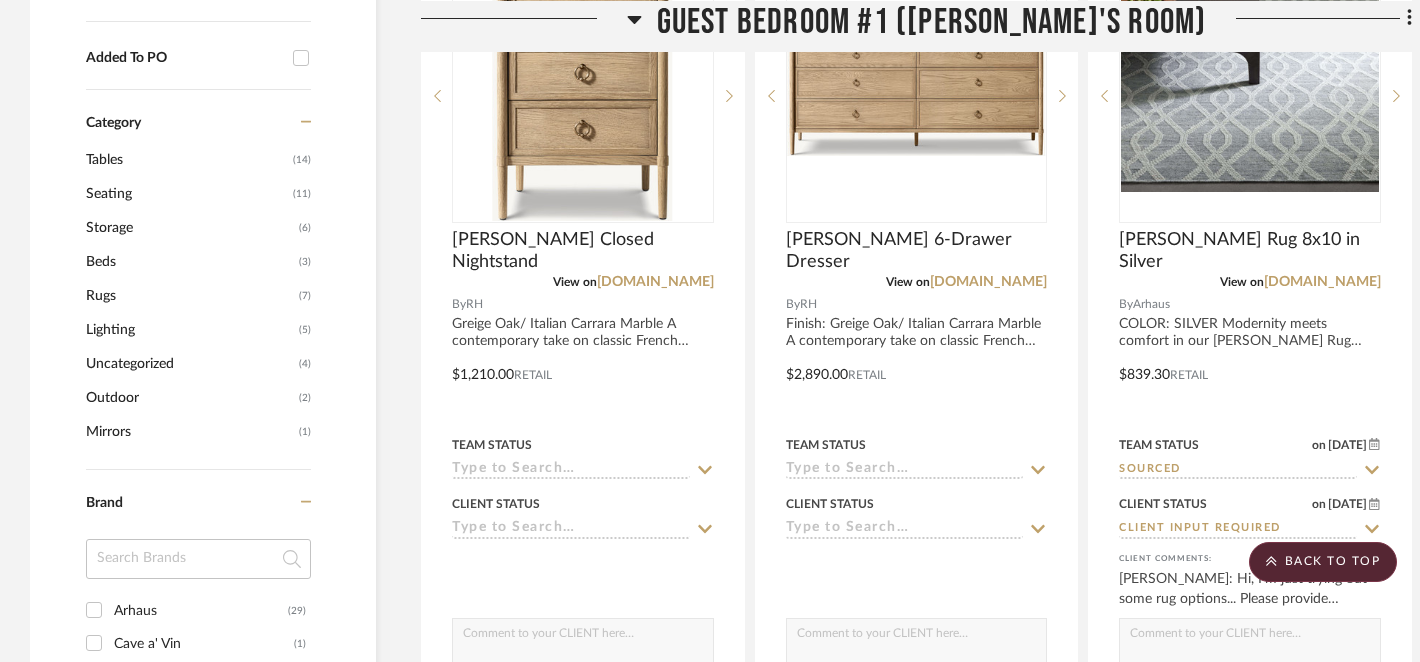 scroll, scrollTop: 1526, scrollLeft: 0, axis: vertical 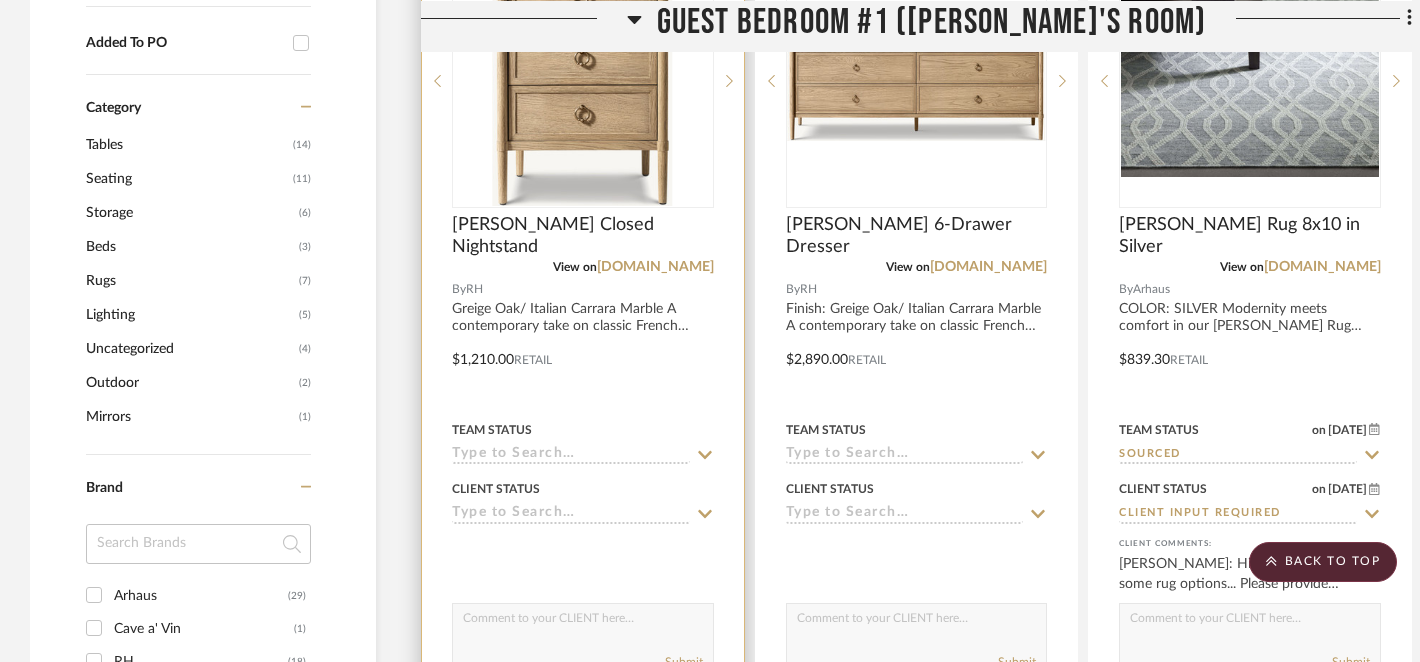 click 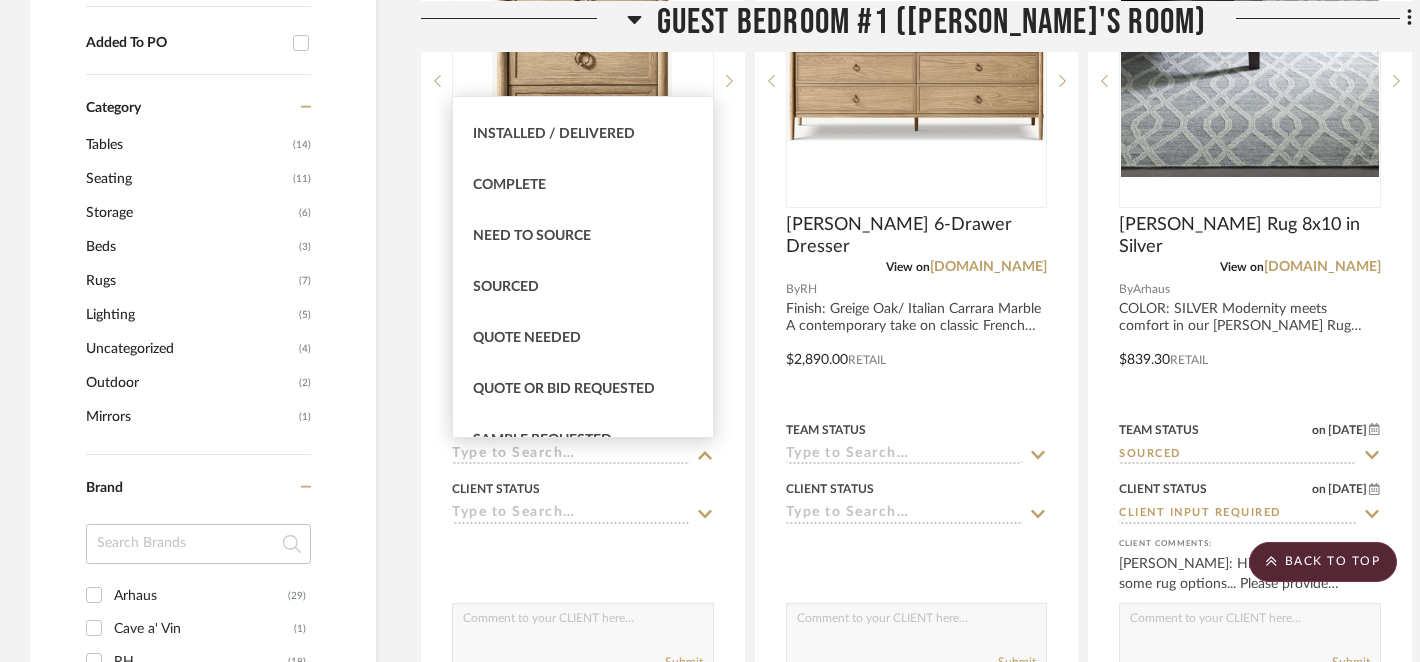 scroll, scrollTop: 499, scrollLeft: 0, axis: vertical 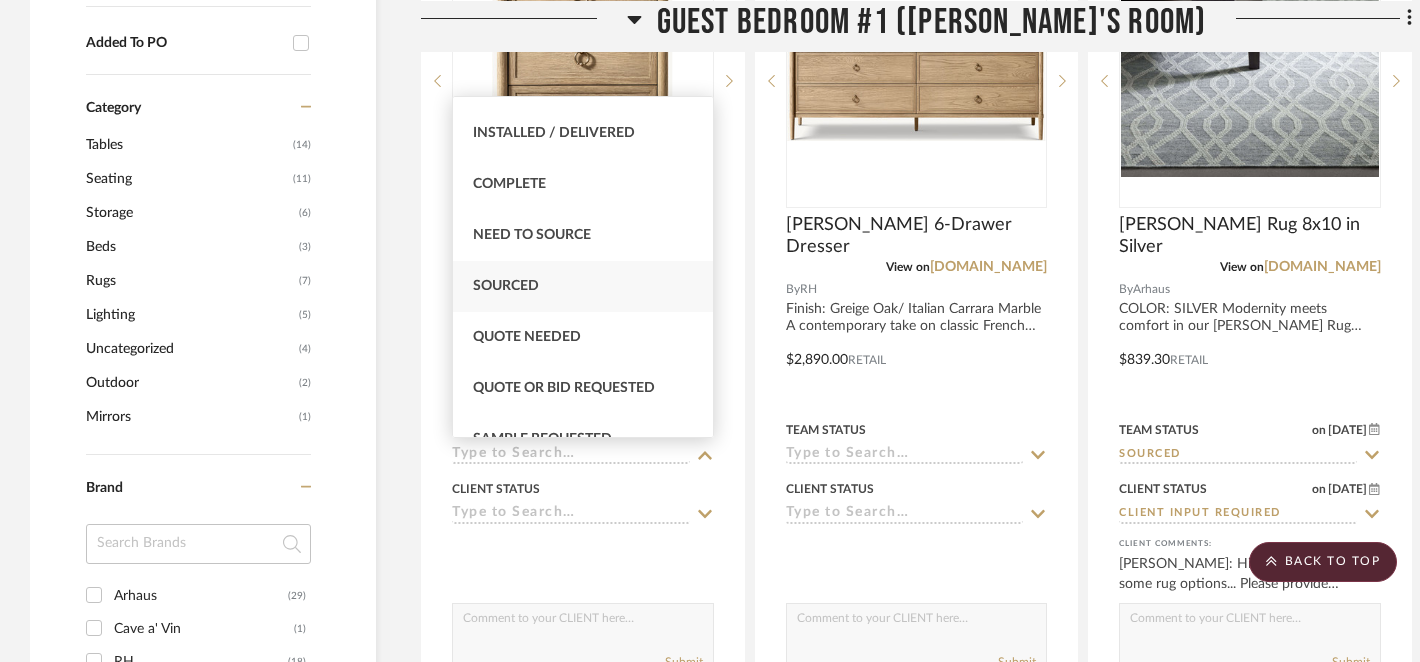 click on "Sourced" at bounding box center [583, 286] 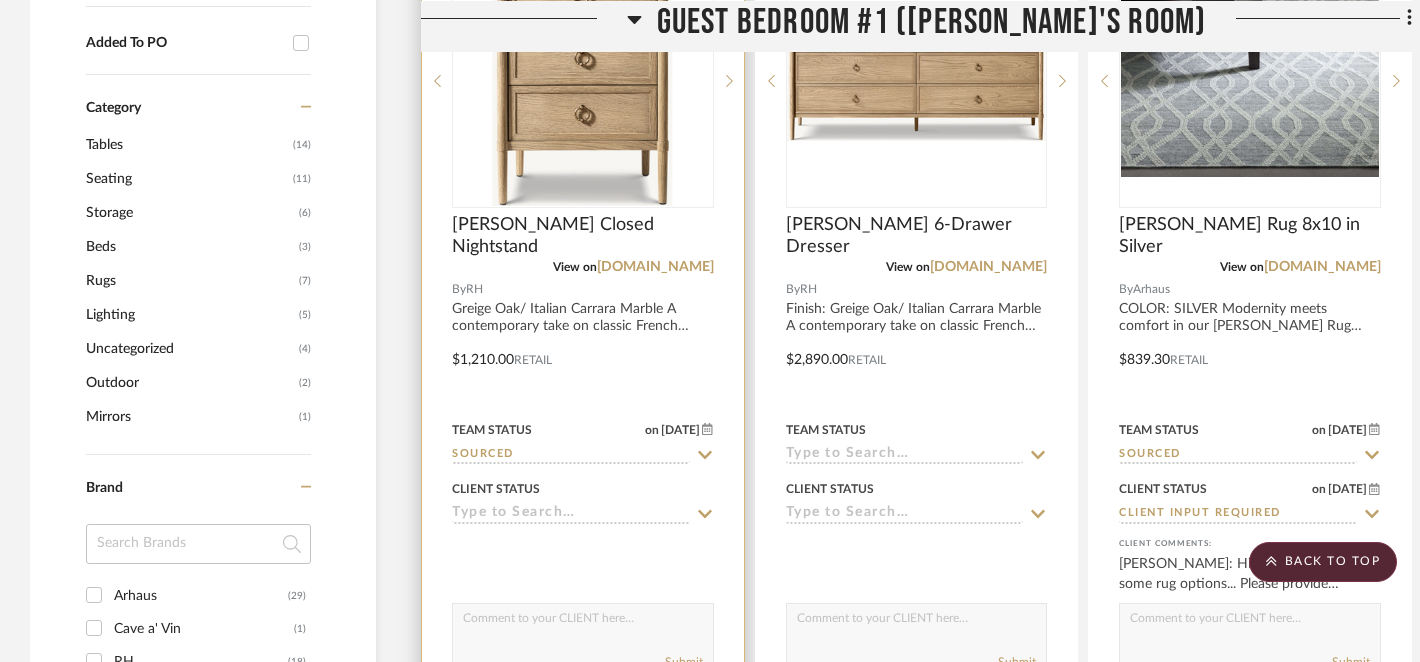 click 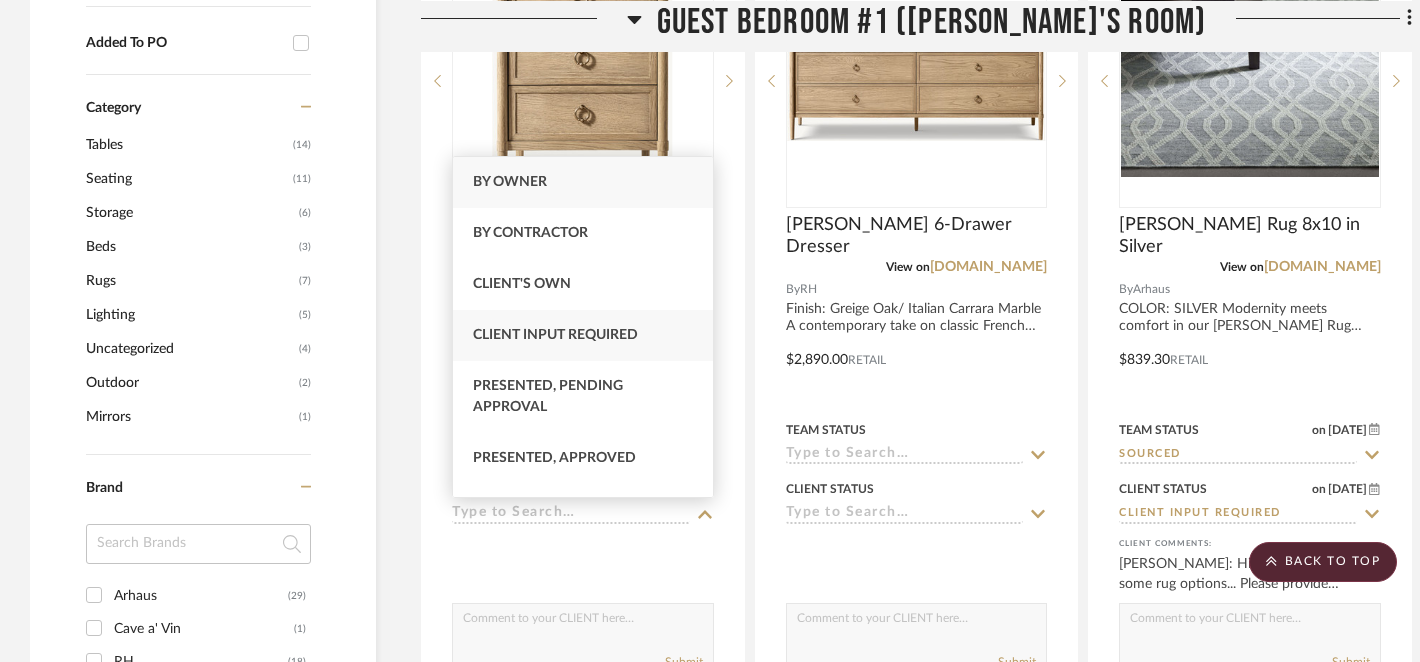 click on "Client Input Required" at bounding box center [583, 335] 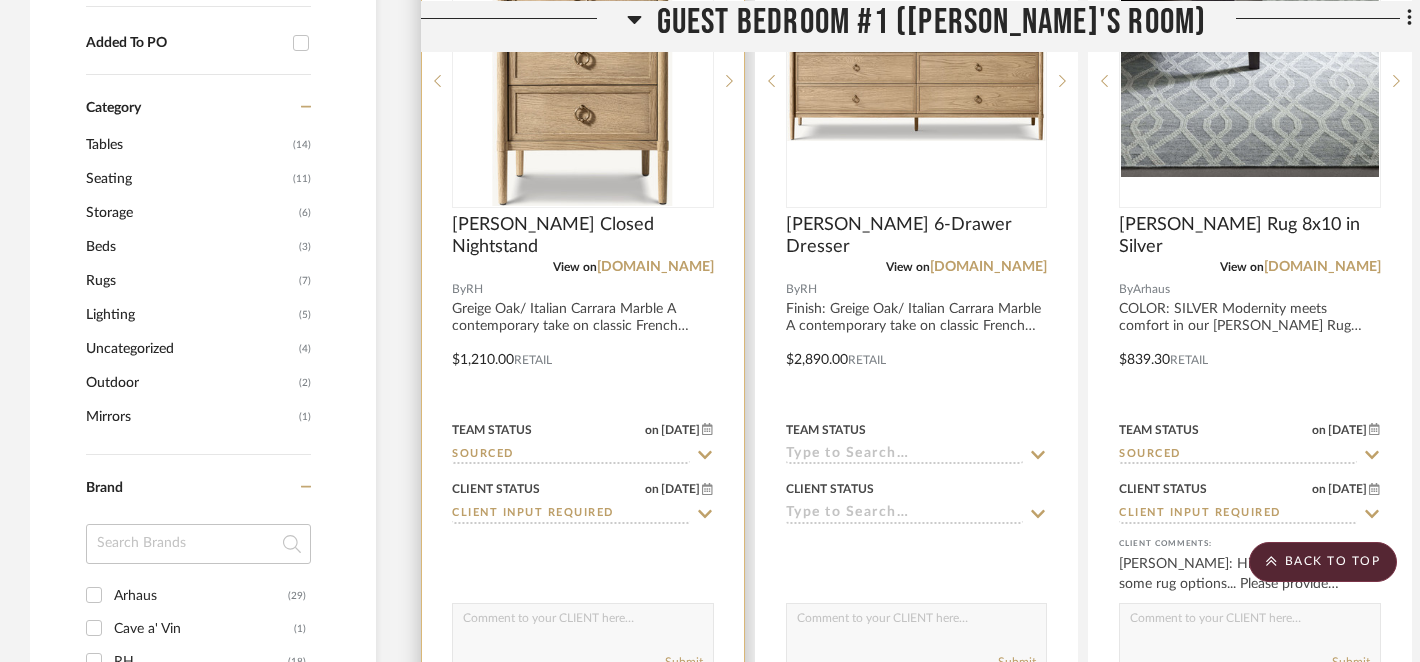 click at bounding box center [583, 623] 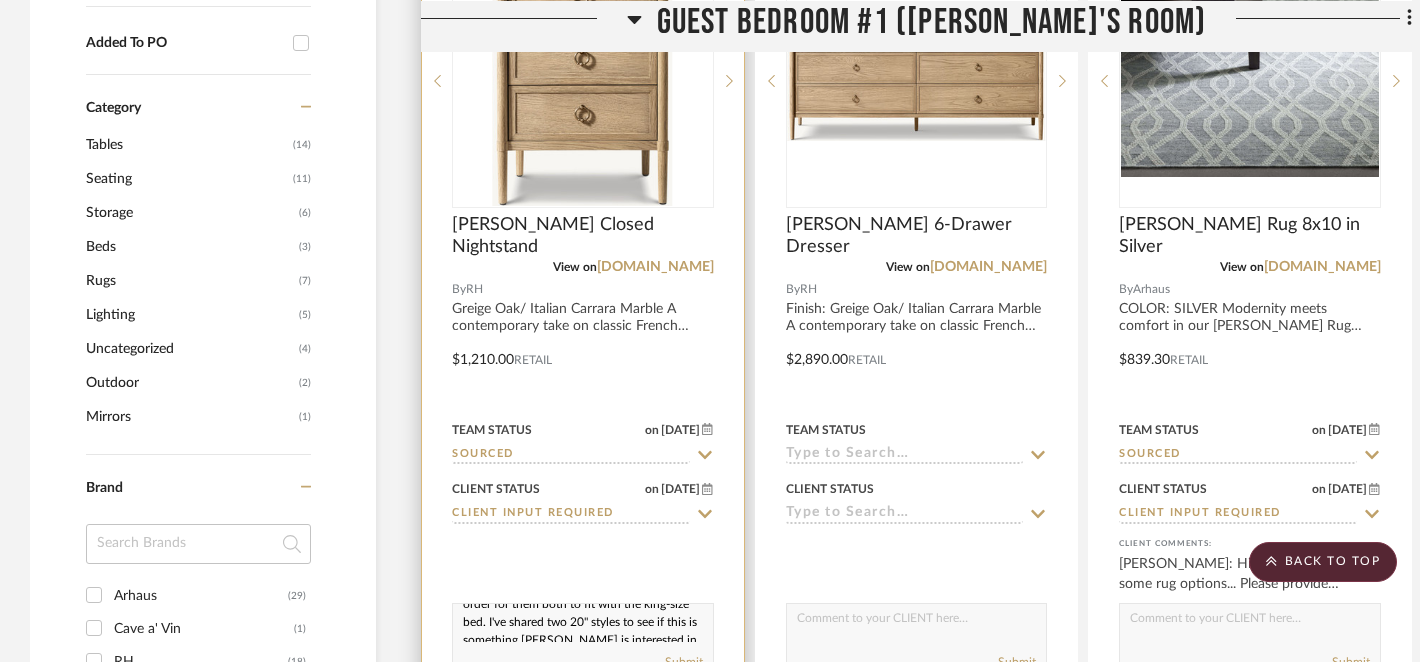 scroll, scrollTop: 0, scrollLeft: 0, axis: both 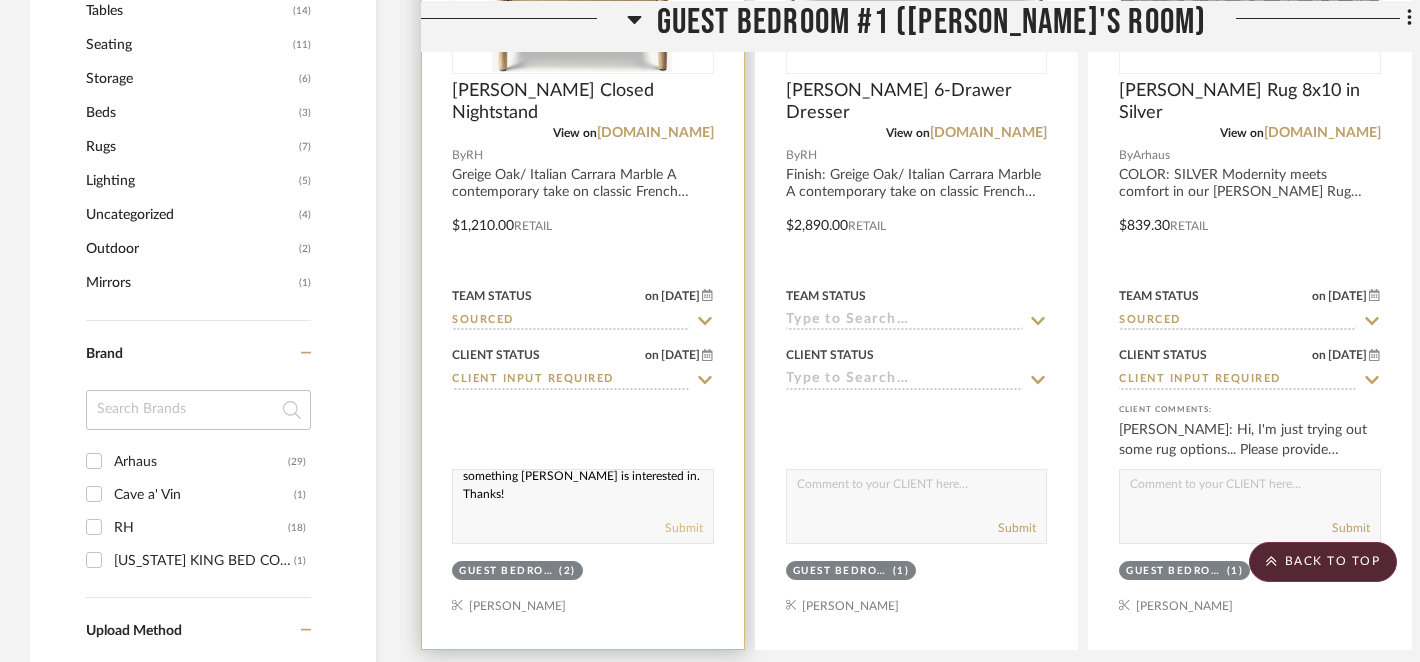 type on "Hi, we need to go with smaller nightstands in order for them both to fit with the king-size bed. I've shared two 20" styles to see if this is something [PERSON_NAME] is interested in. Thanks!" 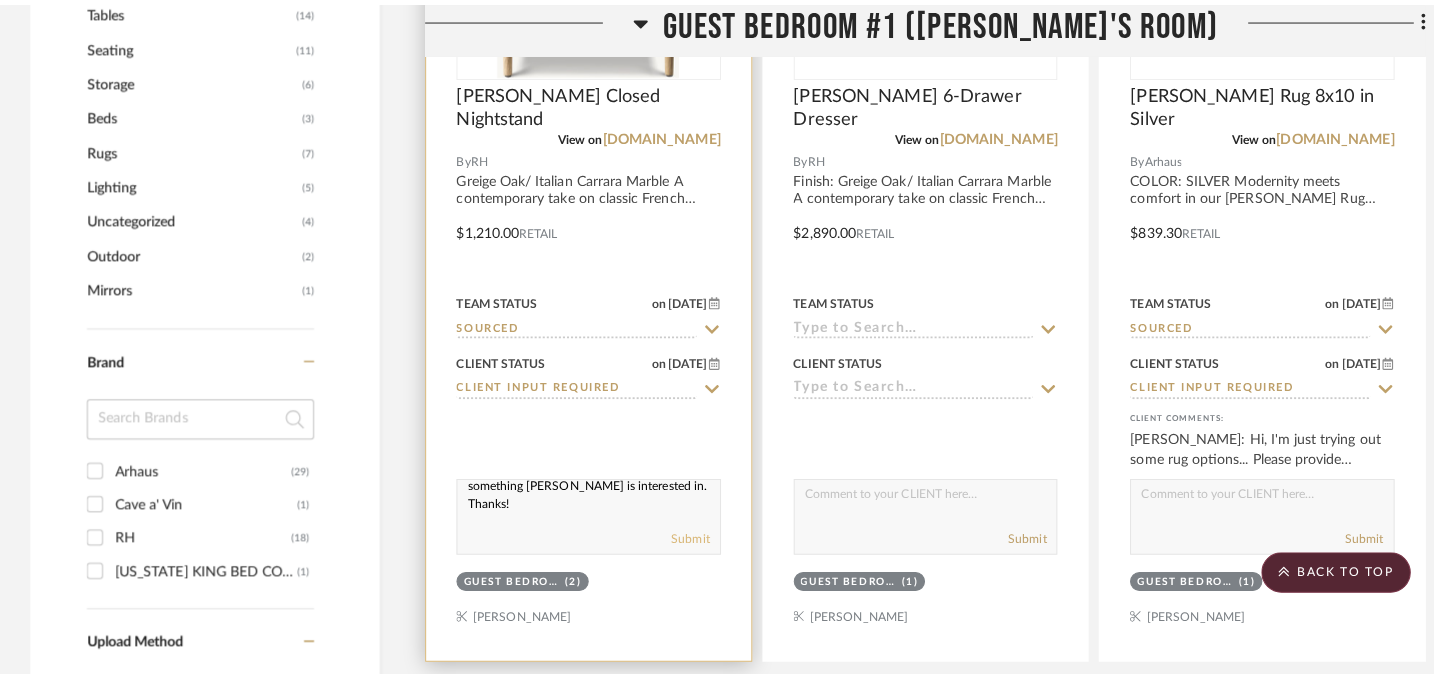scroll, scrollTop: 0, scrollLeft: 0, axis: both 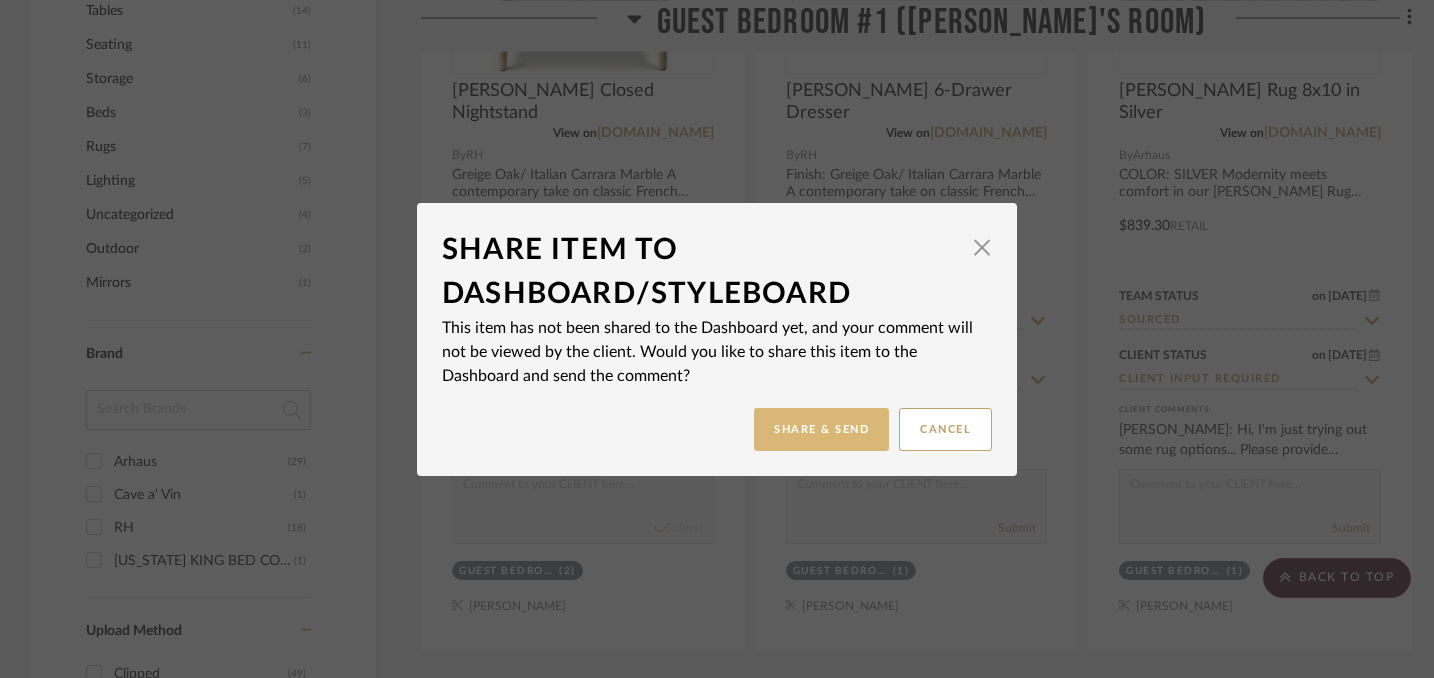click on "Share & Send" at bounding box center [821, 429] 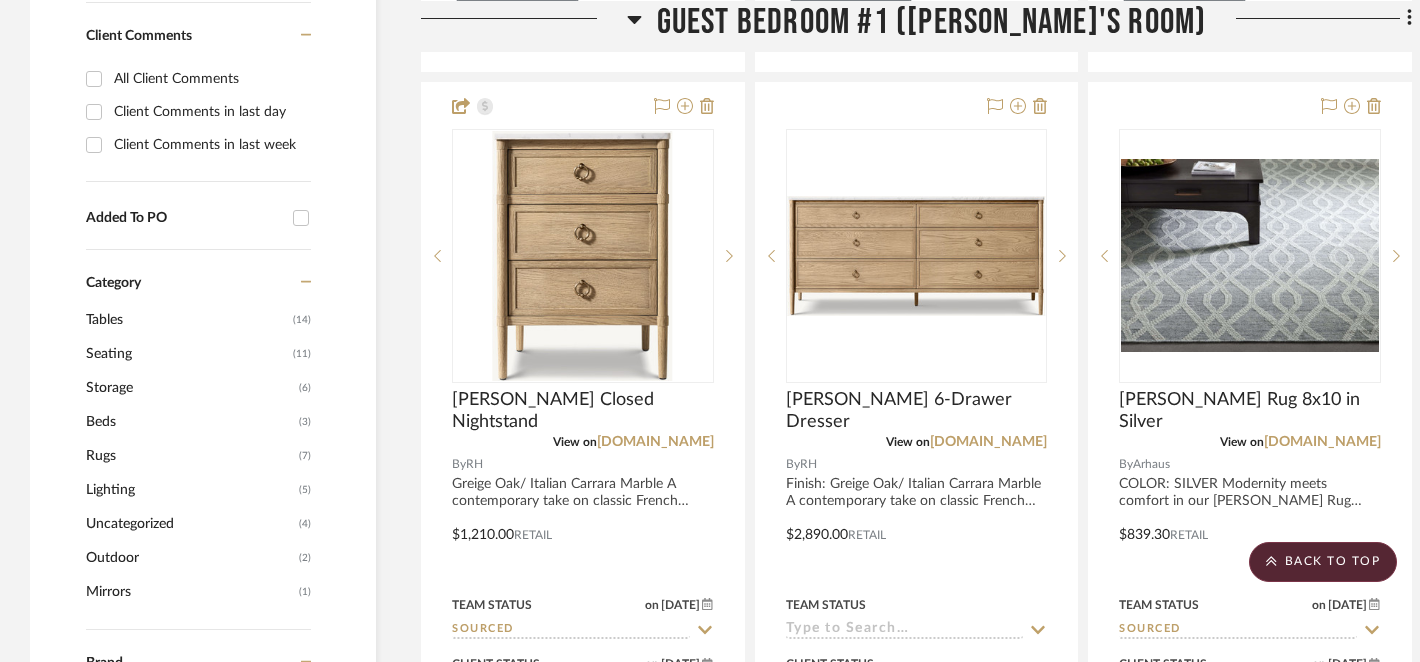 scroll, scrollTop: 1350, scrollLeft: 0, axis: vertical 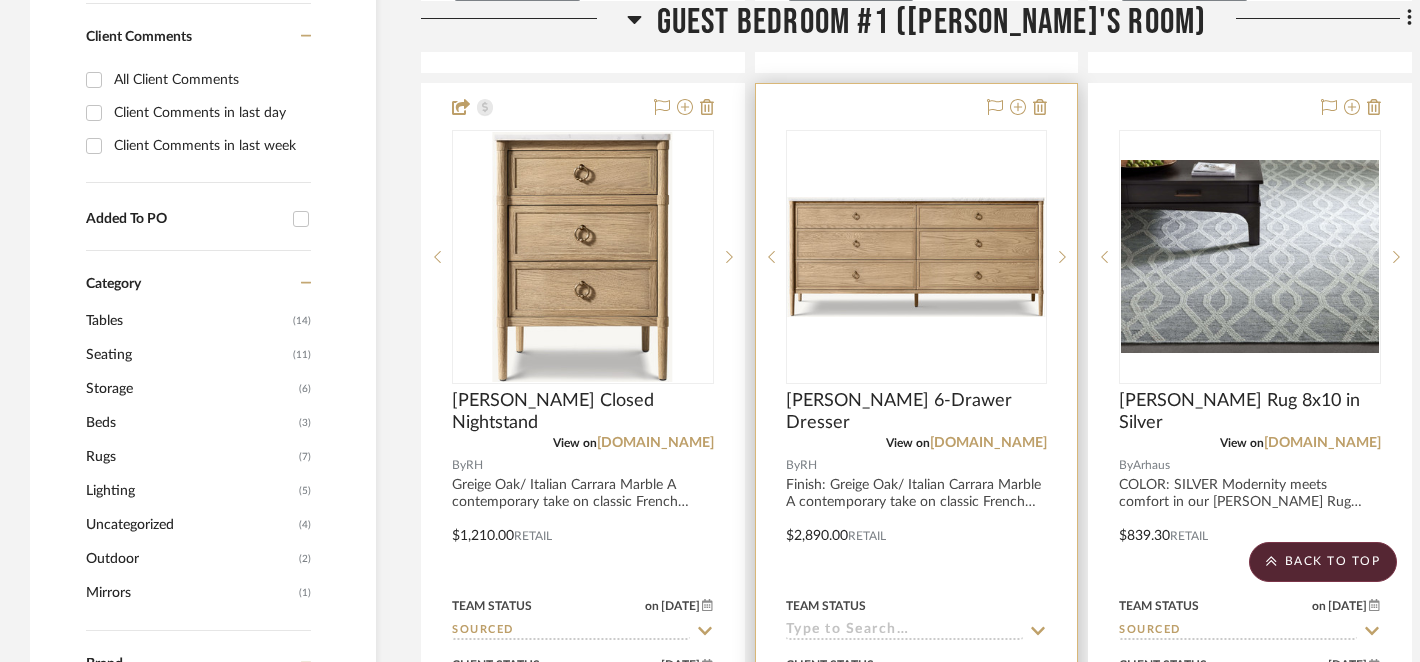 click at bounding box center [917, 257] 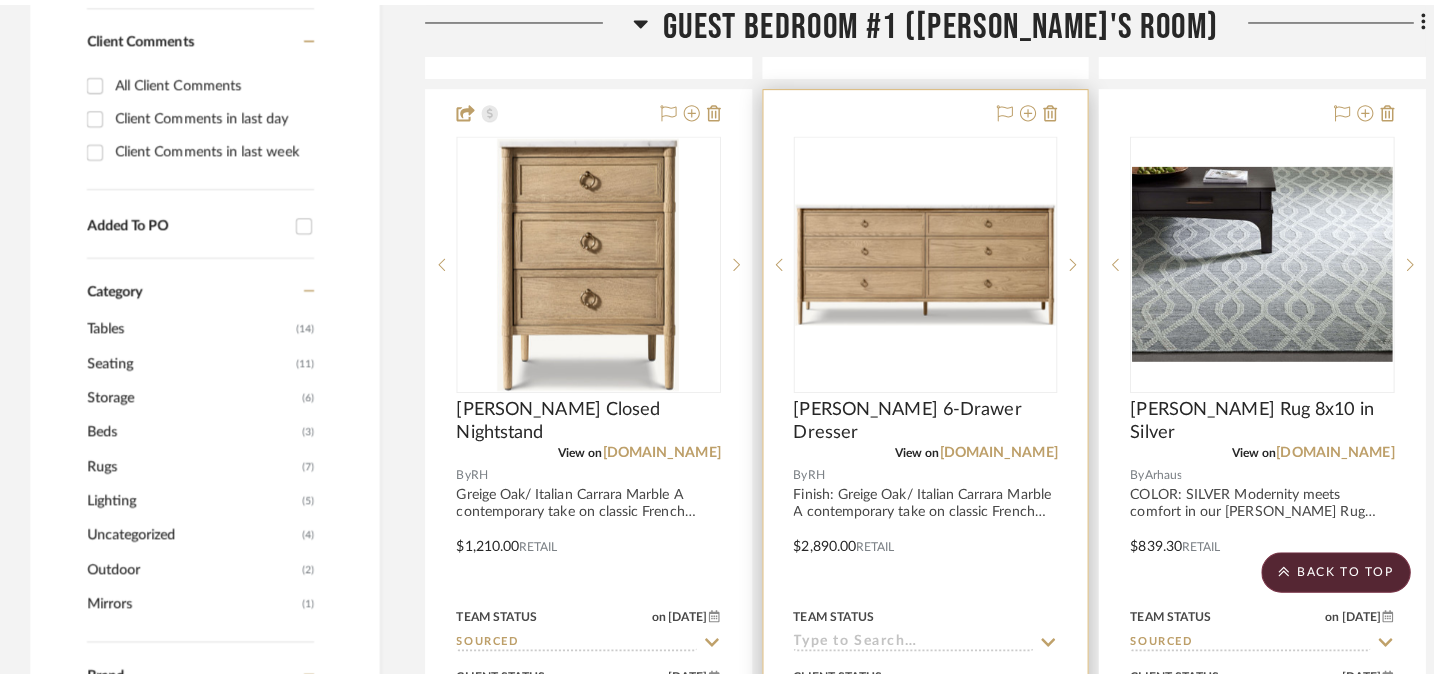 scroll, scrollTop: 0, scrollLeft: 0, axis: both 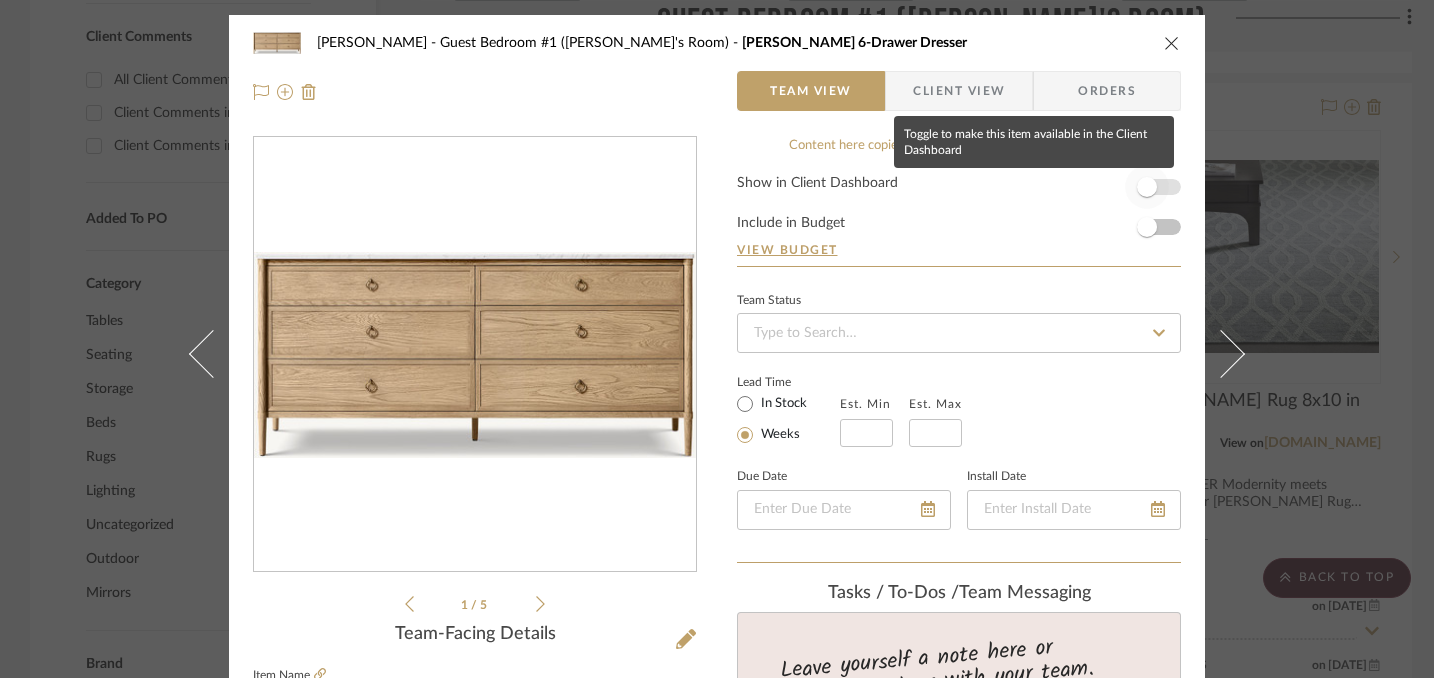 click at bounding box center [1147, 187] 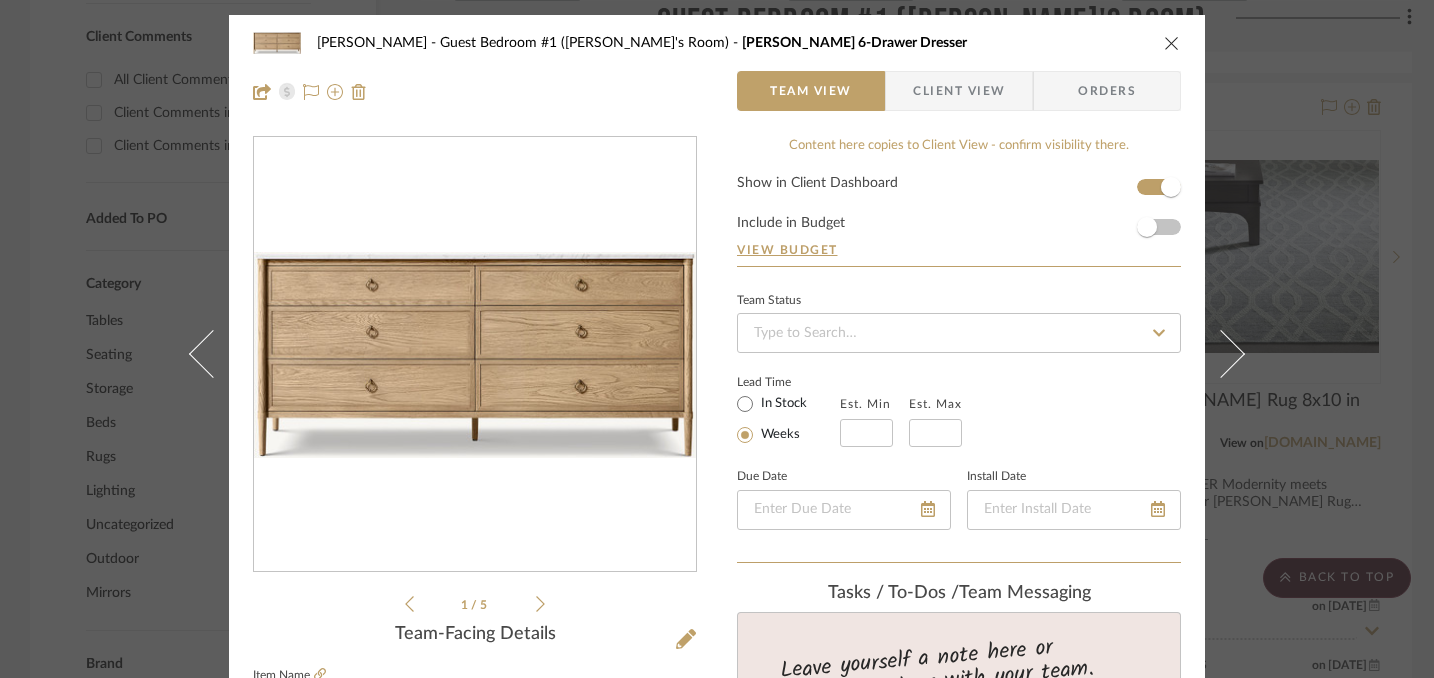 type 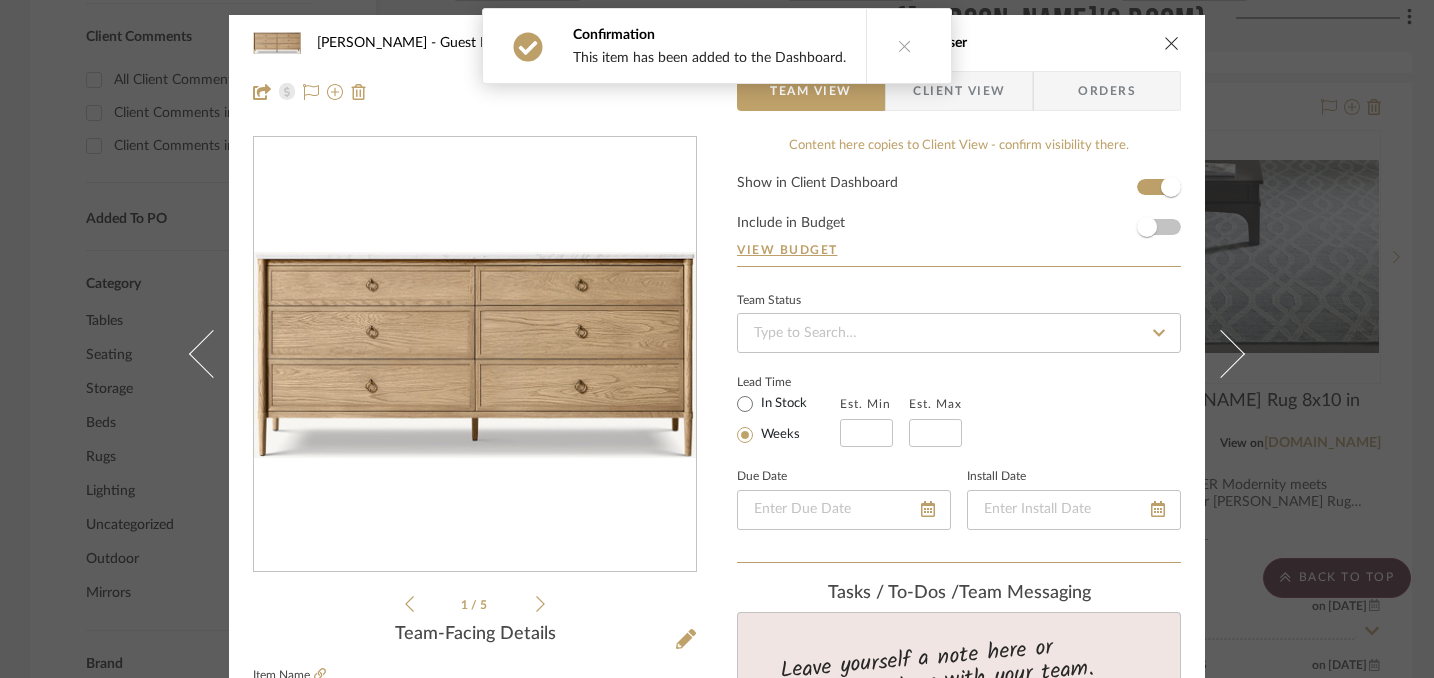 click at bounding box center (1172, 43) 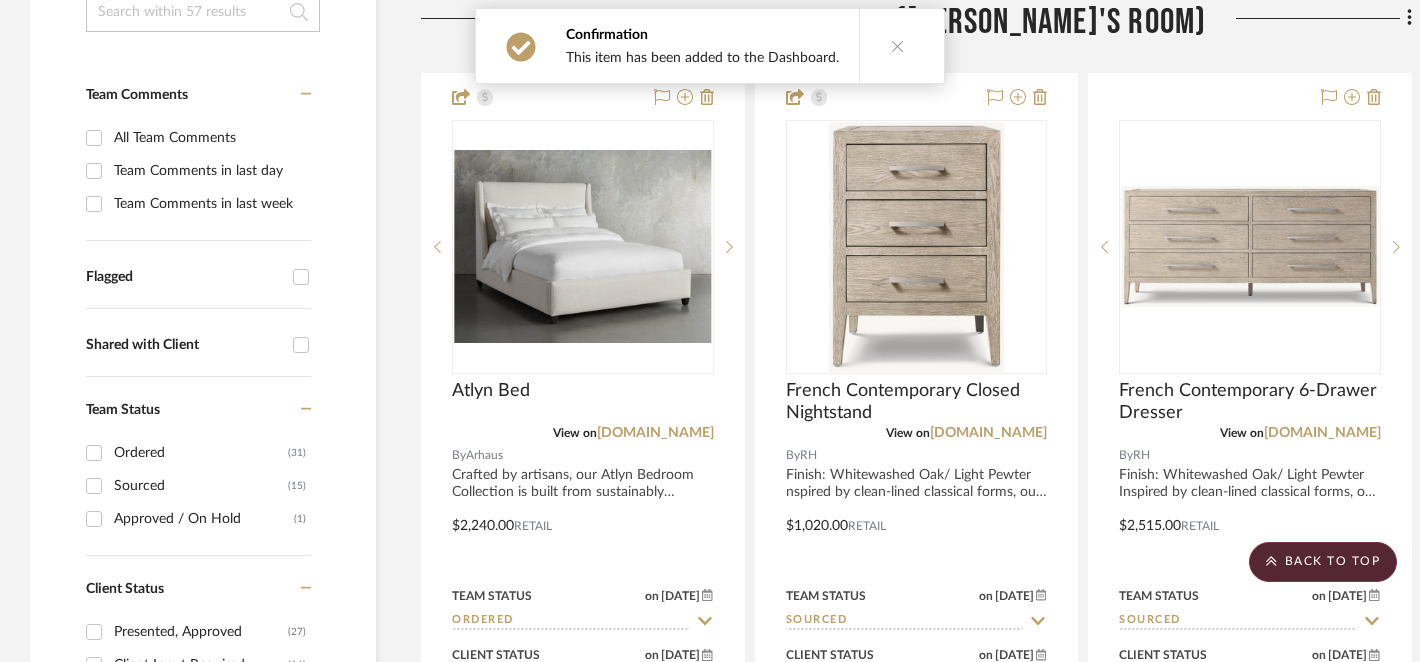 scroll, scrollTop: 472, scrollLeft: 0, axis: vertical 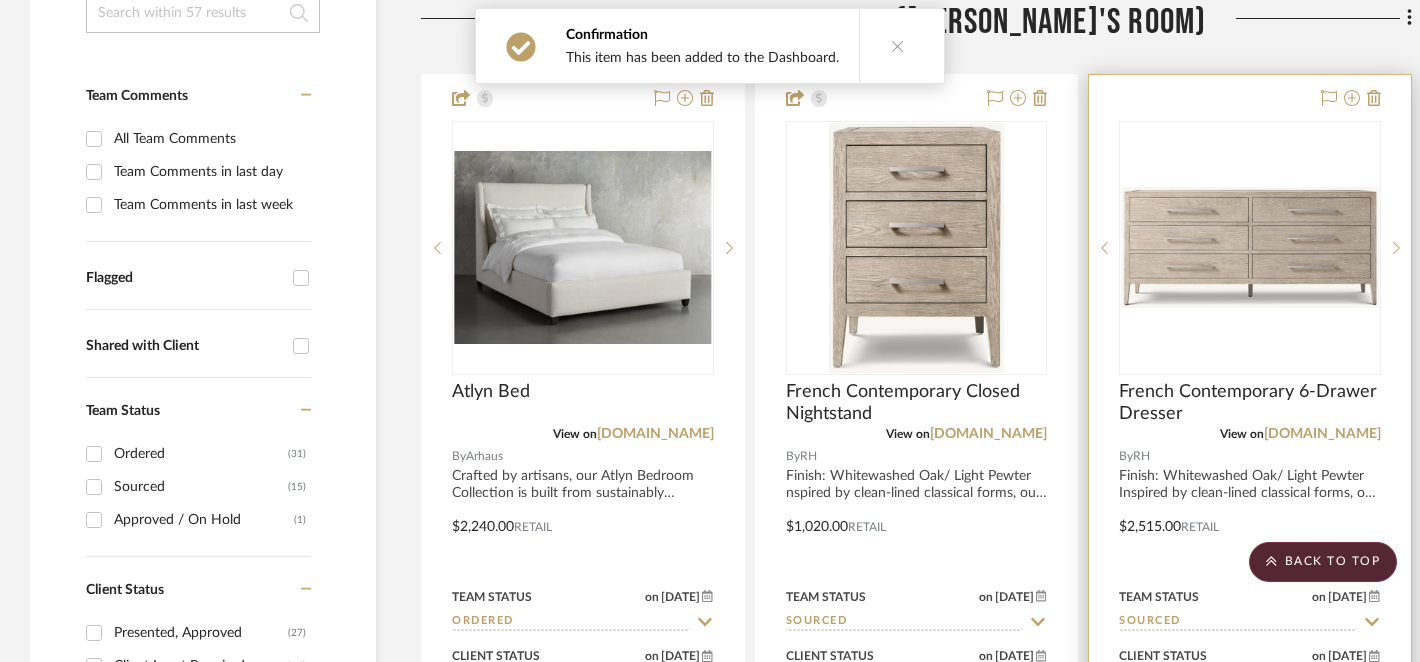 click at bounding box center (1250, 247) 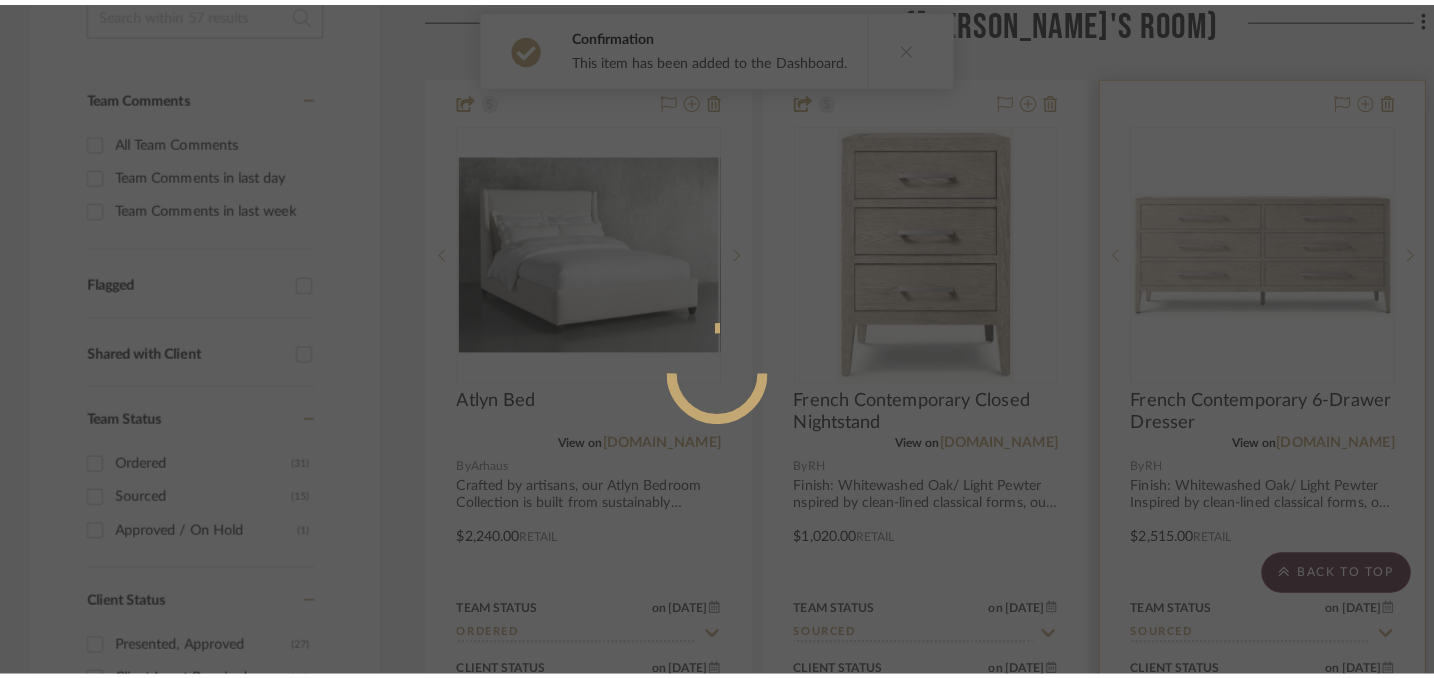 scroll, scrollTop: 0, scrollLeft: 0, axis: both 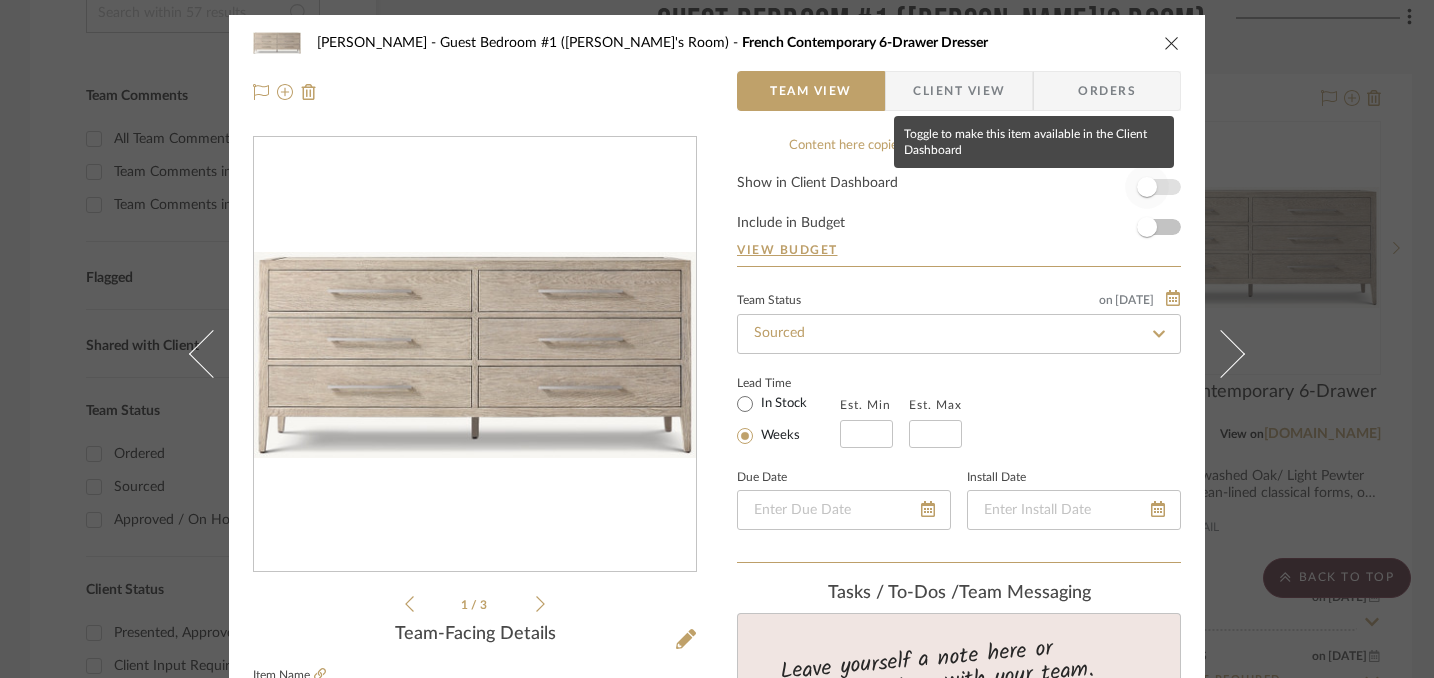 click at bounding box center (1147, 187) 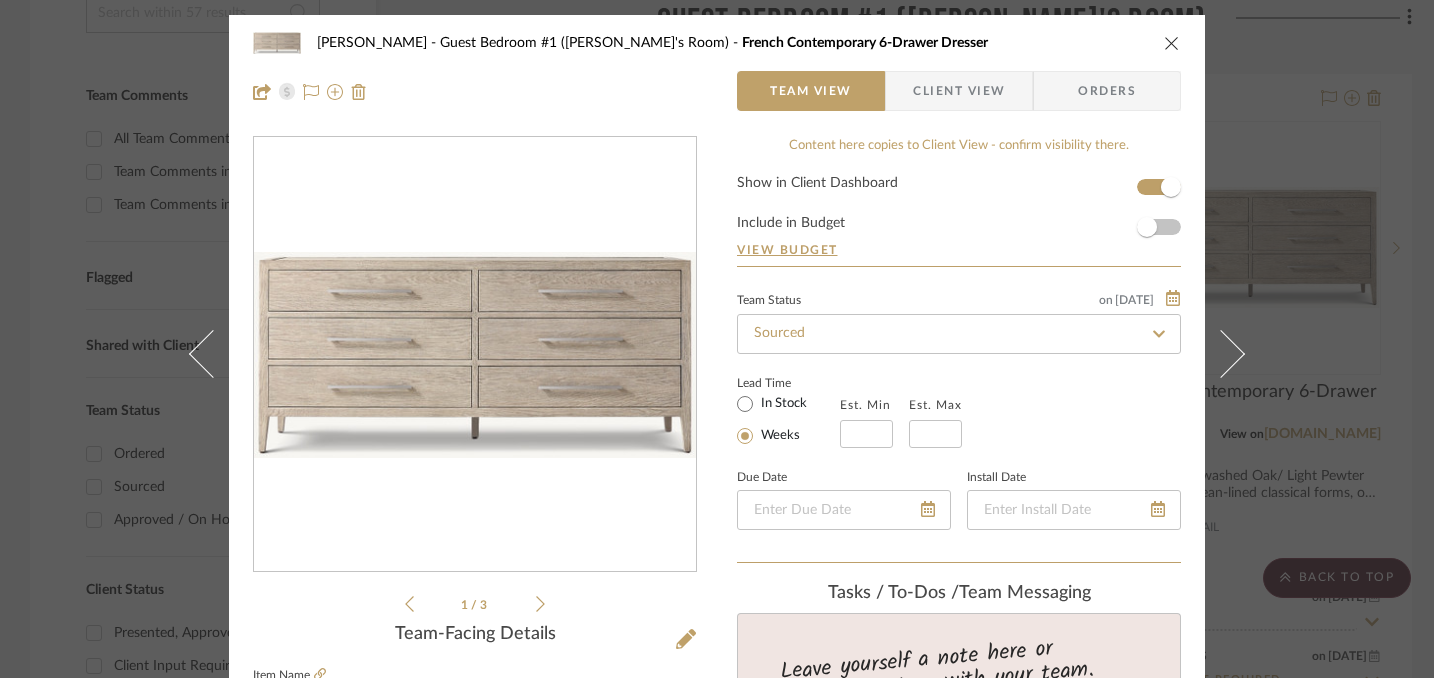 type 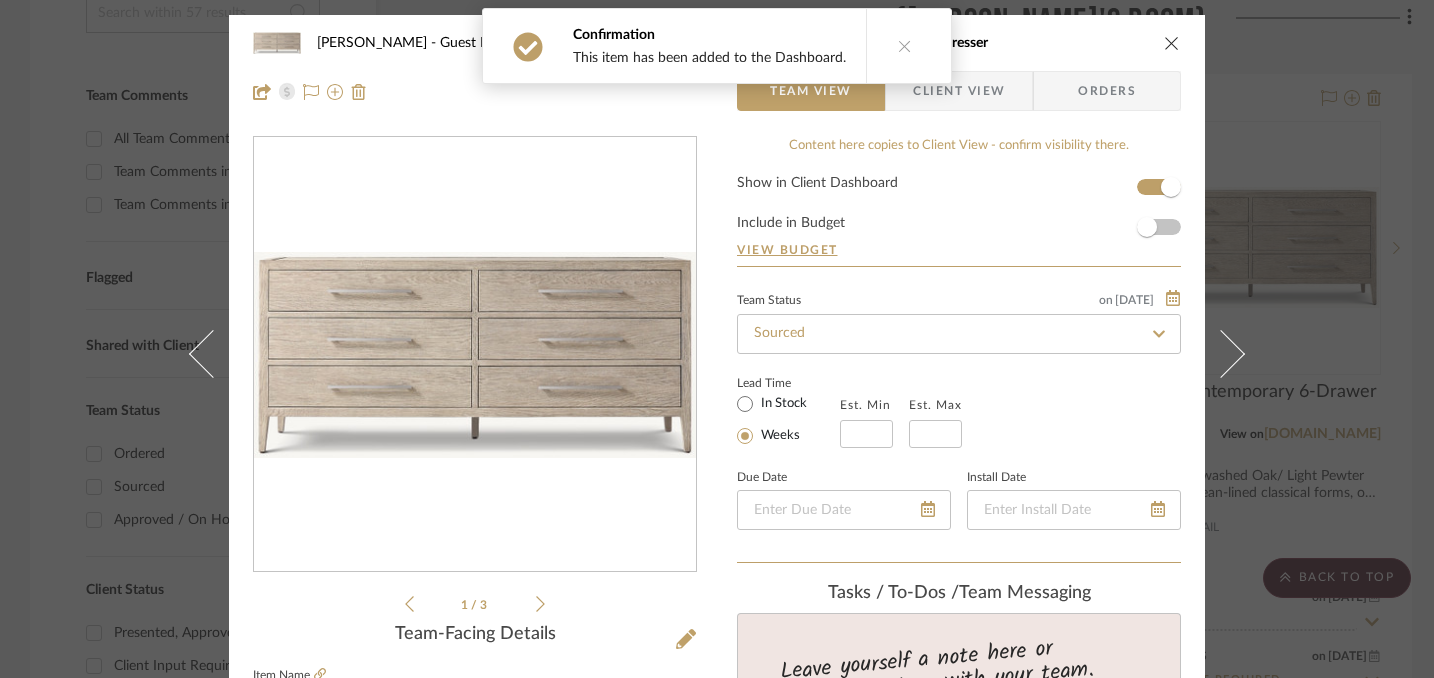 click at bounding box center (1172, 43) 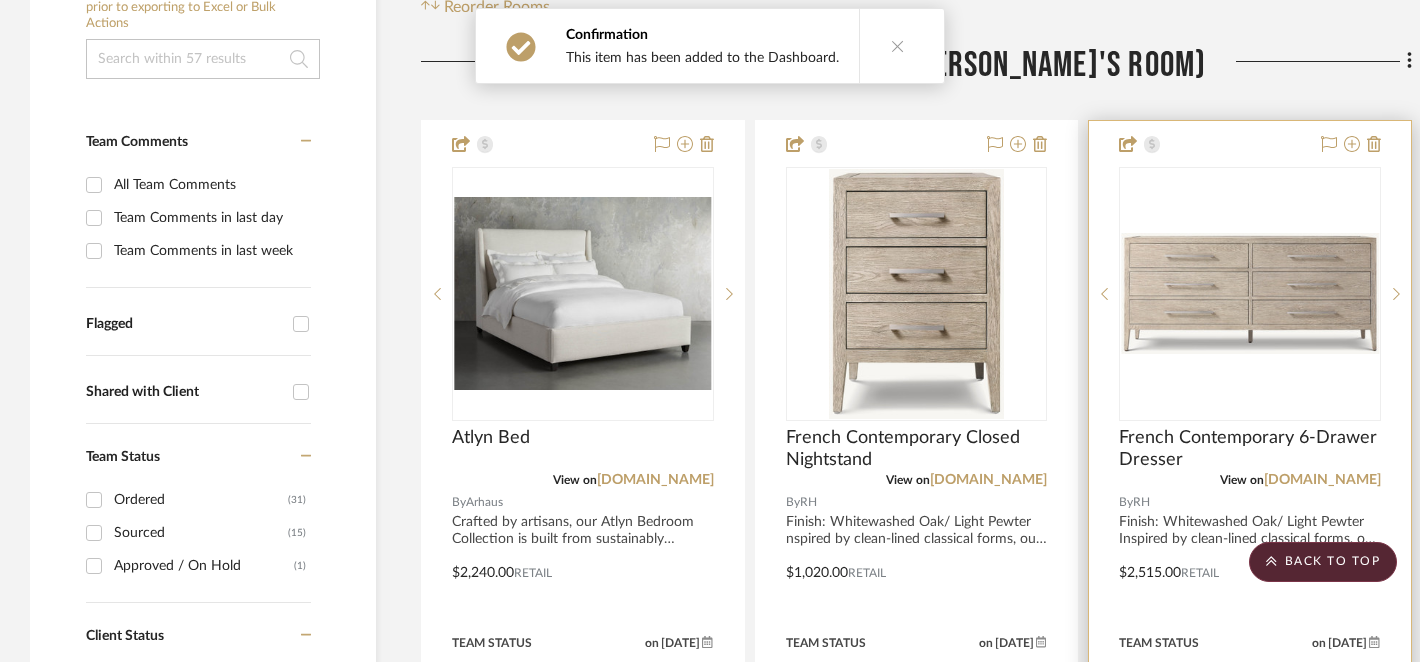 scroll, scrollTop: 425, scrollLeft: 0, axis: vertical 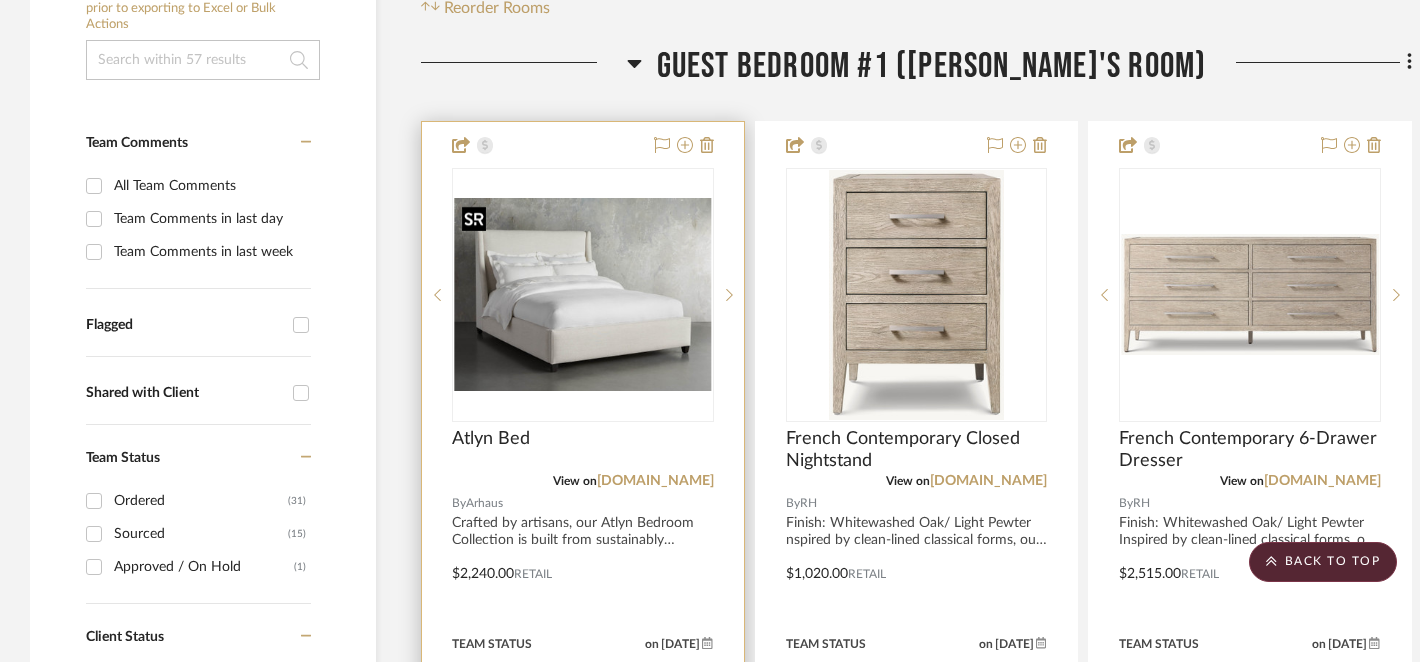 click at bounding box center (583, 295) 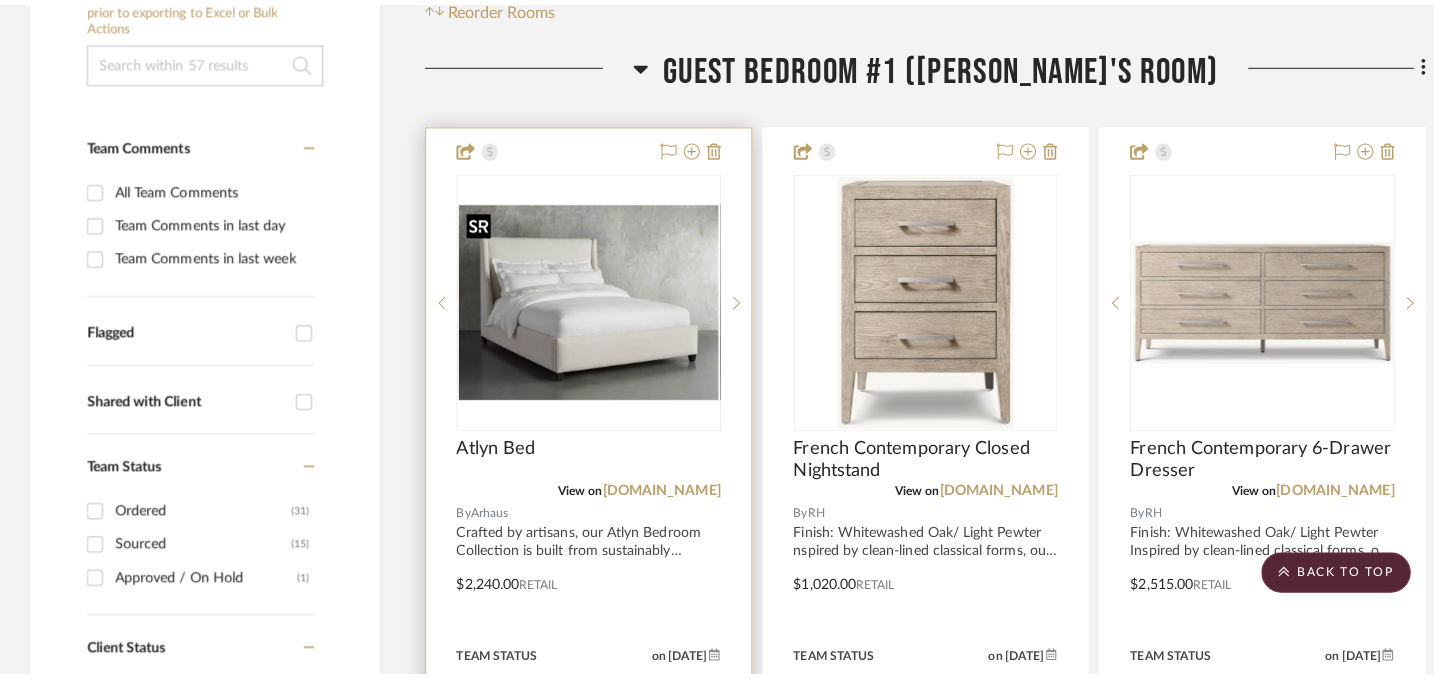 scroll, scrollTop: 0, scrollLeft: 0, axis: both 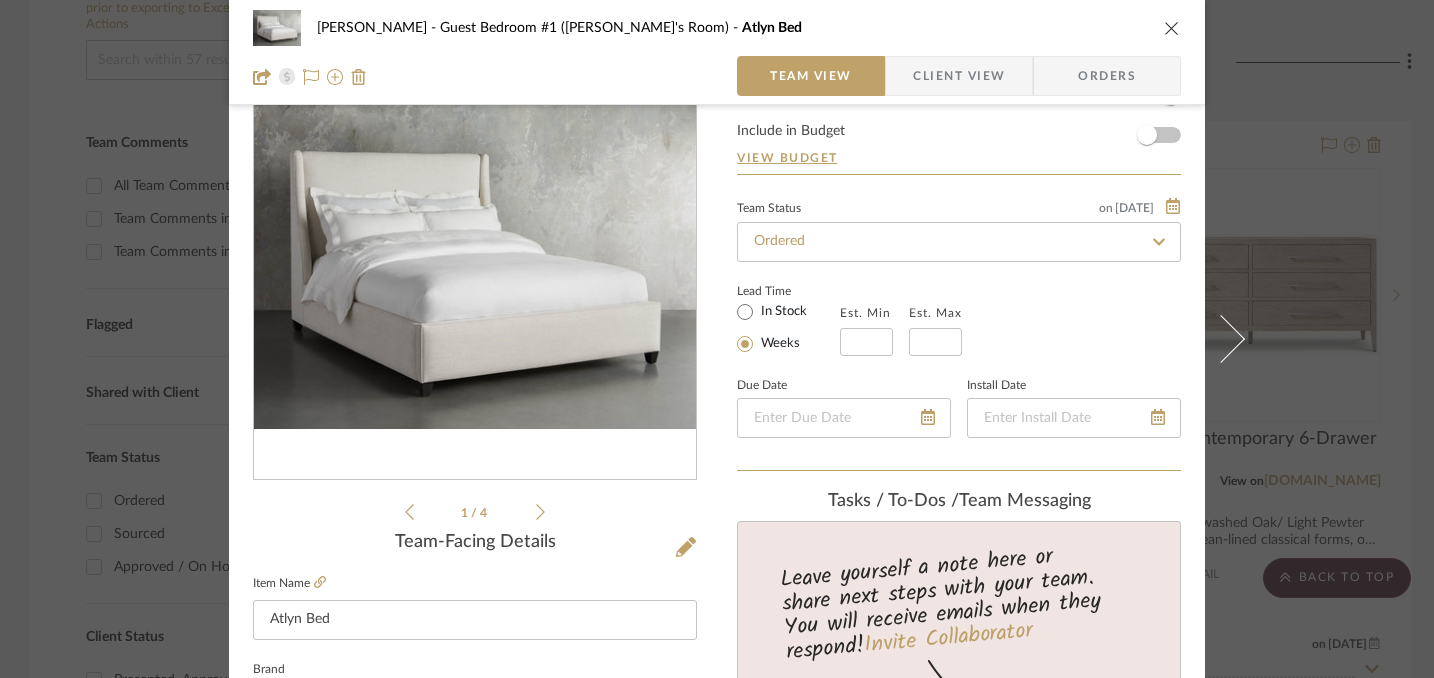 click 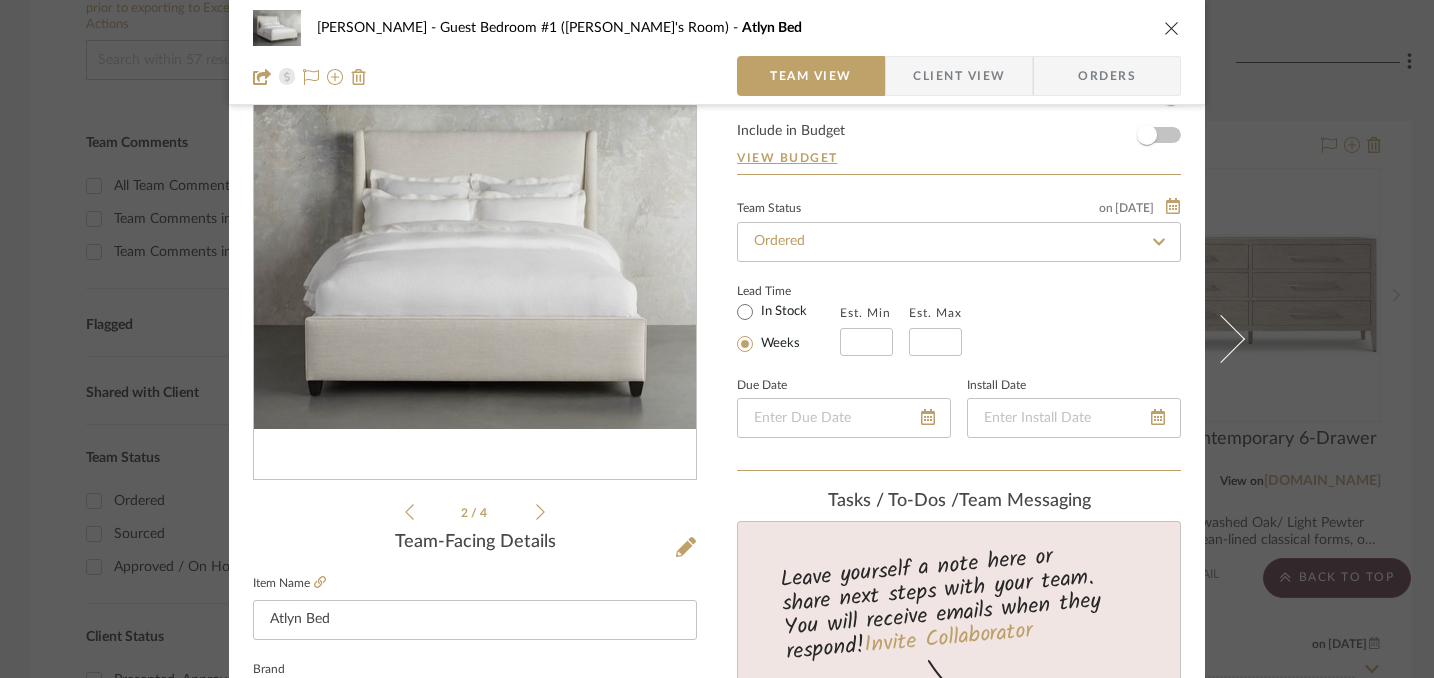 click 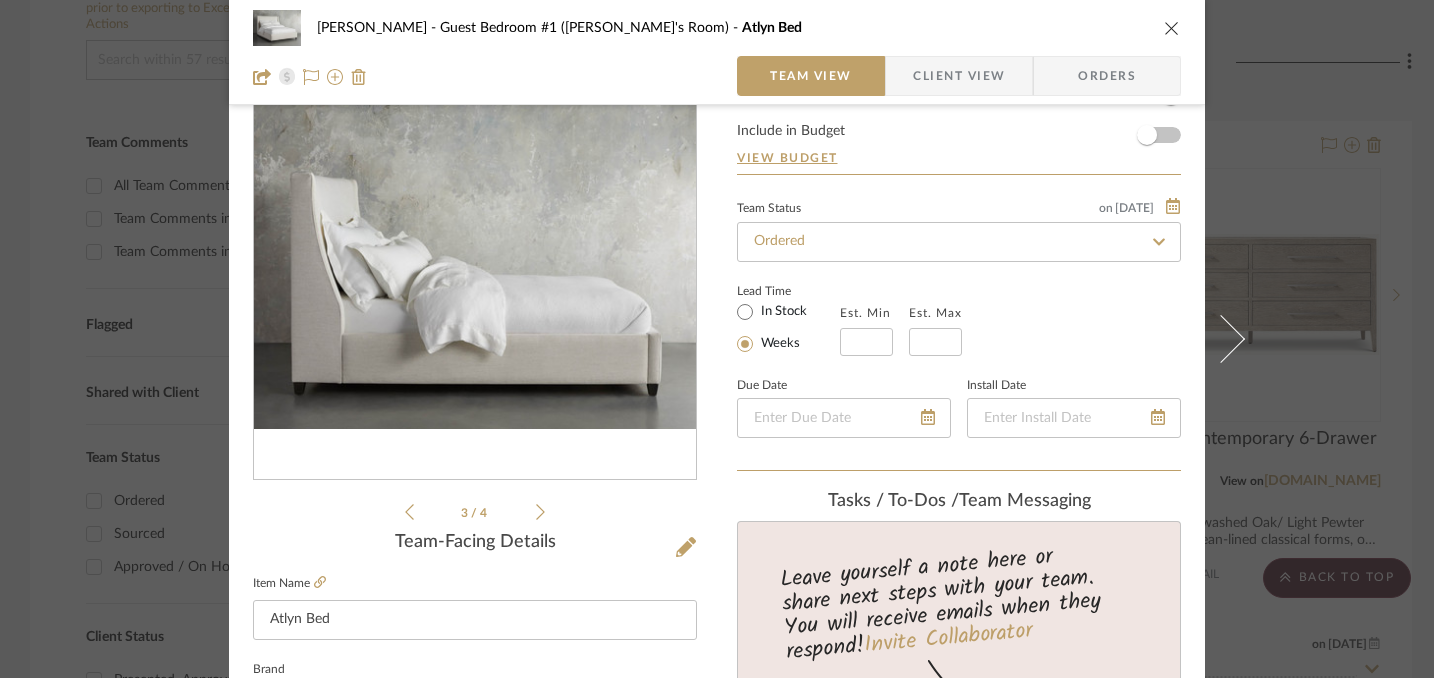 click 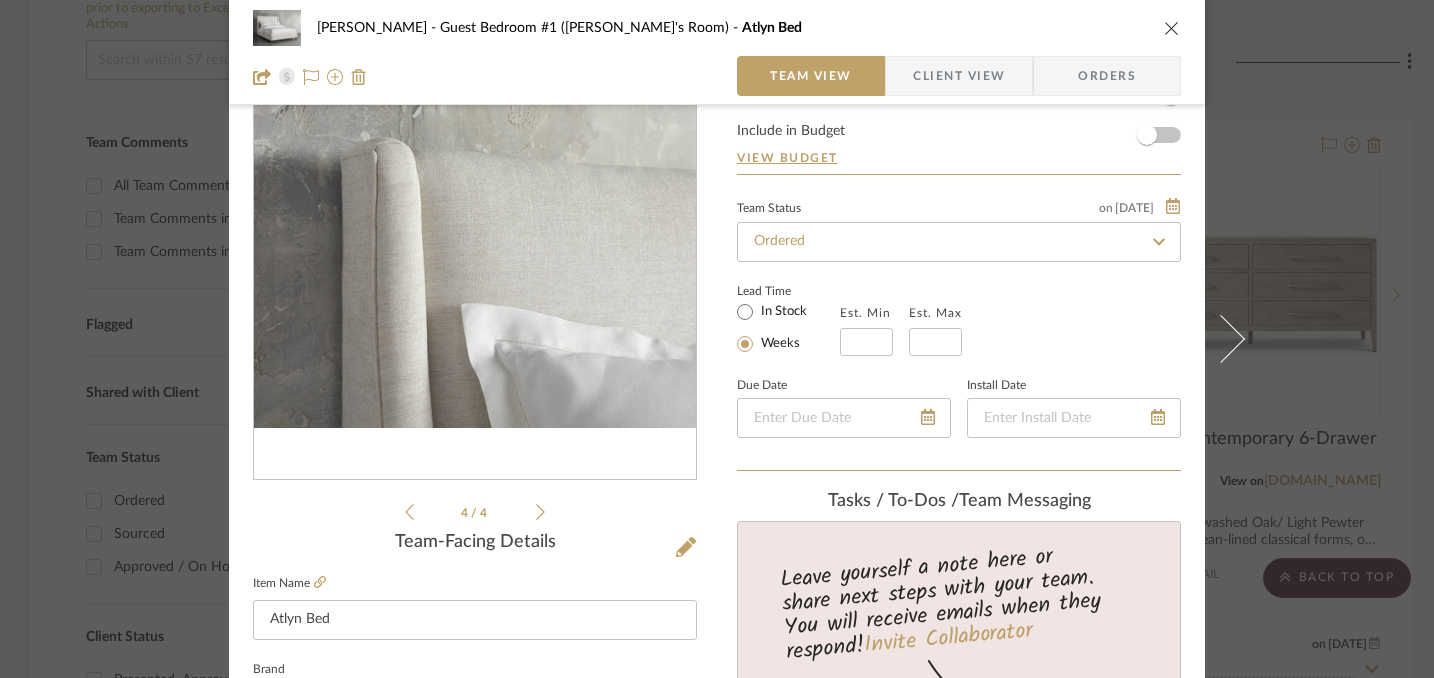 click 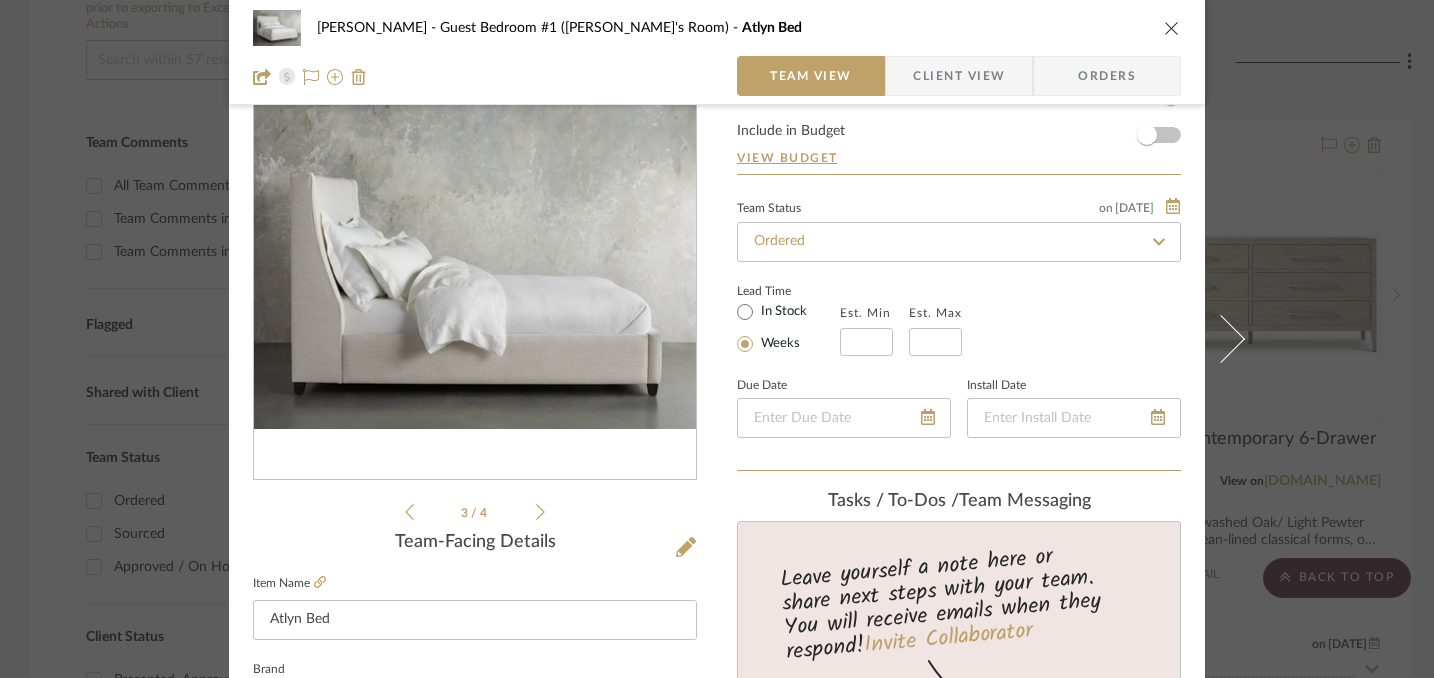 click 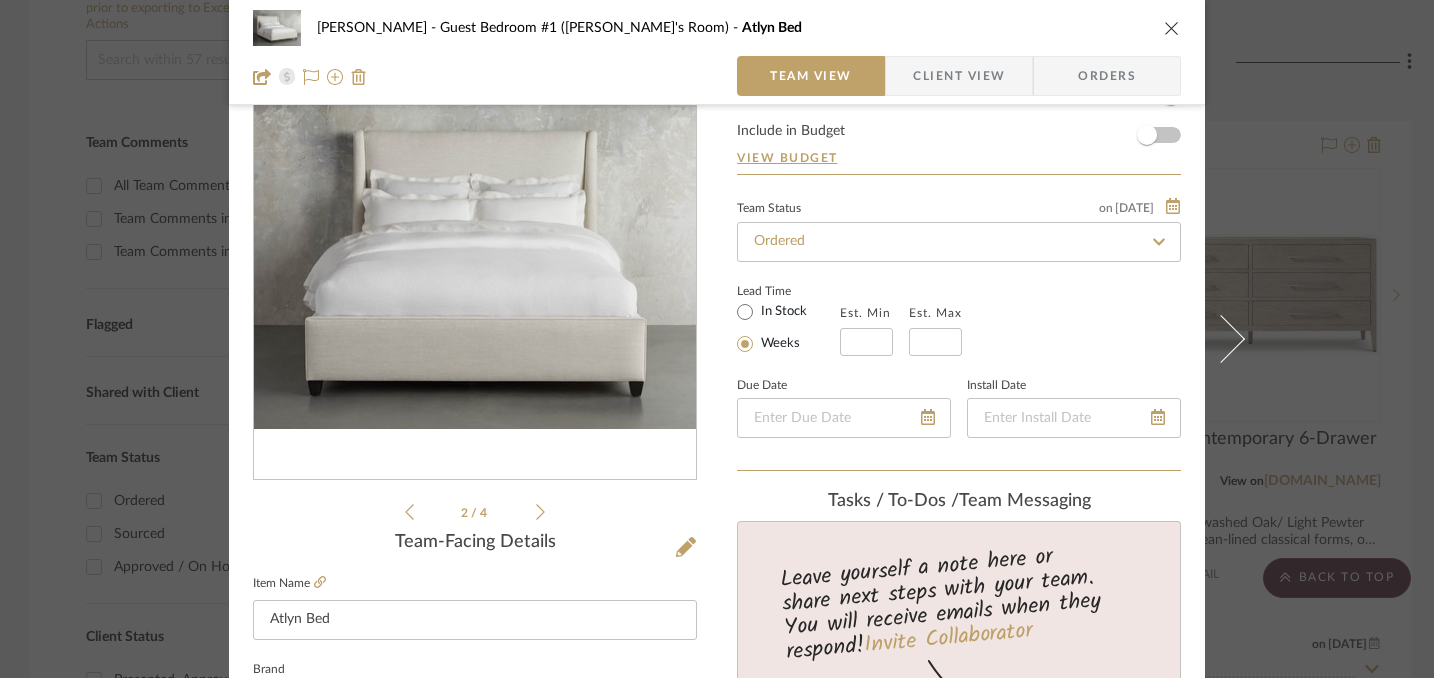 click at bounding box center [1172, 28] 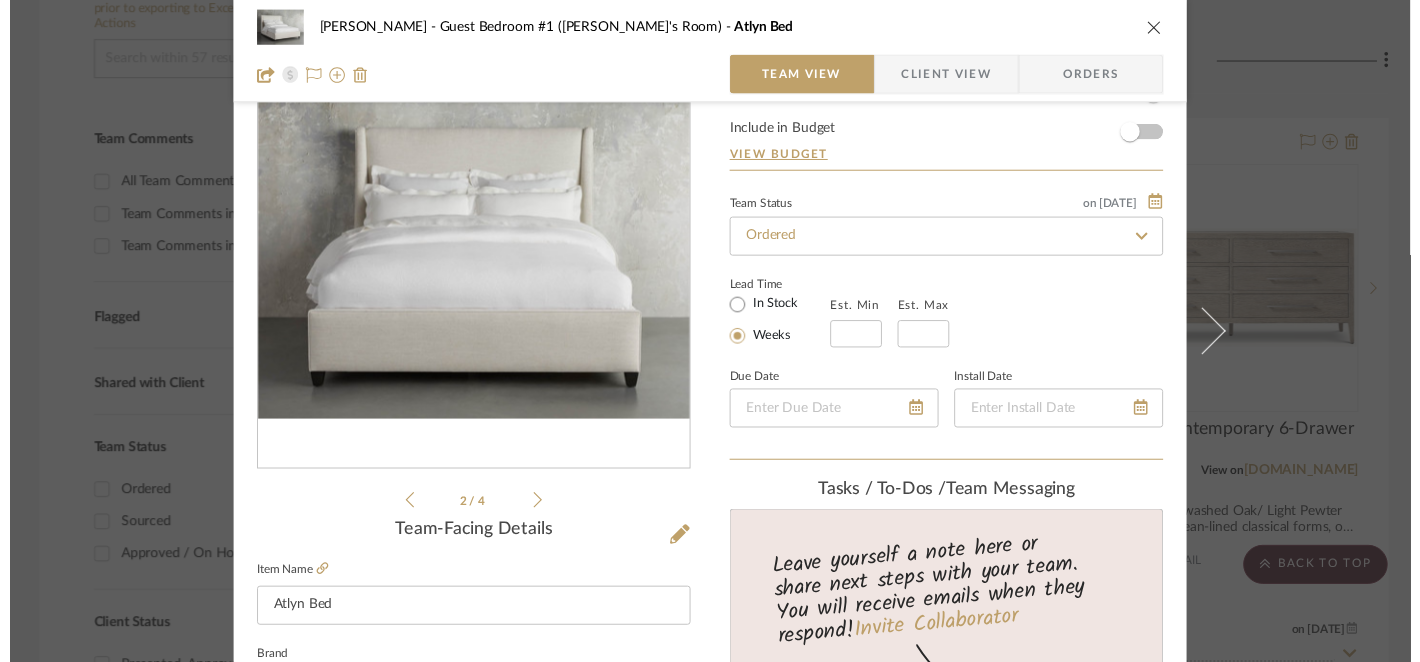 scroll, scrollTop: 425, scrollLeft: 0, axis: vertical 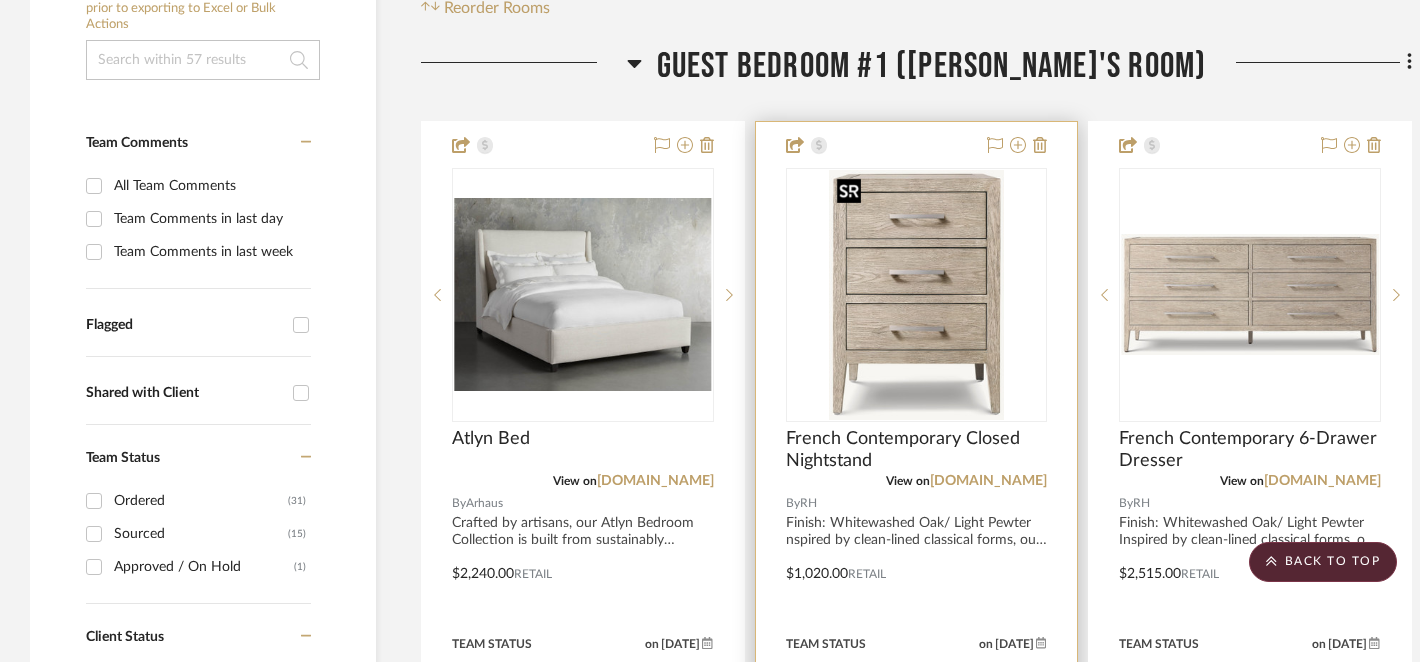 click at bounding box center (917, 295) 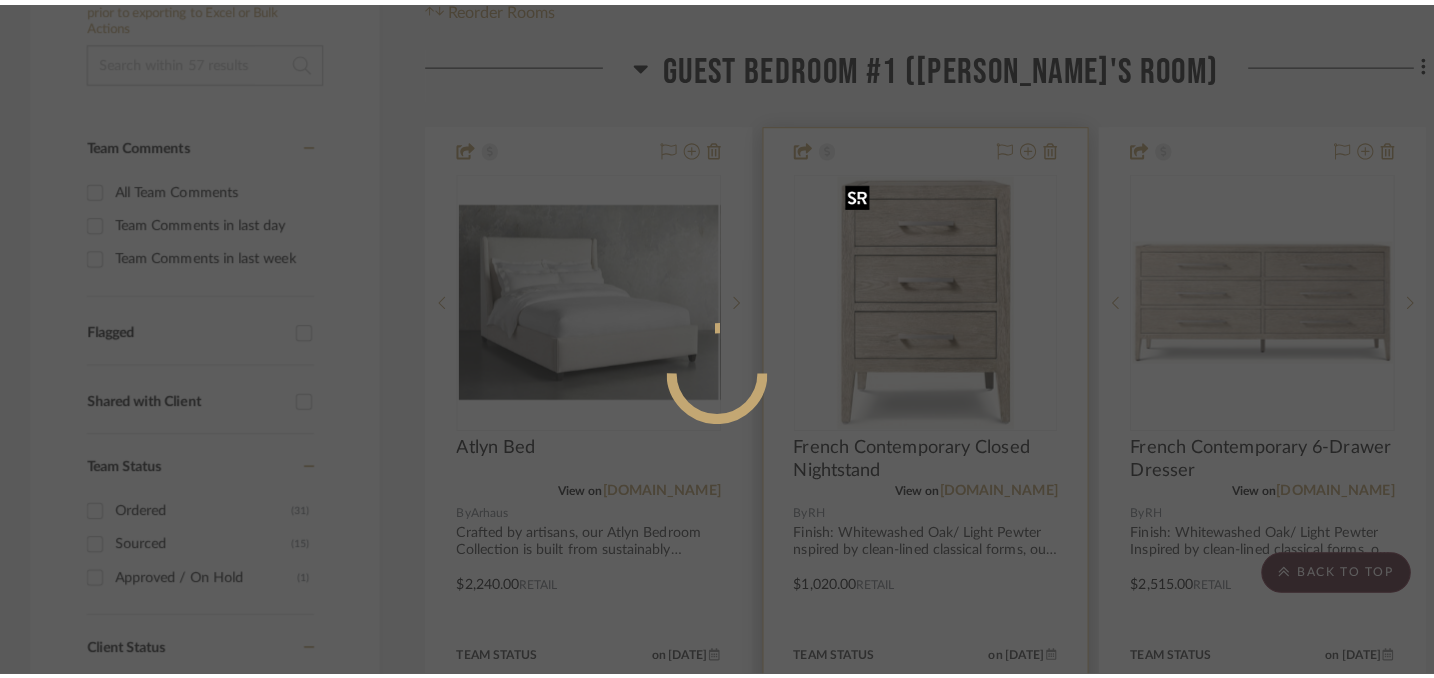 scroll, scrollTop: 0, scrollLeft: 0, axis: both 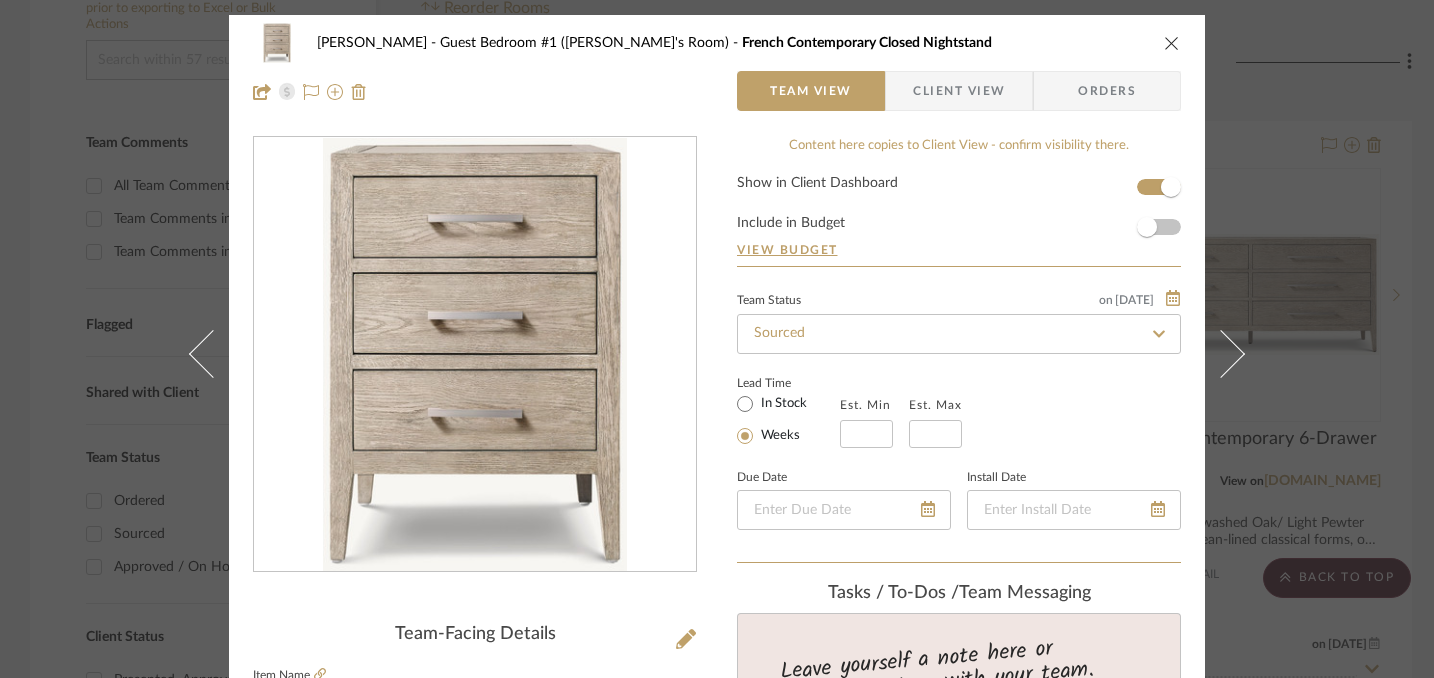 click at bounding box center [1172, 43] 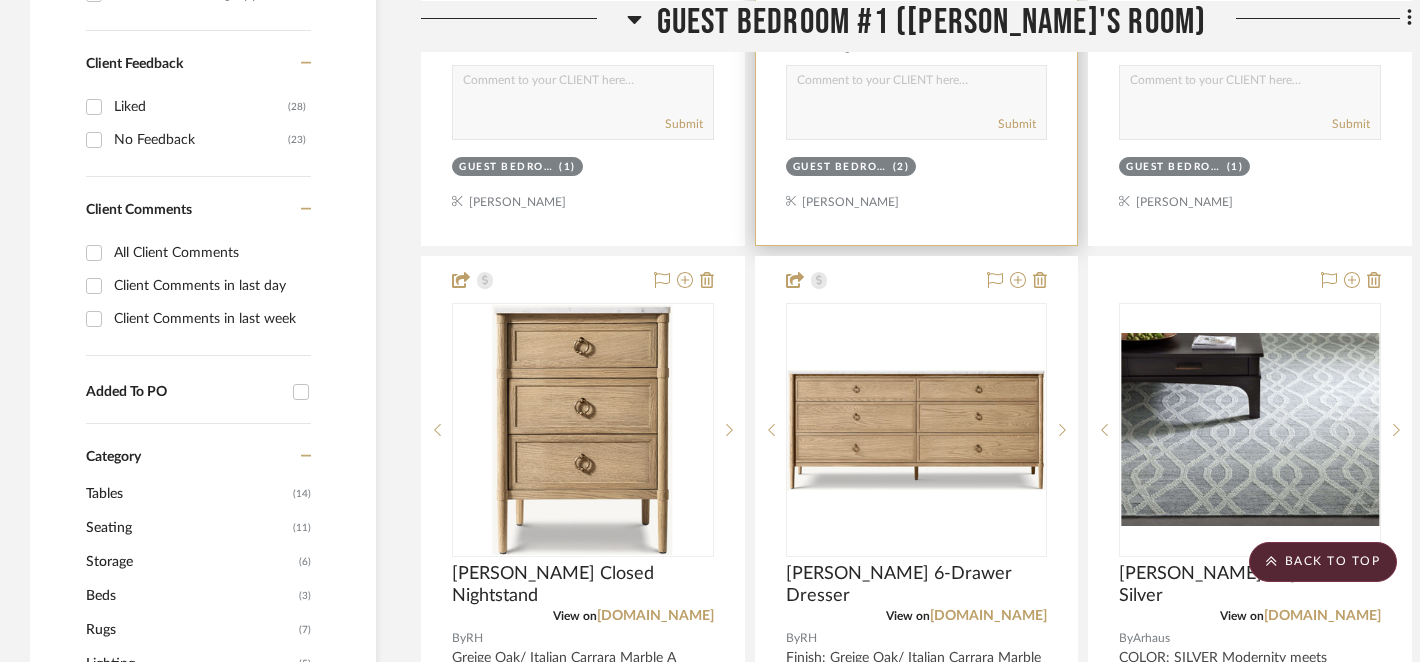 scroll, scrollTop: 1197, scrollLeft: 0, axis: vertical 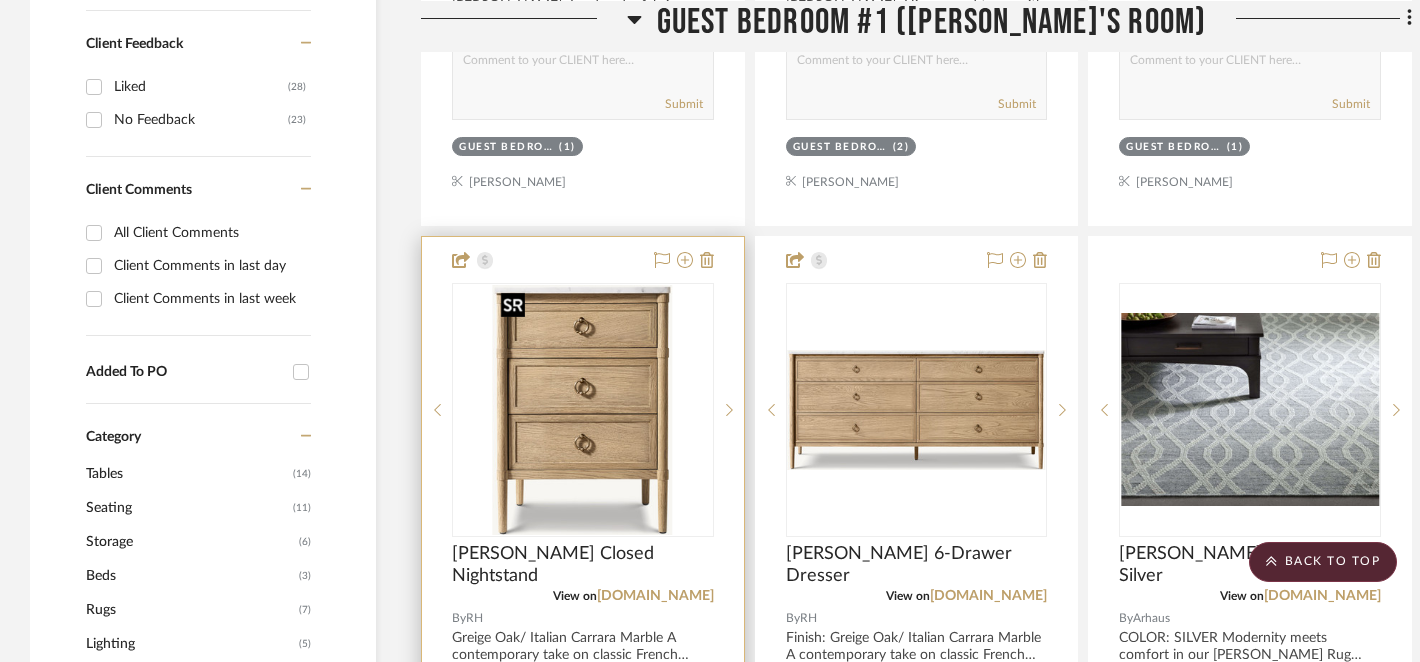 click at bounding box center (583, 410) 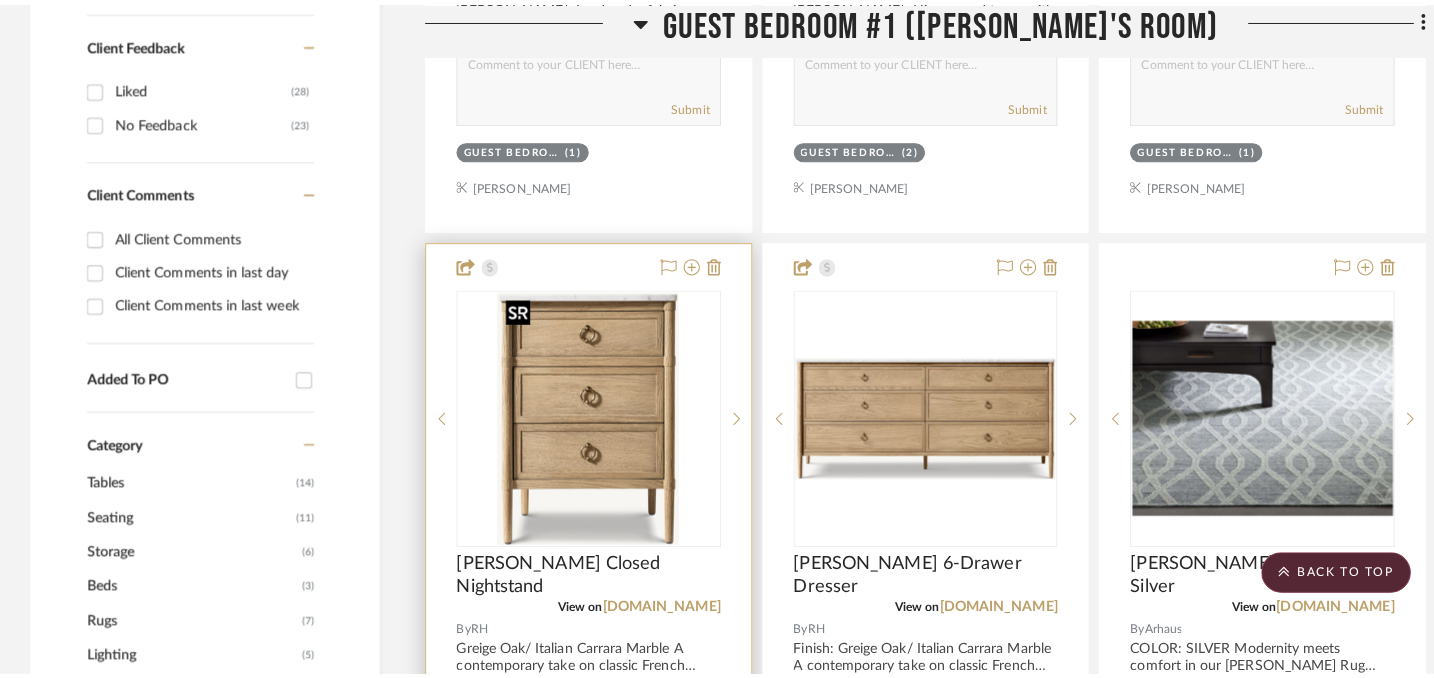 scroll, scrollTop: 0, scrollLeft: 0, axis: both 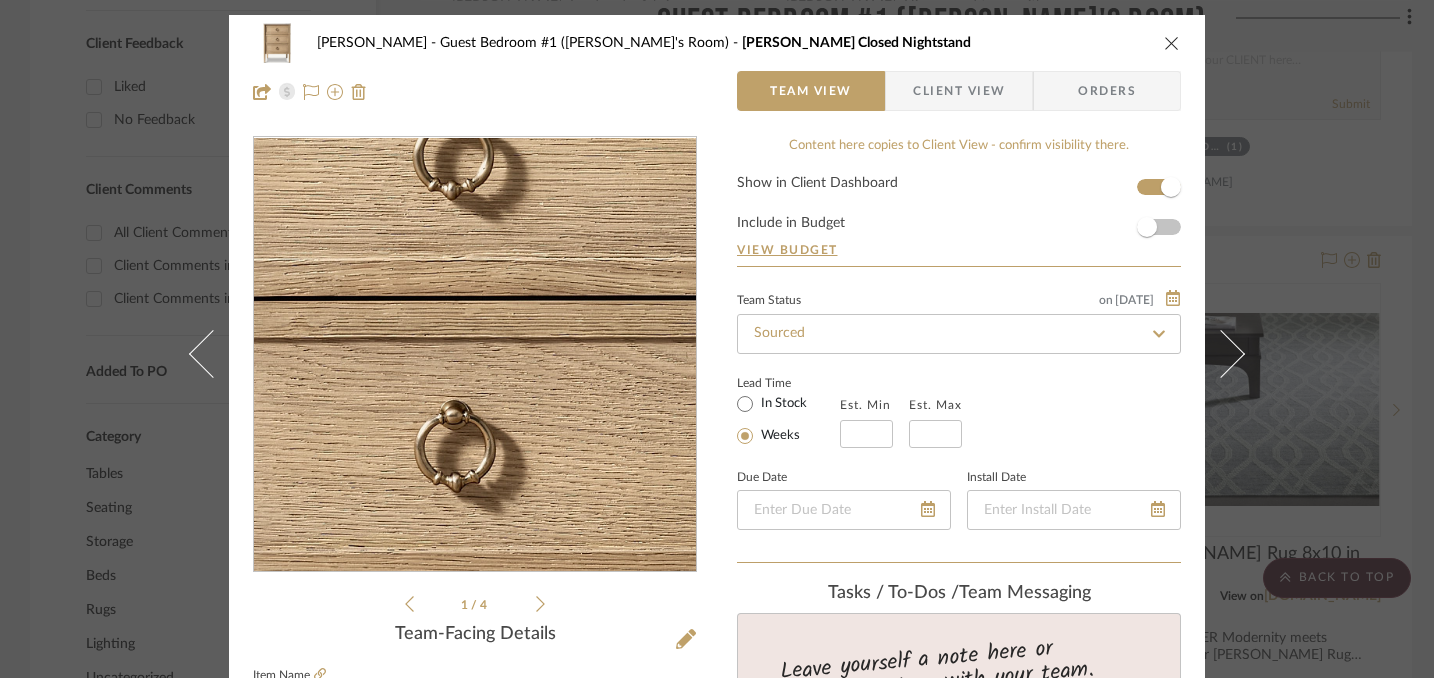 click at bounding box center [475, 355] 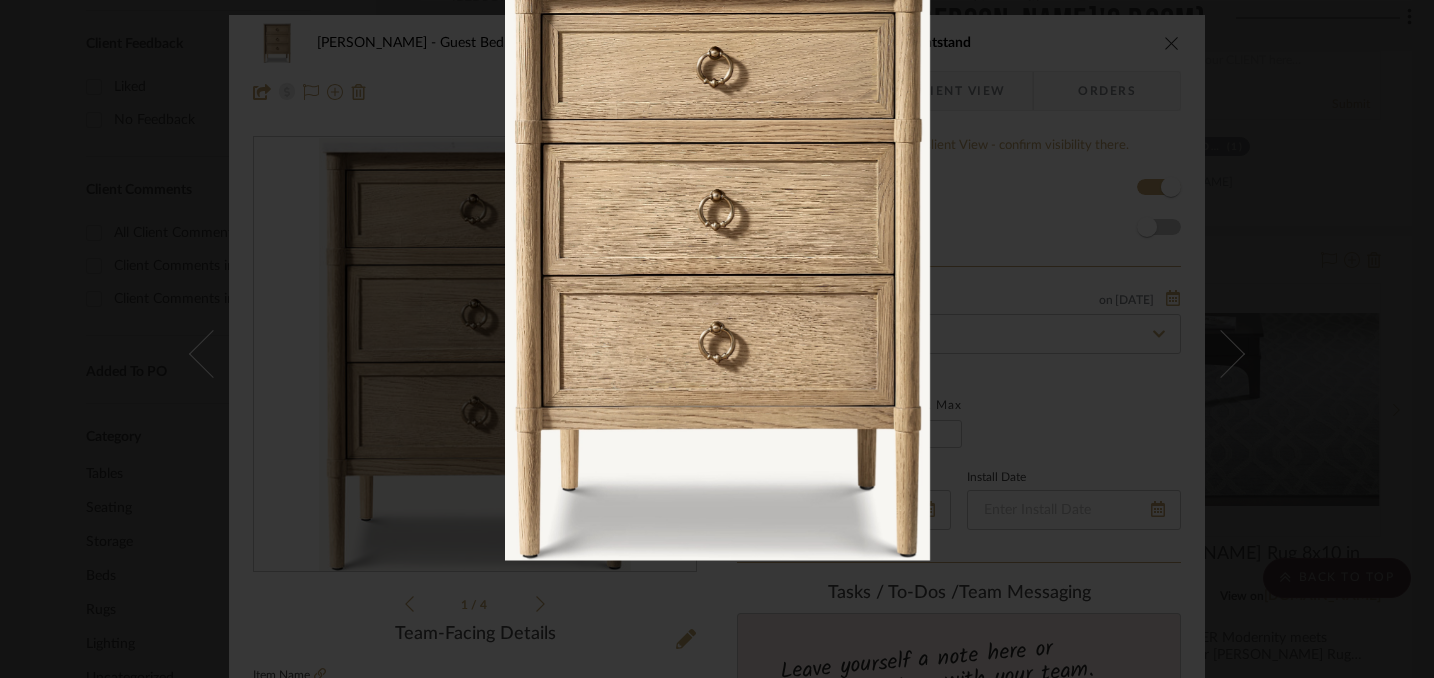 click at bounding box center (717, 265) 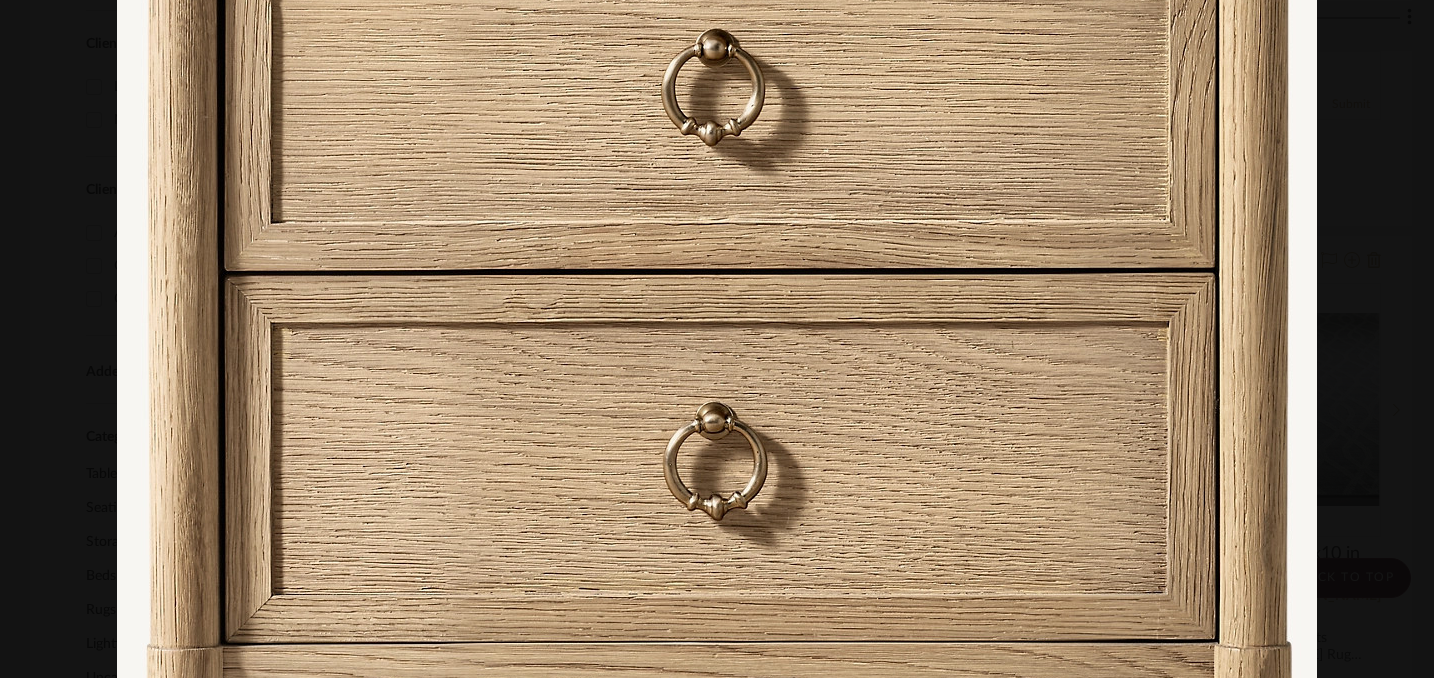 click at bounding box center [717, 244] 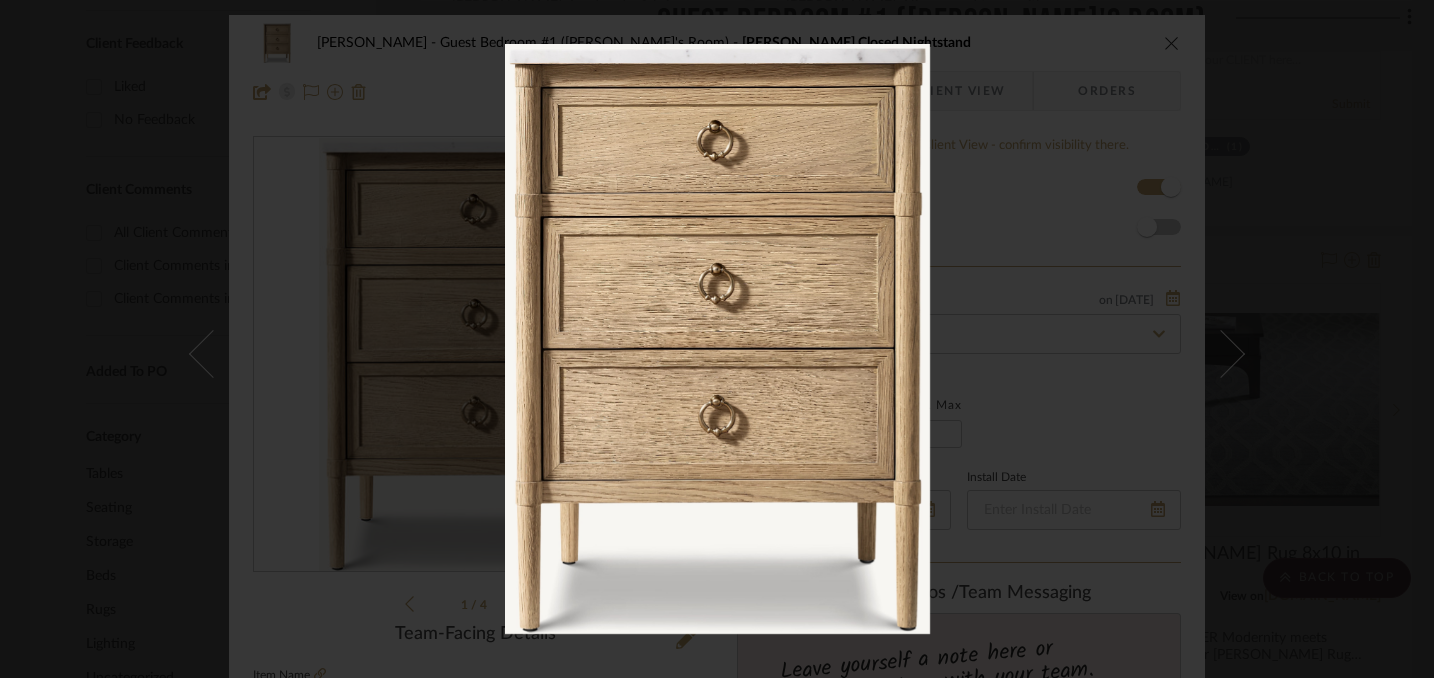 click at bounding box center [1222, 383] 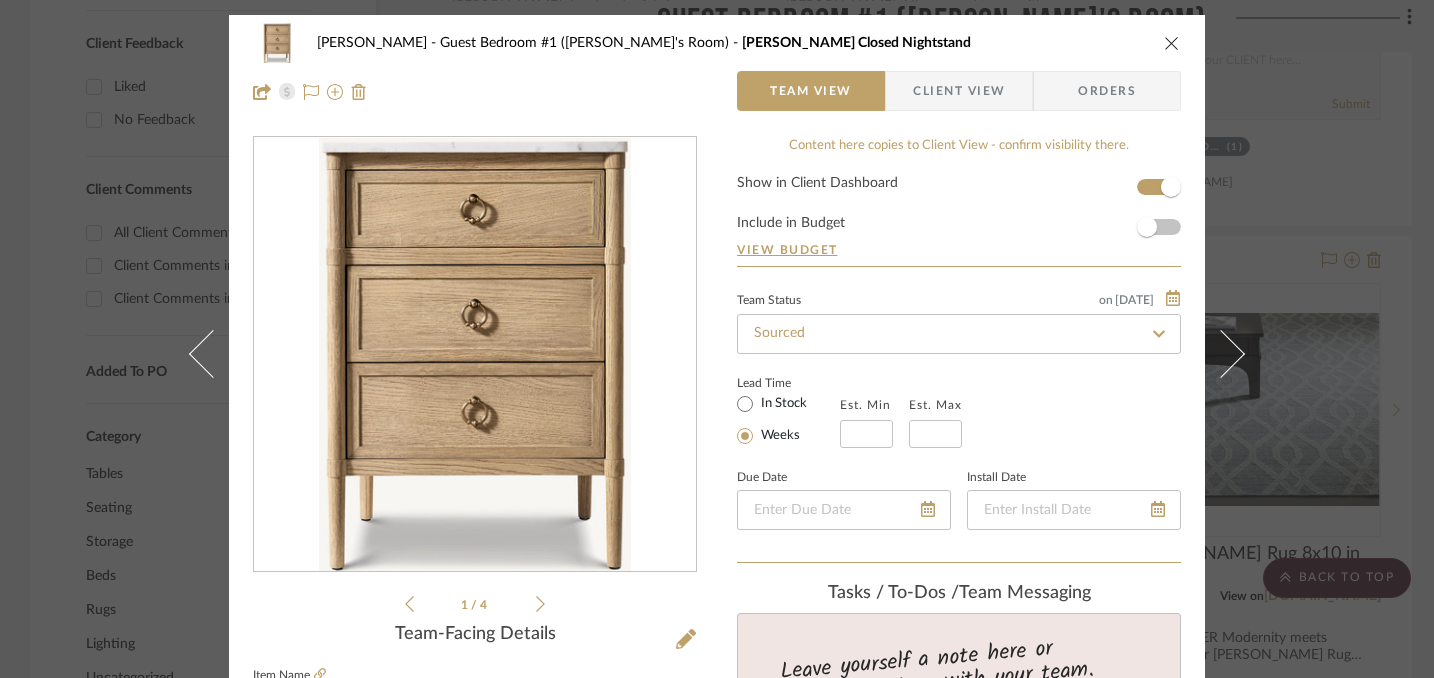 click at bounding box center [1172, 43] 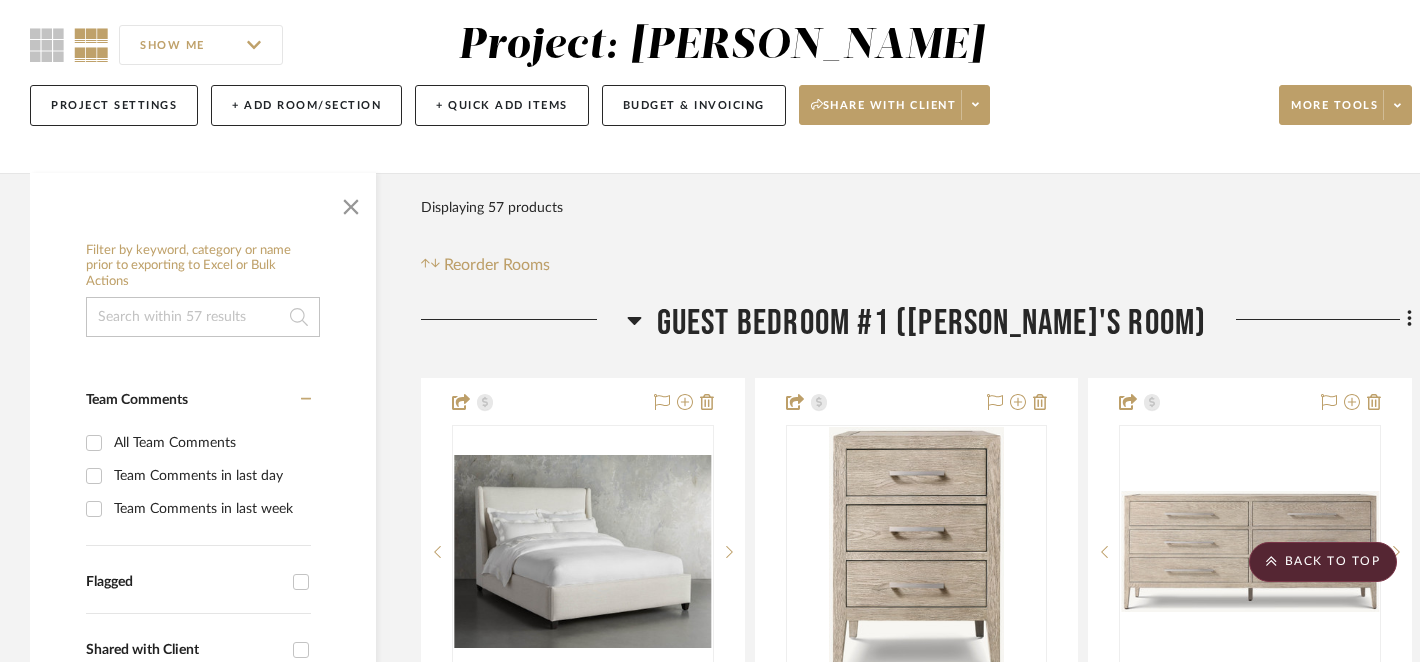 scroll, scrollTop: 160, scrollLeft: 0, axis: vertical 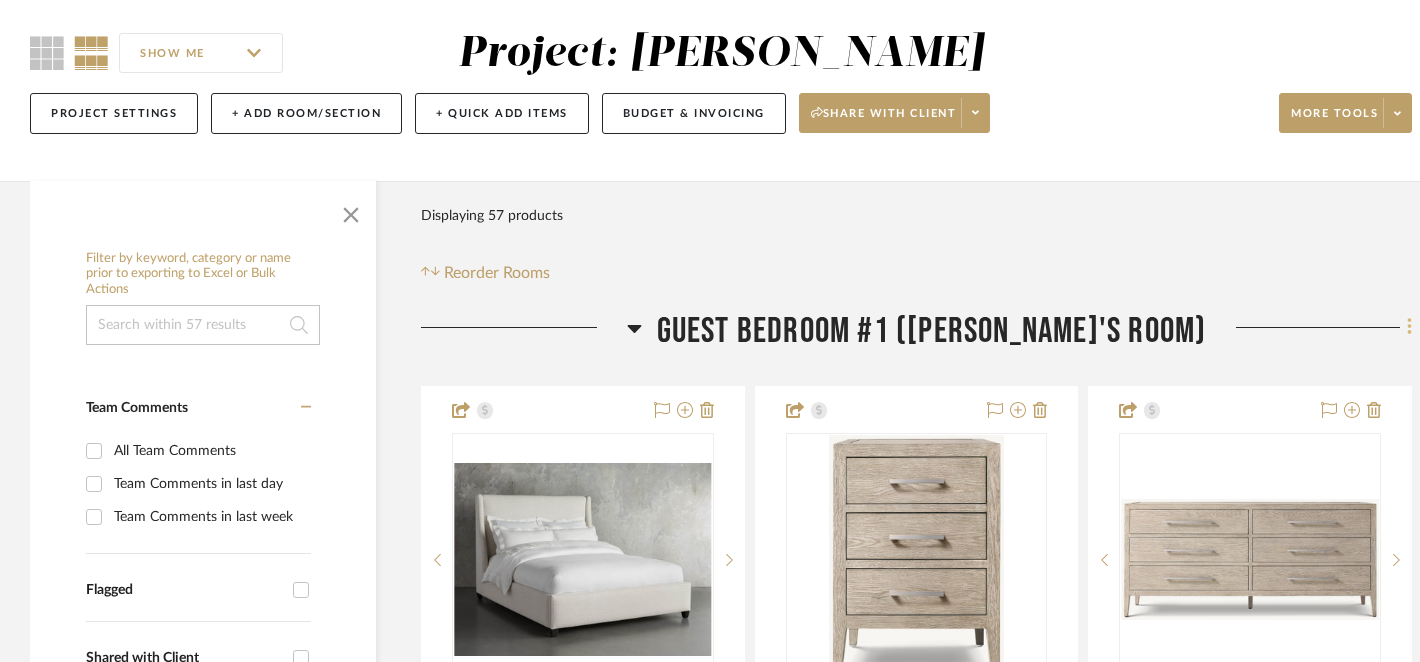 click 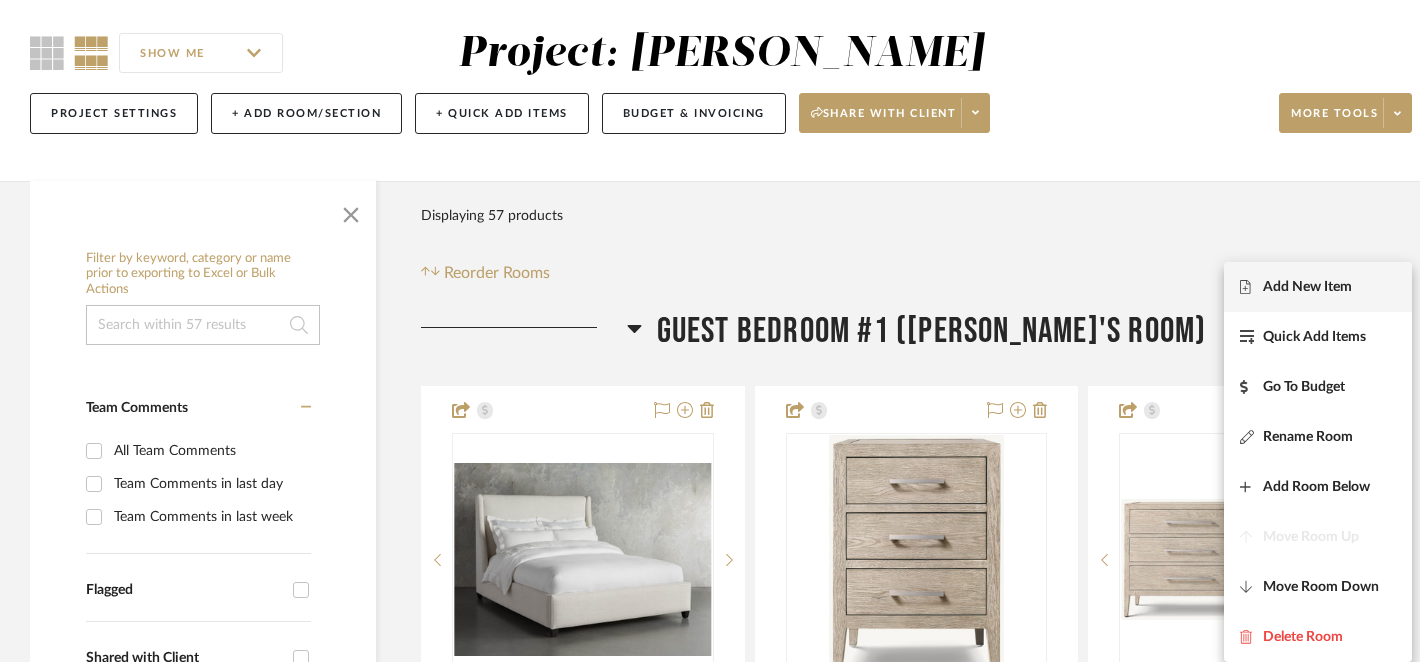 click on "Add New Item" at bounding box center [1307, 287] 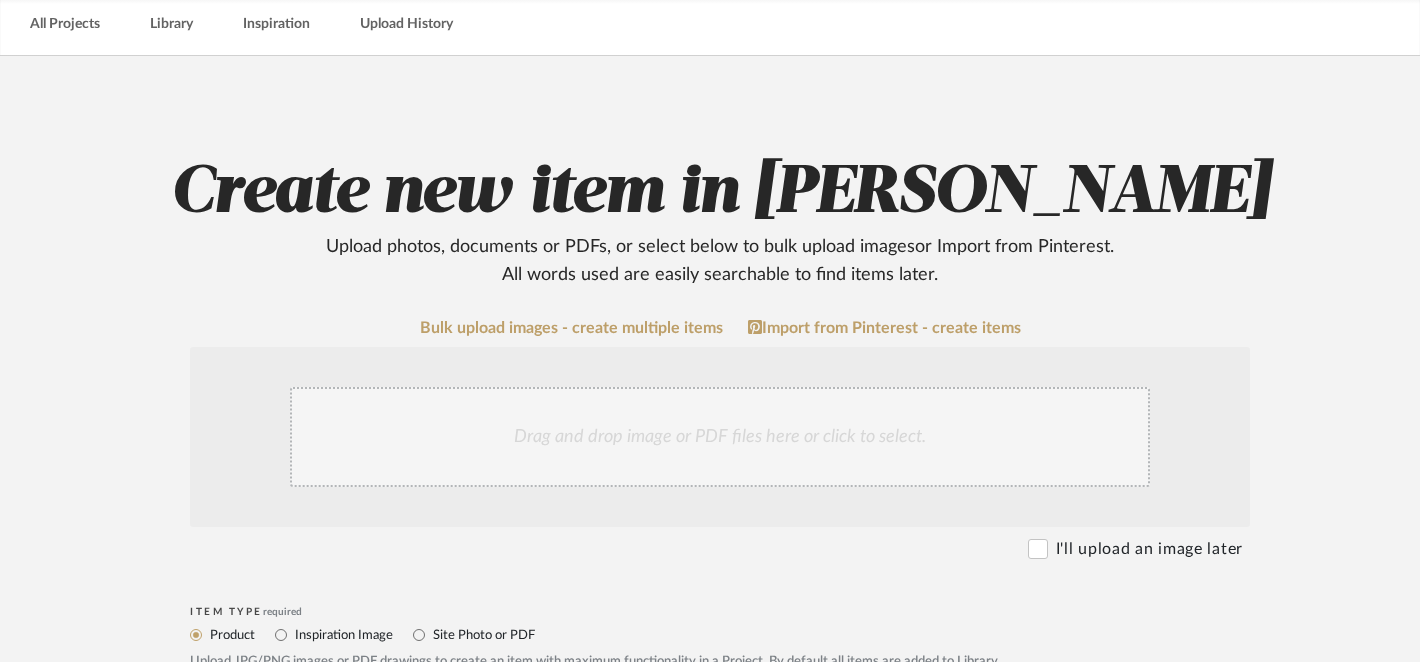 scroll, scrollTop: 100, scrollLeft: 0, axis: vertical 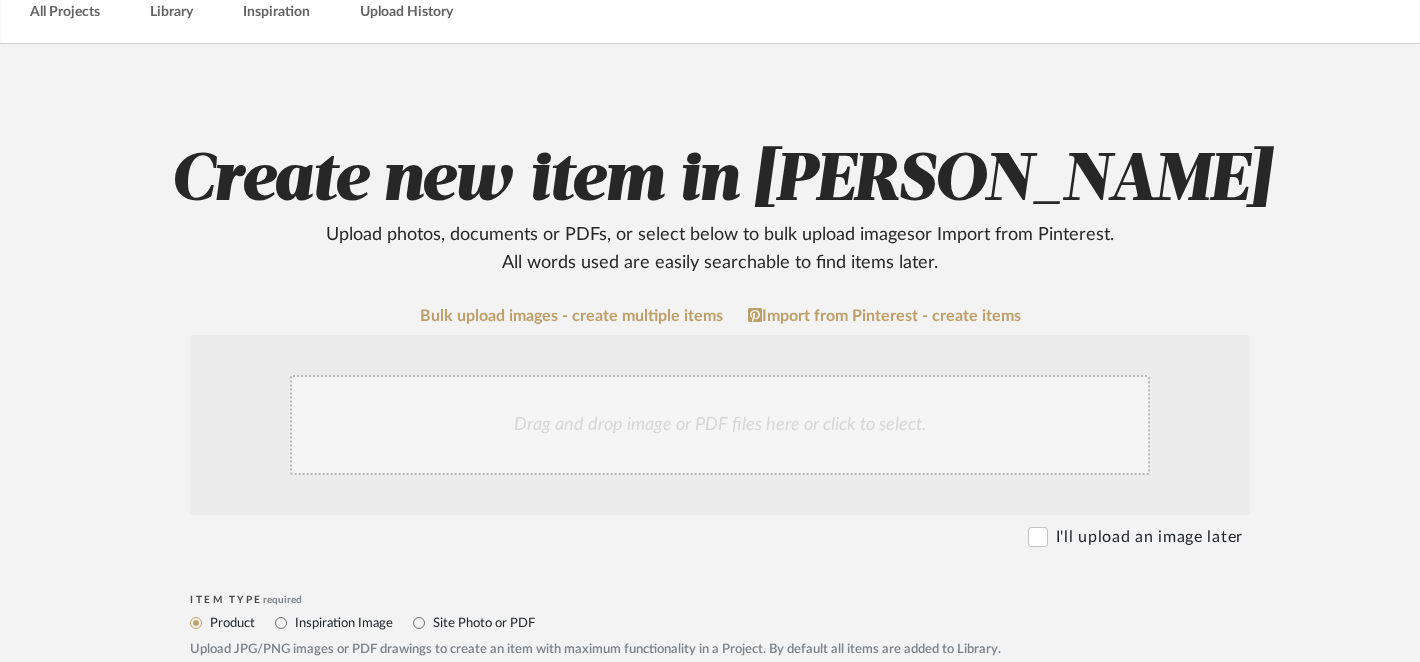 click on "Drag and drop image or PDF files here or click to select." 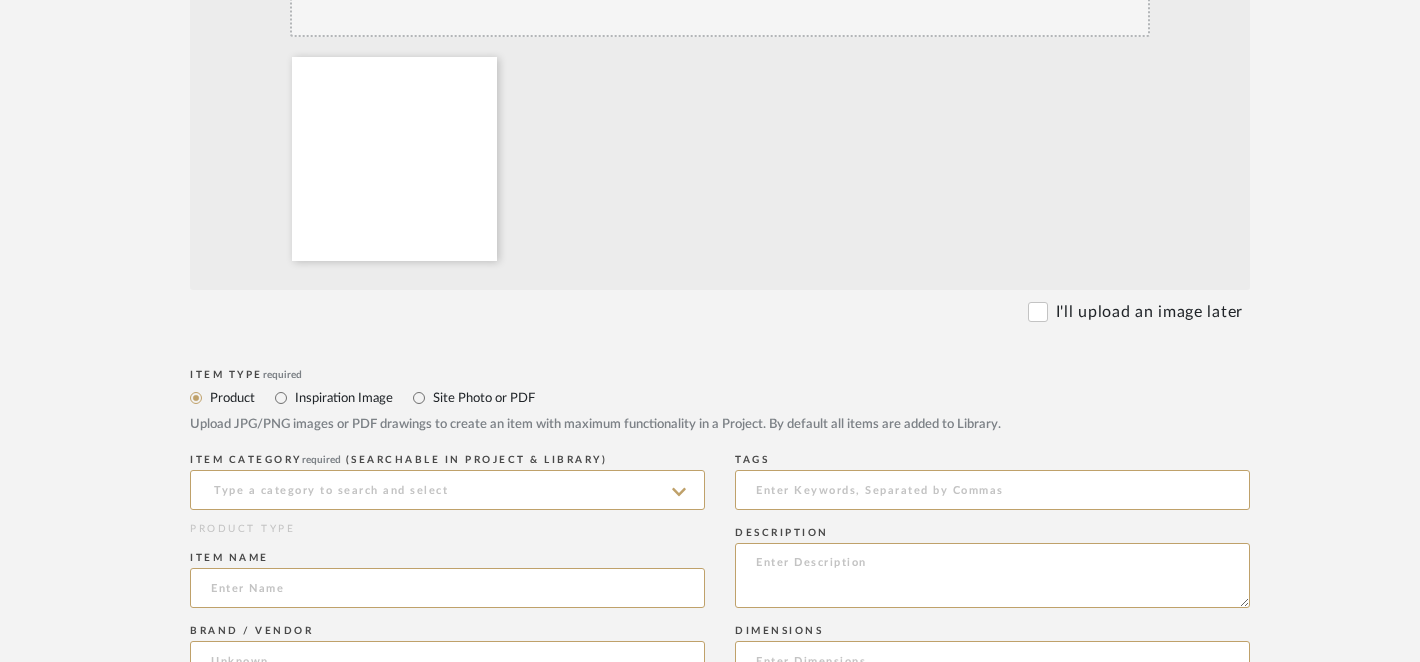 scroll, scrollTop: 547, scrollLeft: 0, axis: vertical 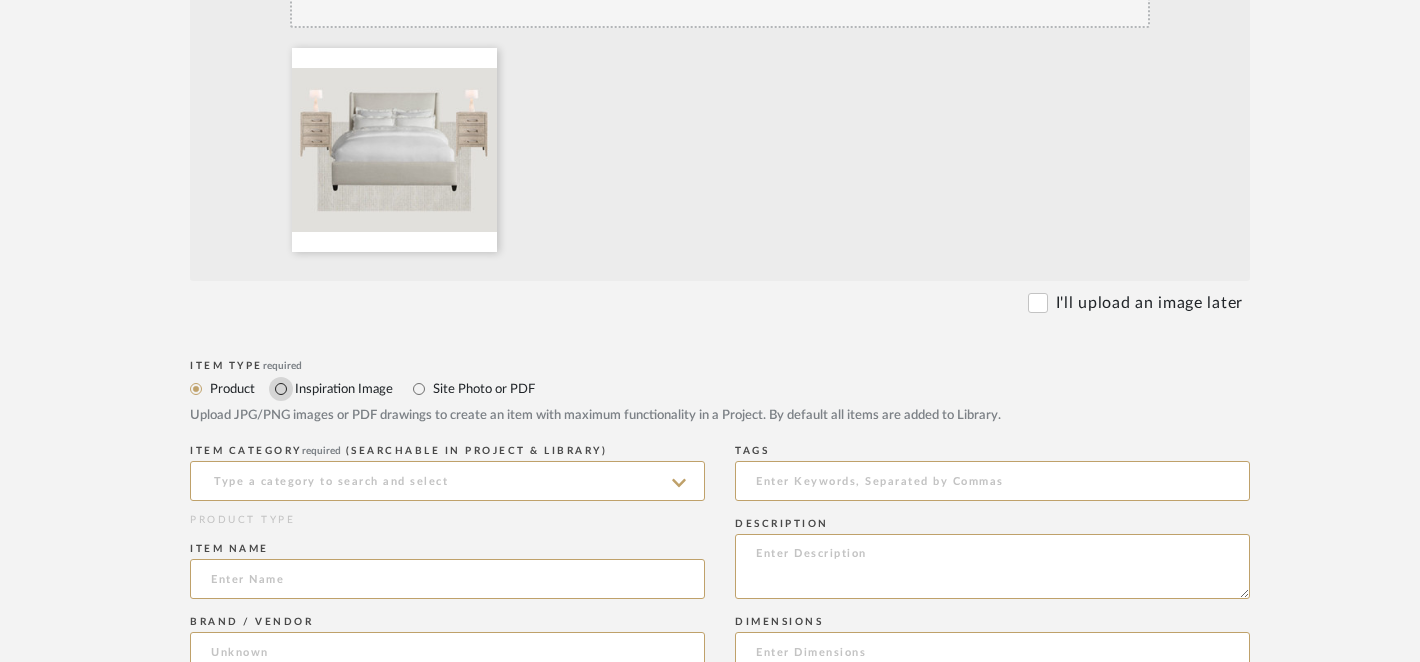 click on "Inspiration Image" at bounding box center (281, 389) 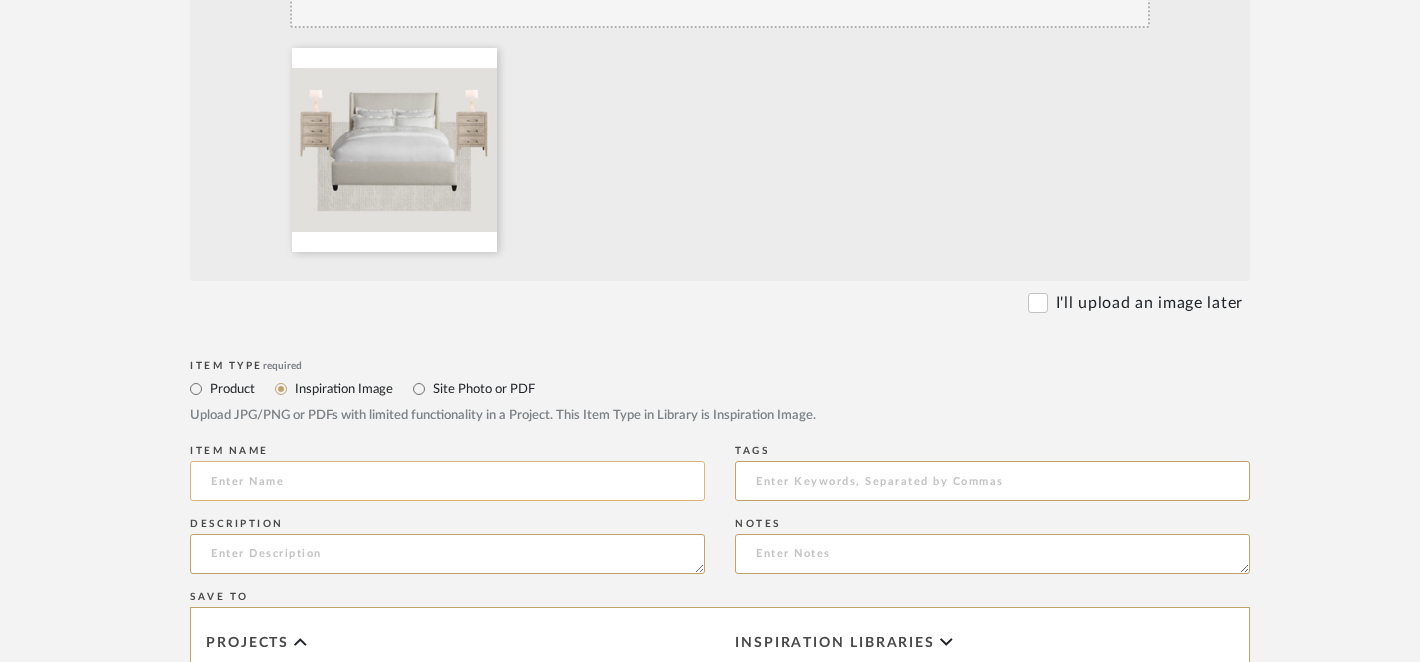 click 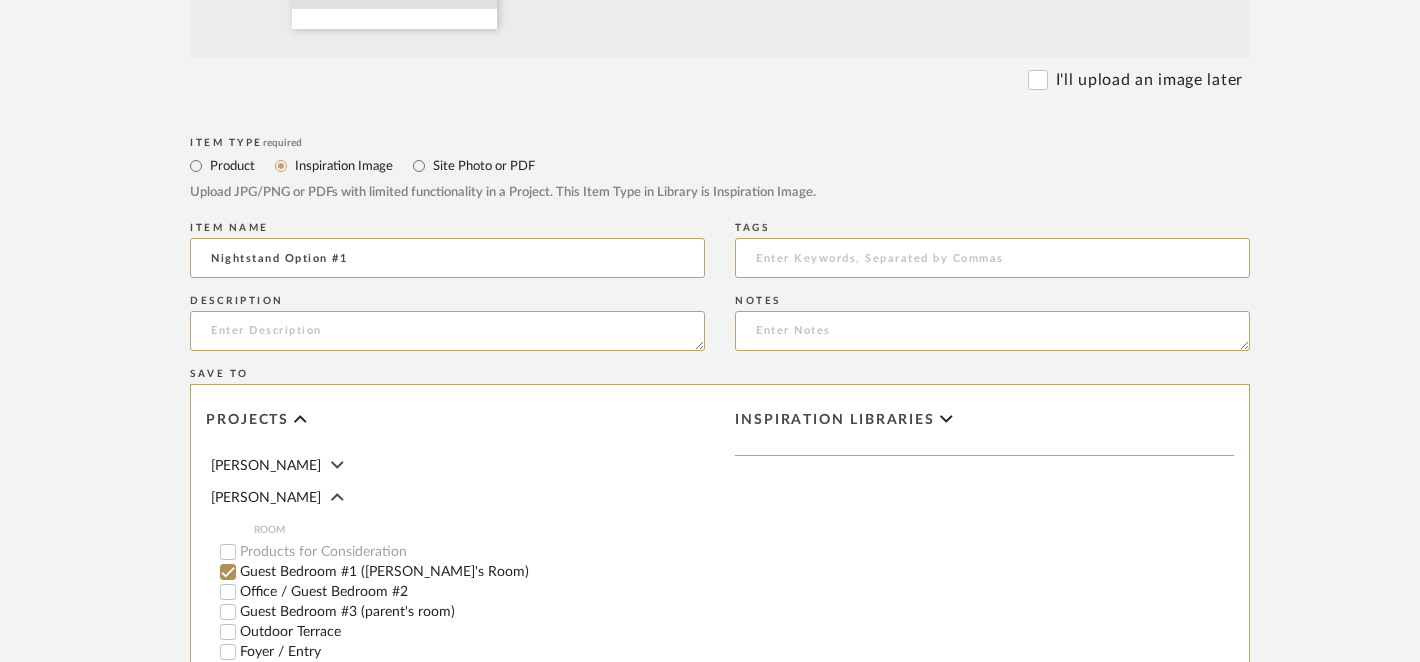 scroll, scrollTop: 783, scrollLeft: 0, axis: vertical 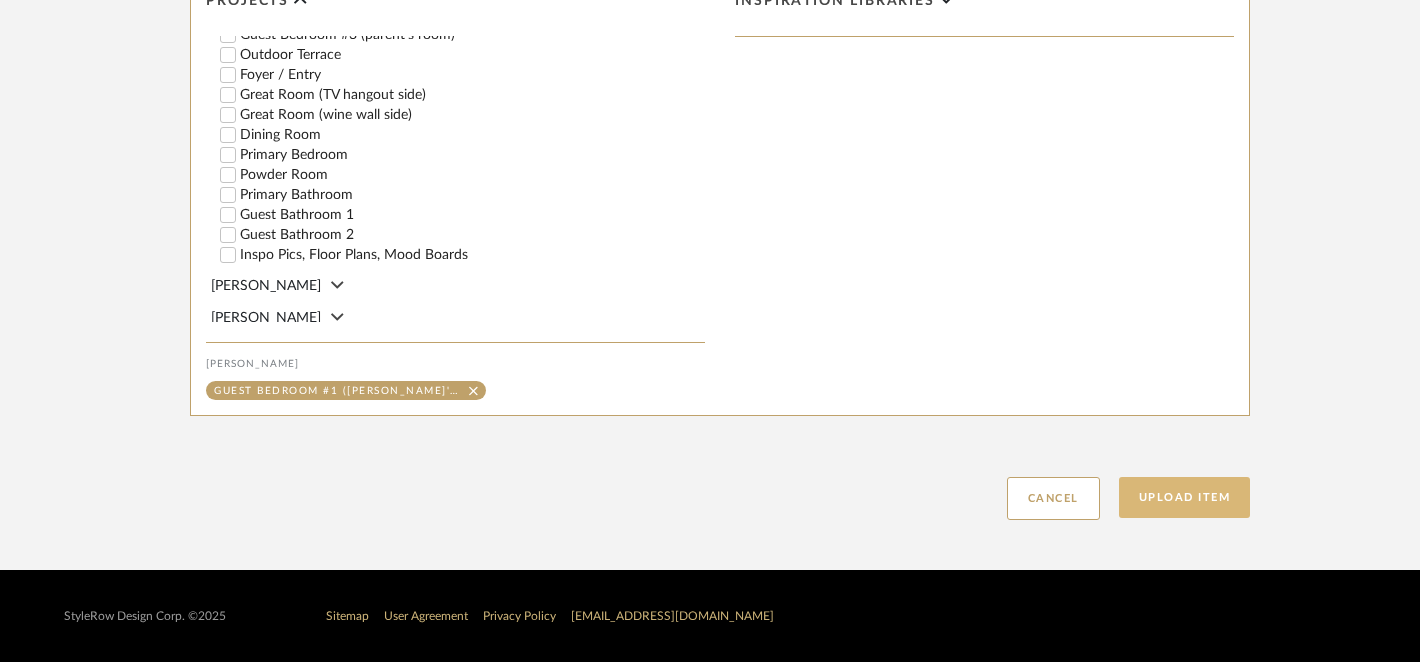 type on "Nightstand Option #1" 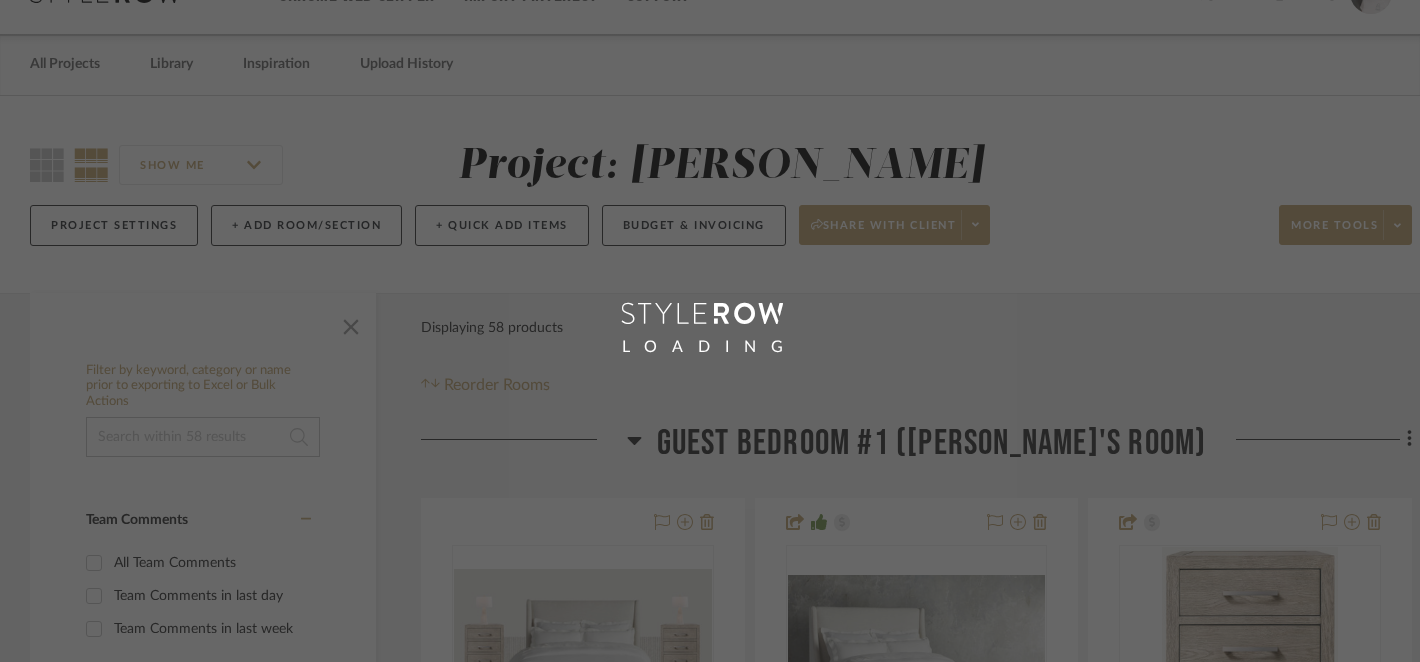scroll, scrollTop: 0, scrollLeft: 0, axis: both 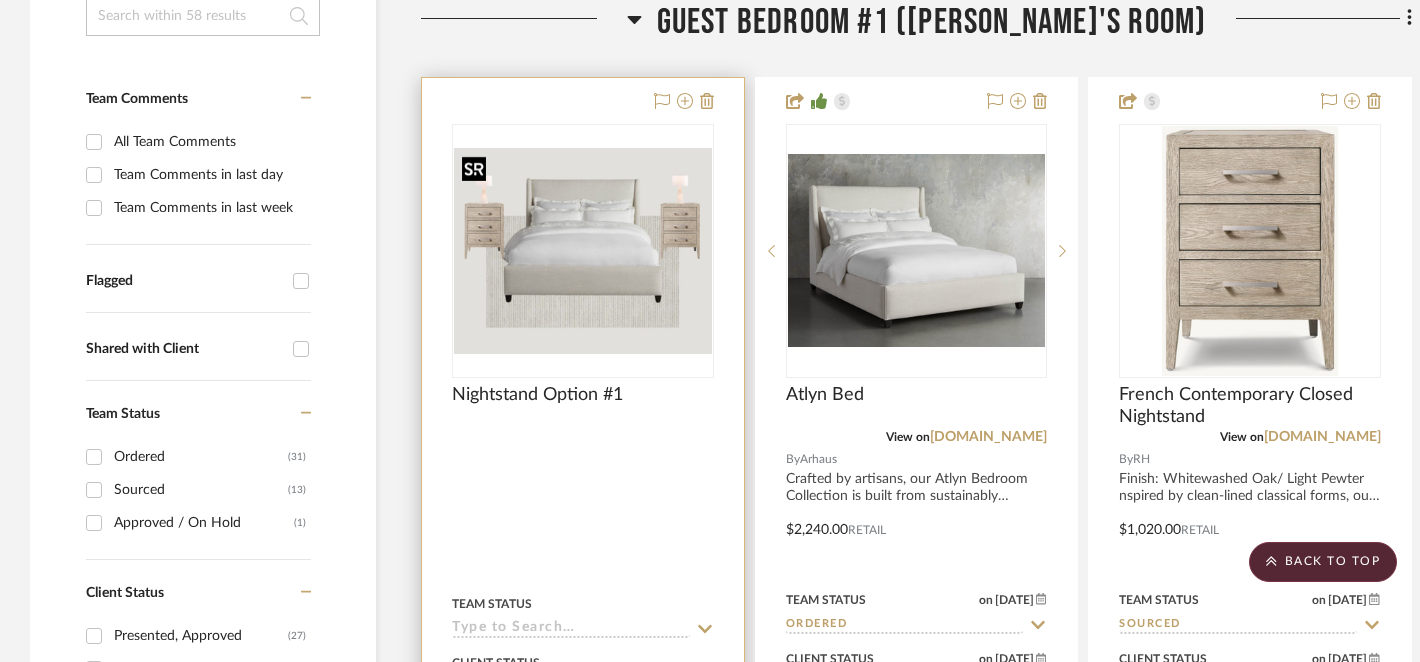 click at bounding box center (583, 251) 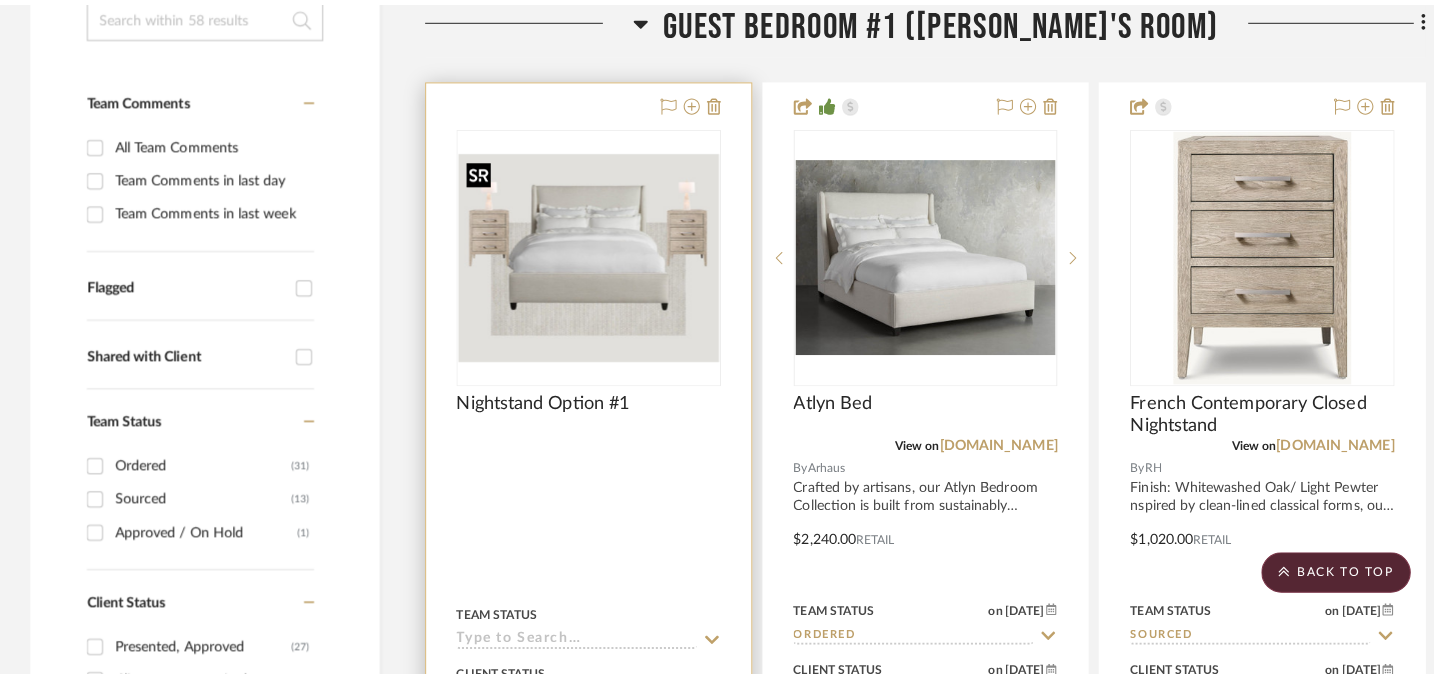 scroll, scrollTop: 0, scrollLeft: 0, axis: both 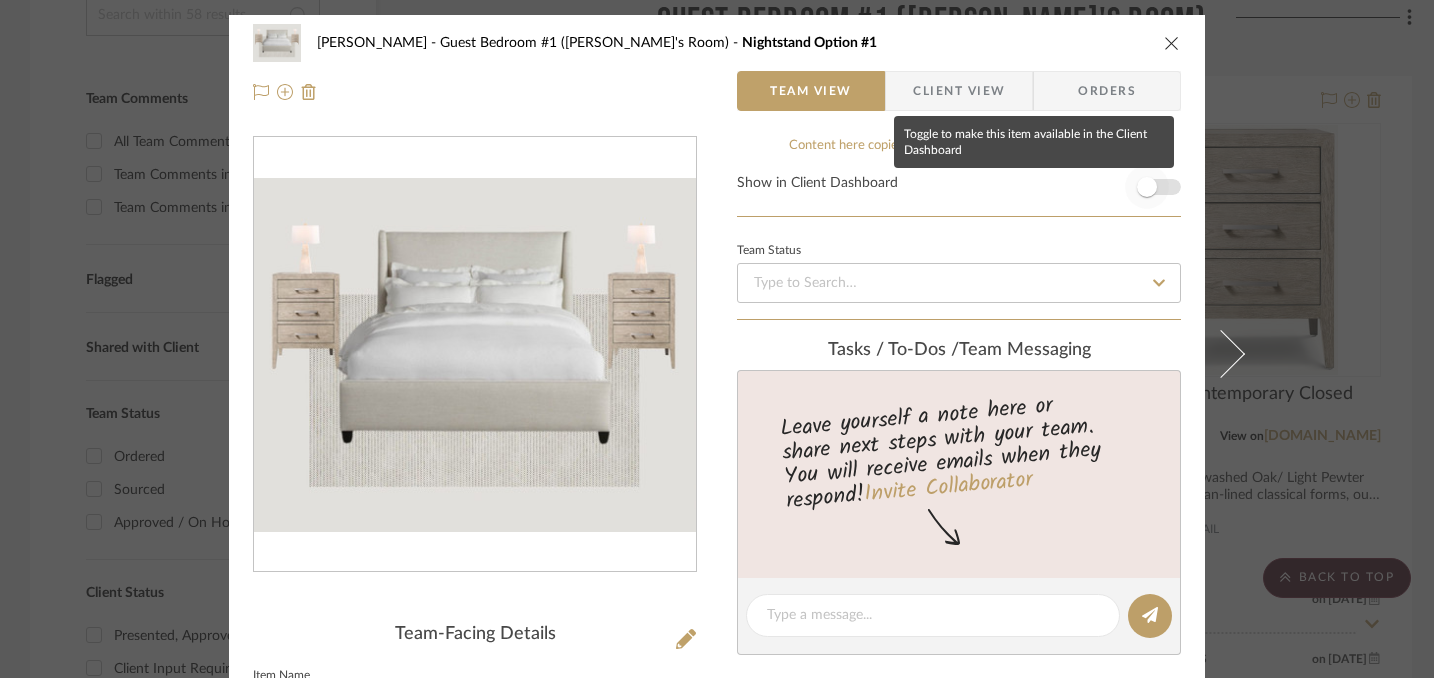 click at bounding box center [1147, 187] 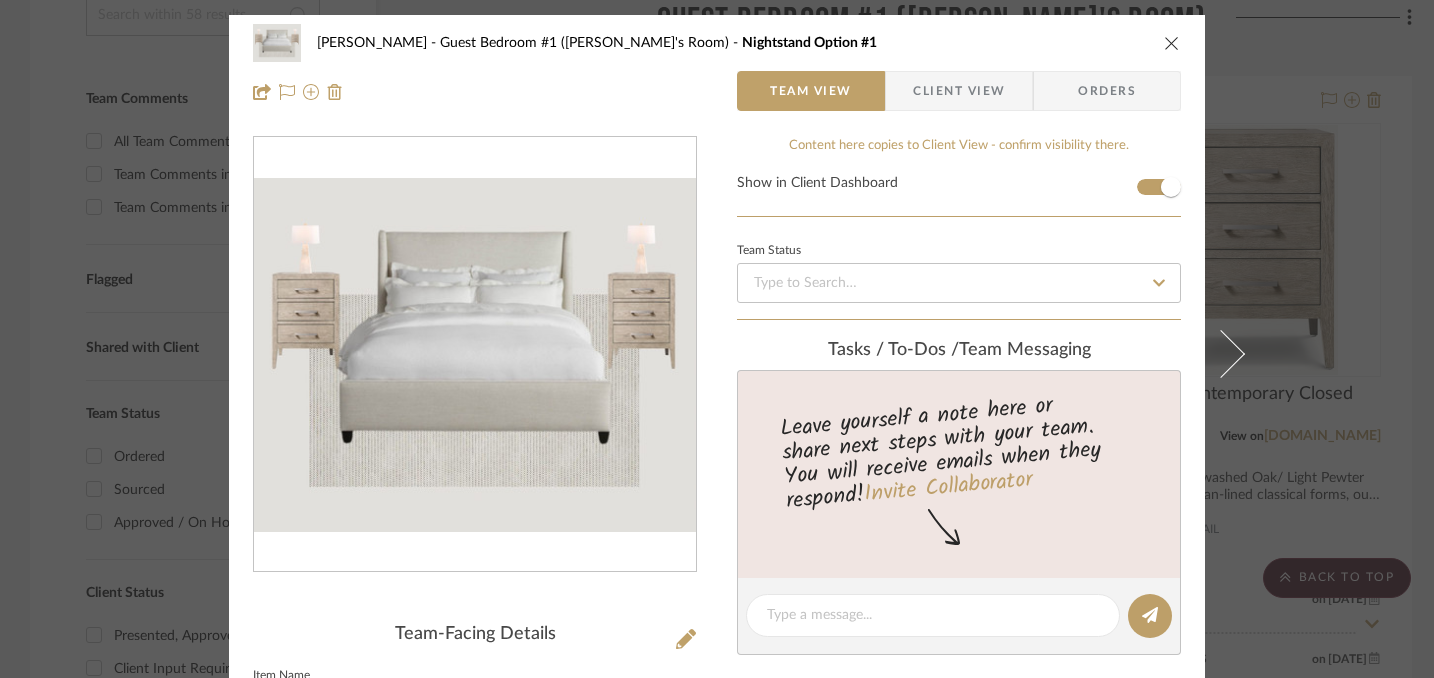 type 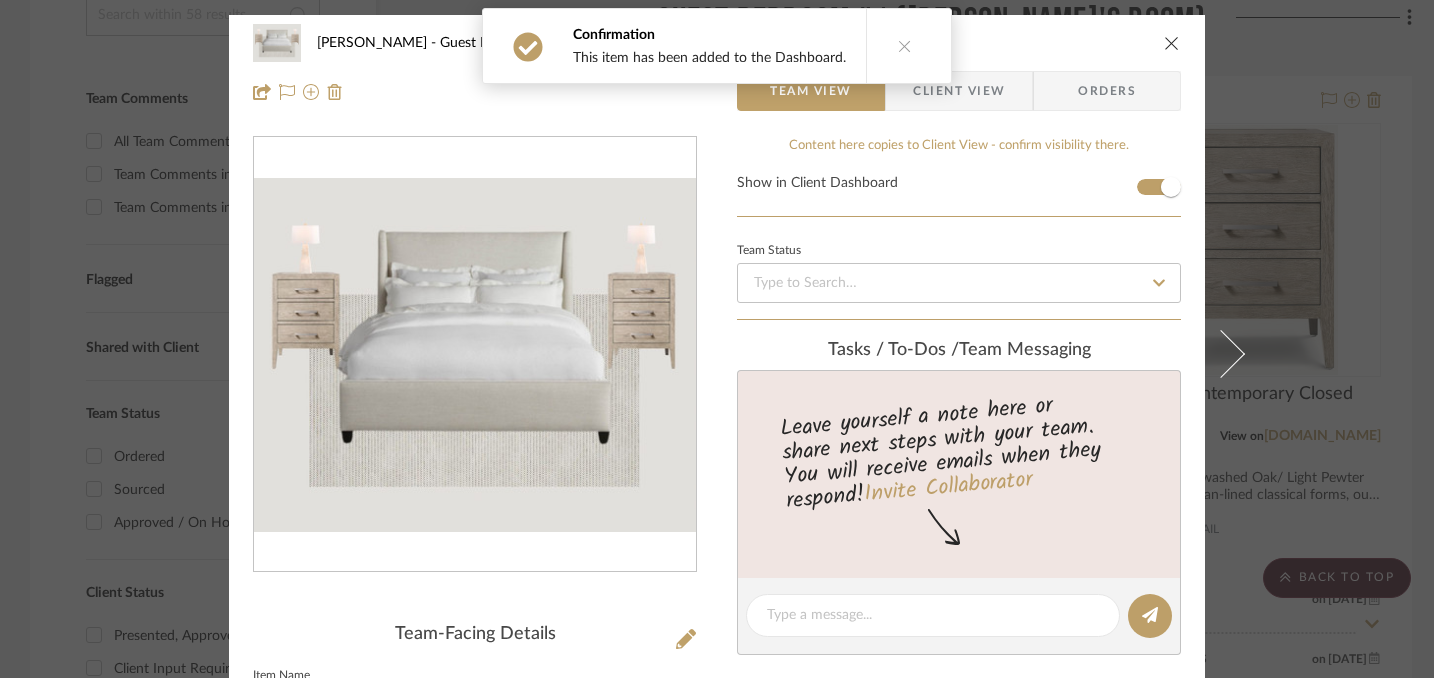 click at bounding box center (1172, 43) 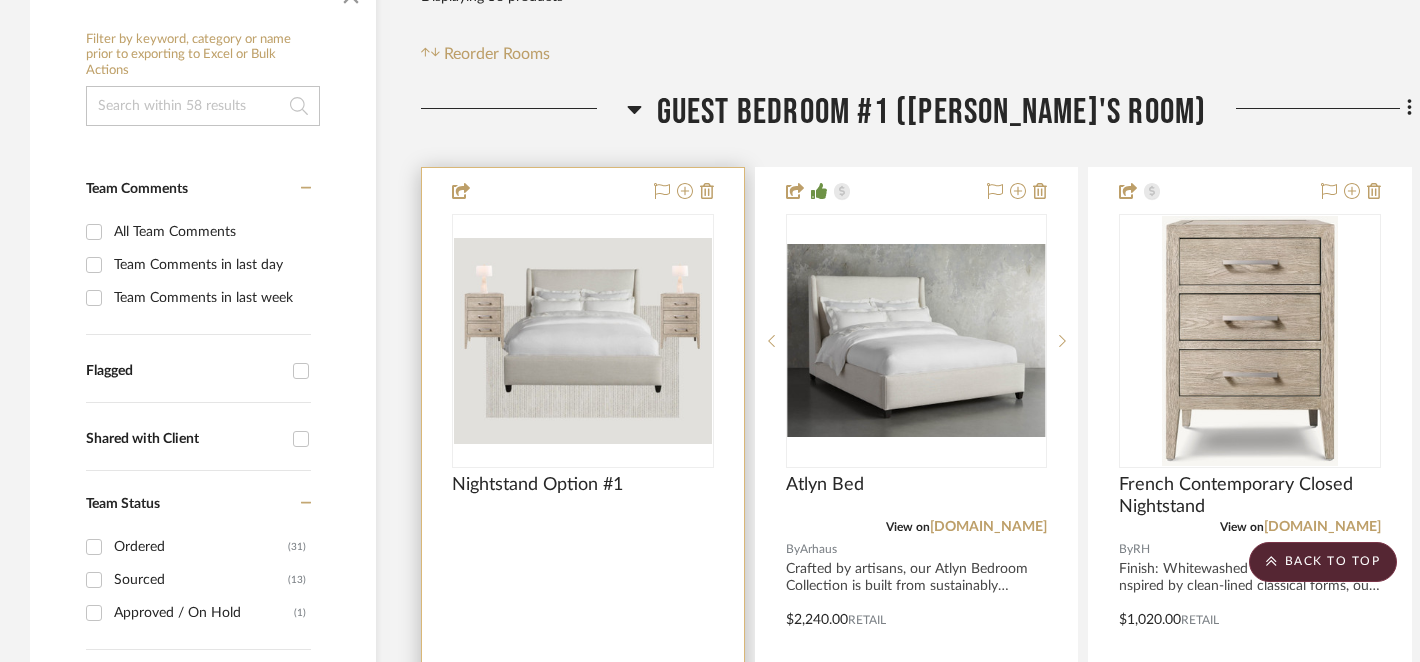 scroll, scrollTop: 362, scrollLeft: 0, axis: vertical 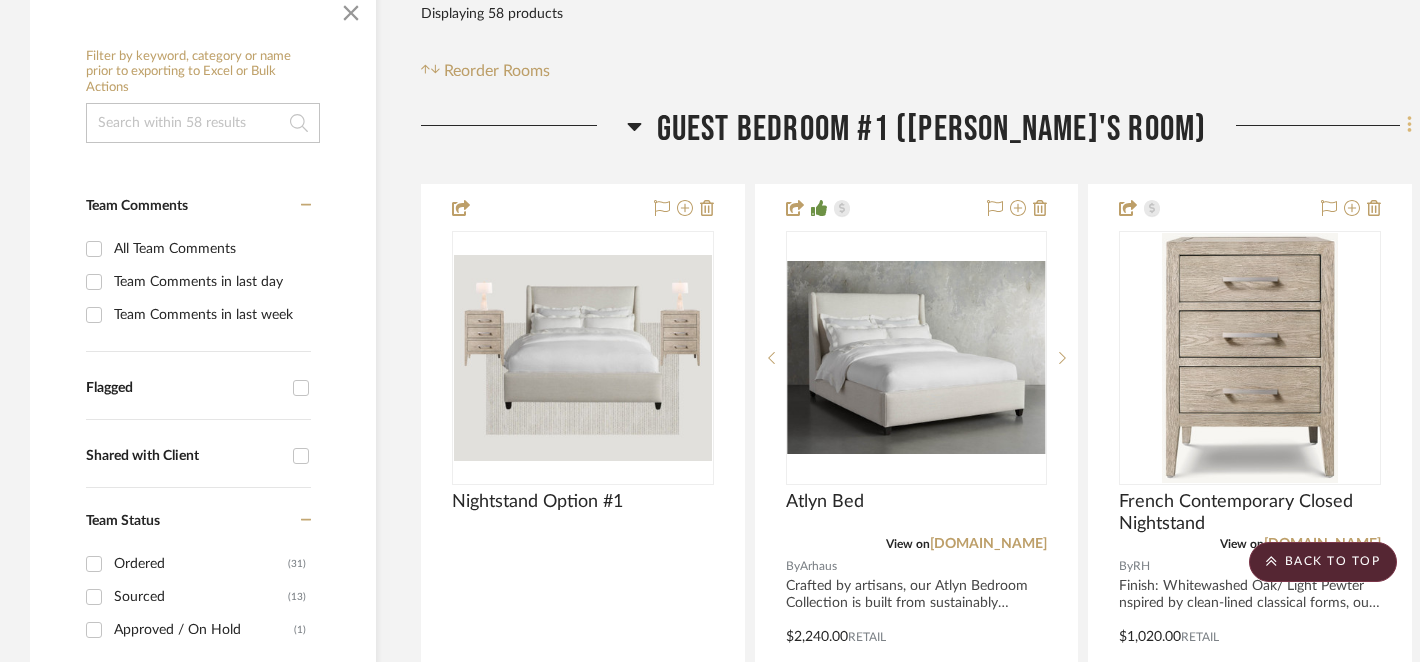 click 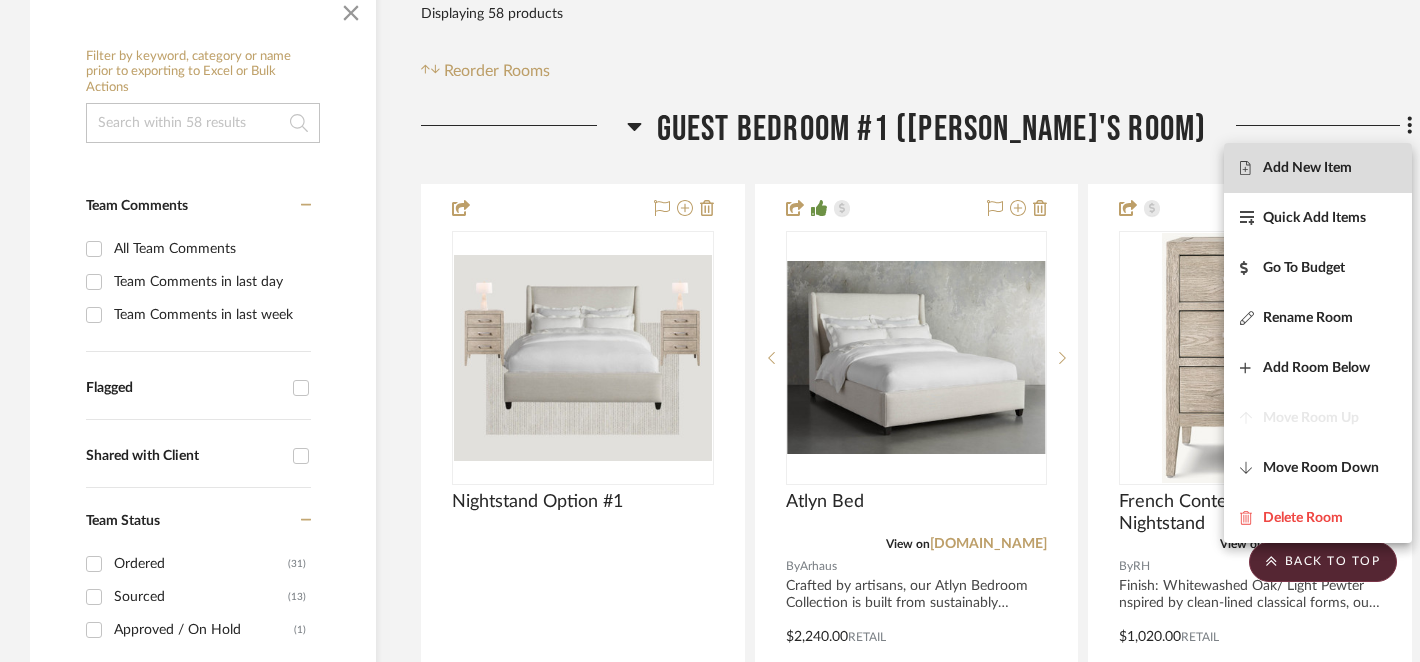 click on "Add New Item" at bounding box center [1318, 168] 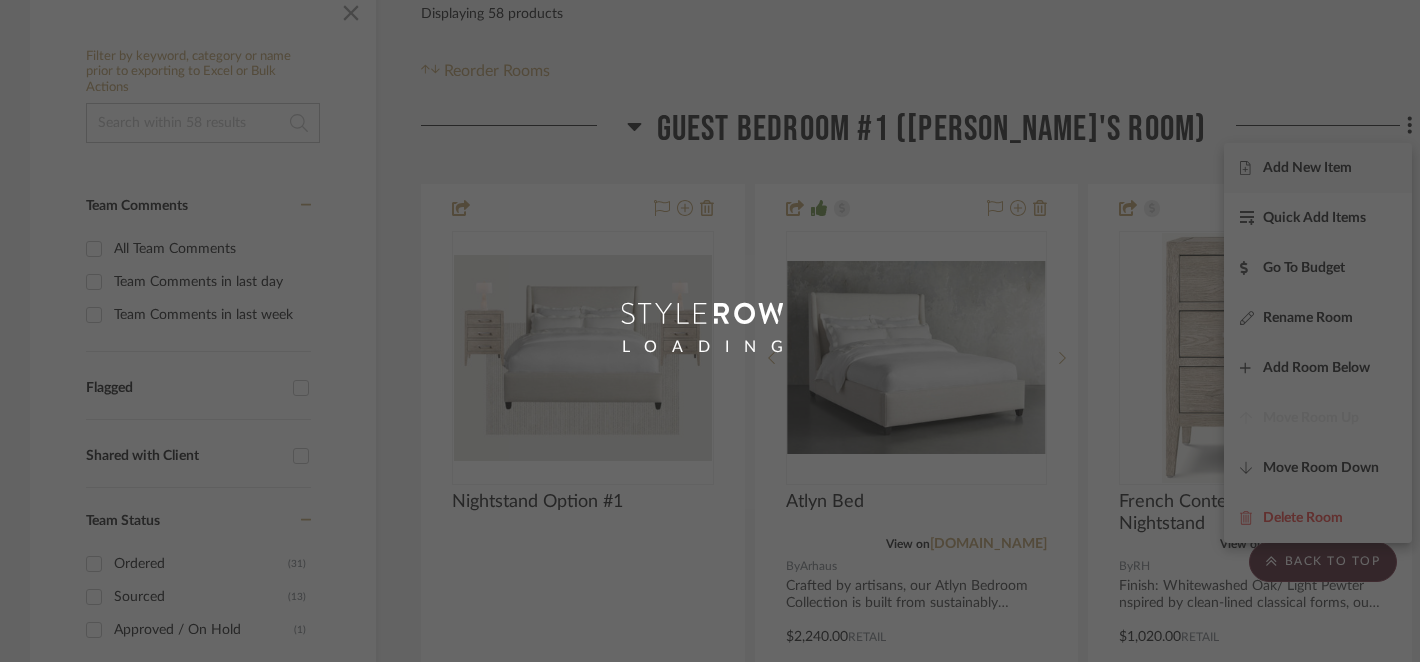 scroll, scrollTop: 0, scrollLeft: 0, axis: both 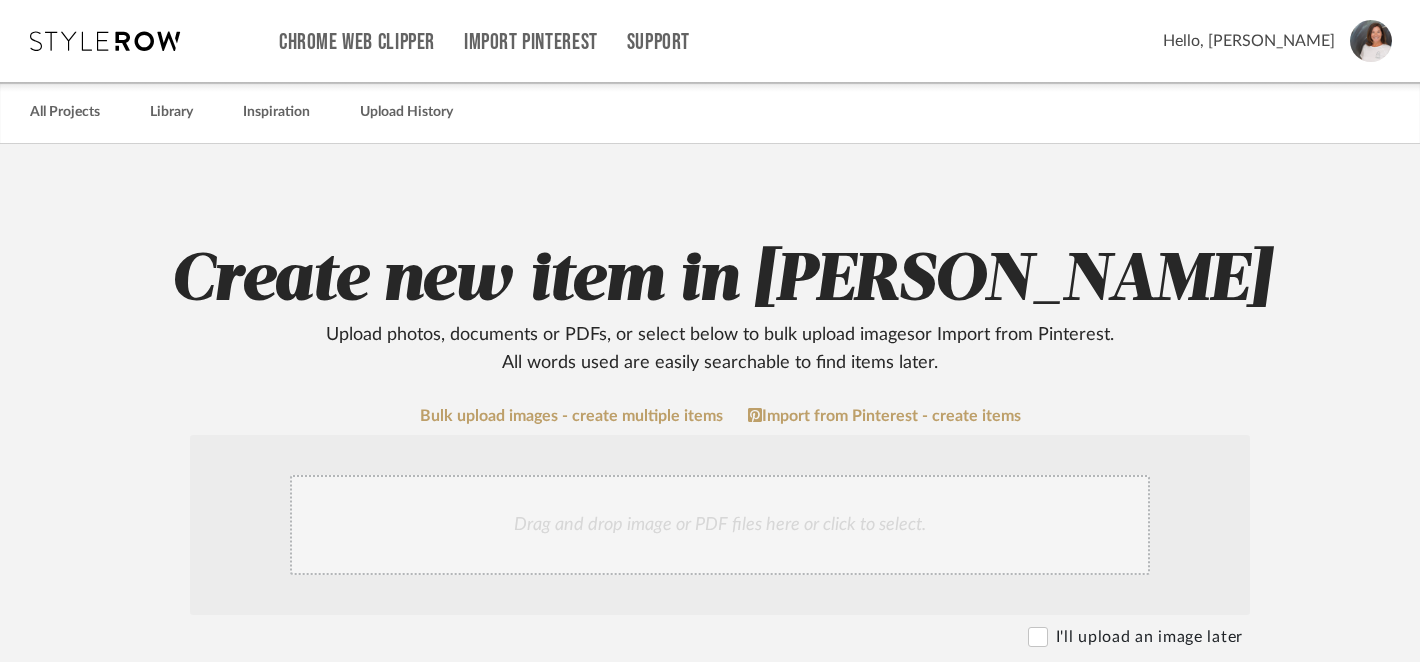click on "Drag and drop image or PDF files here or click to select." 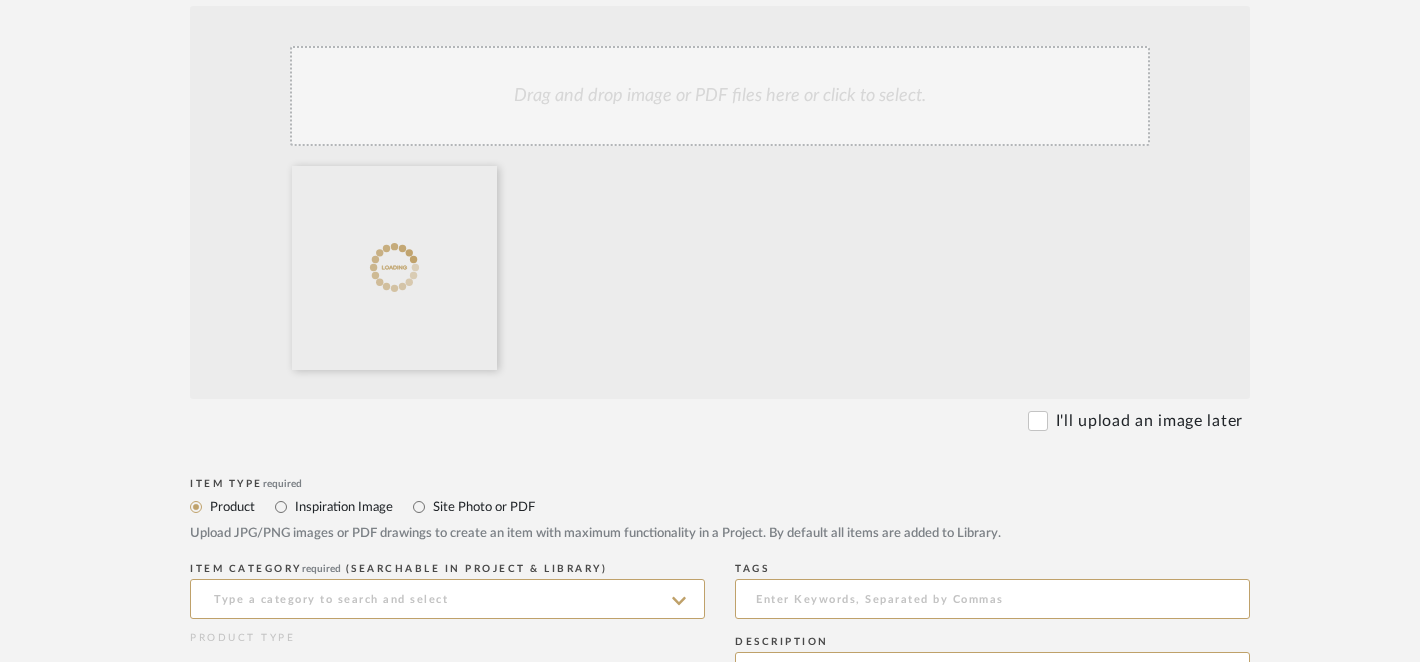 scroll, scrollTop: 430, scrollLeft: 0, axis: vertical 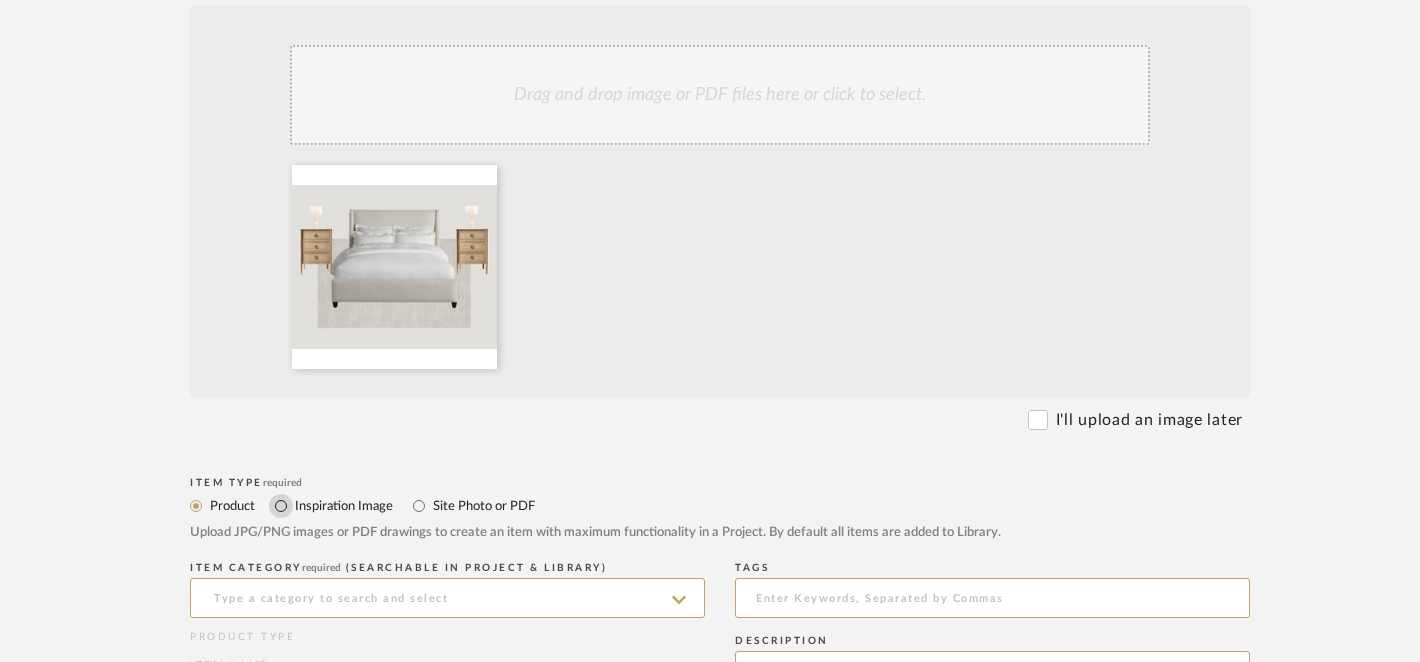 click on "Inspiration Image" at bounding box center (281, 506) 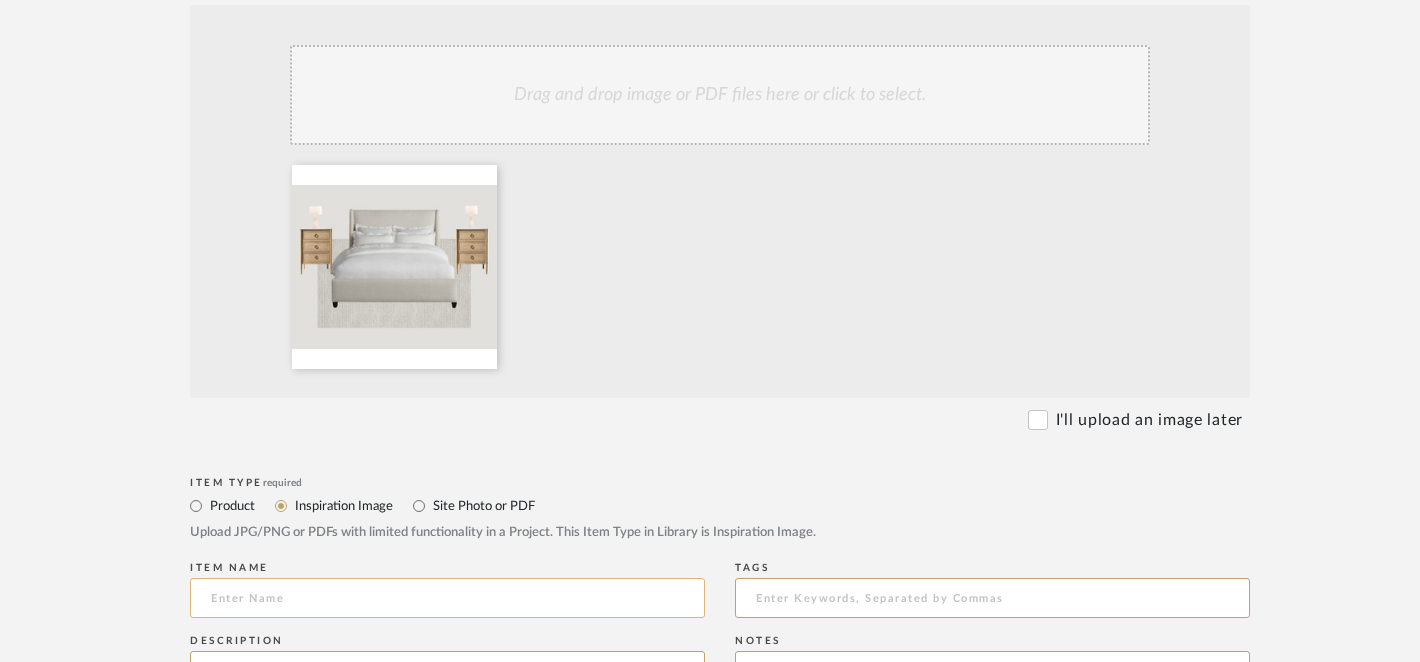 click 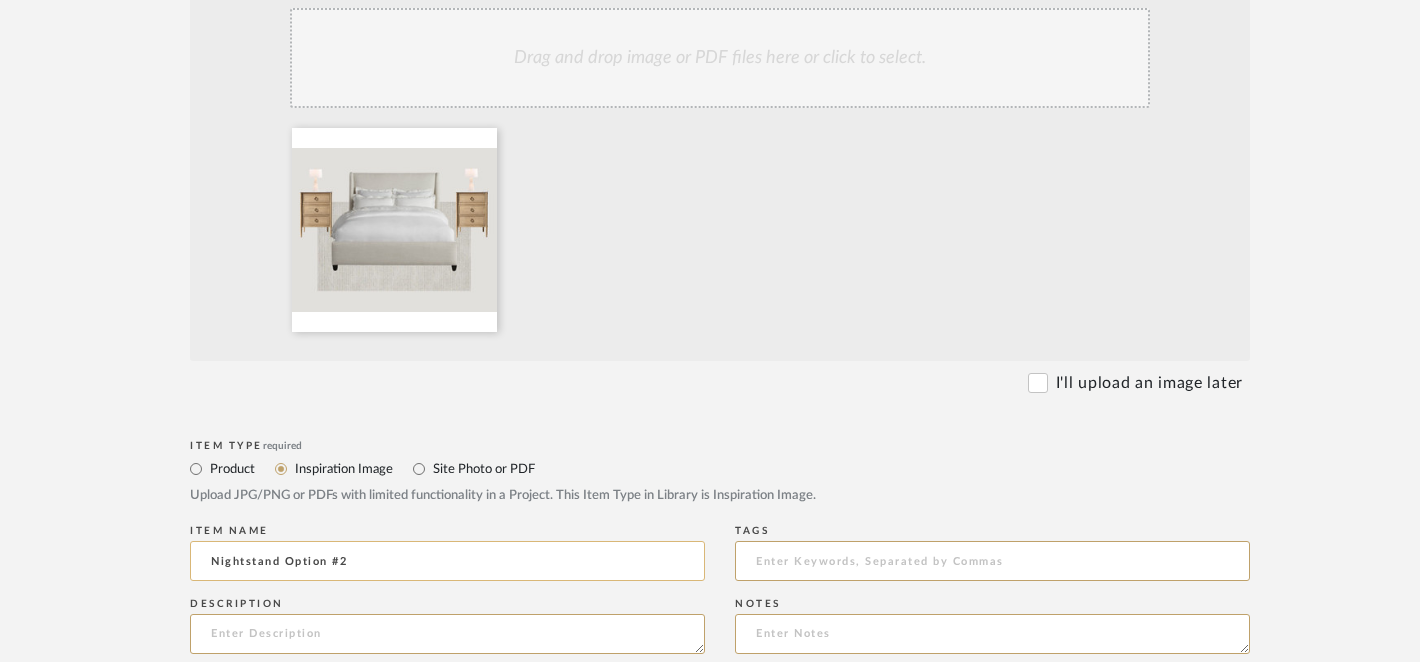 scroll, scrollTop: 681, scrollLeft: 0, axis: vertical 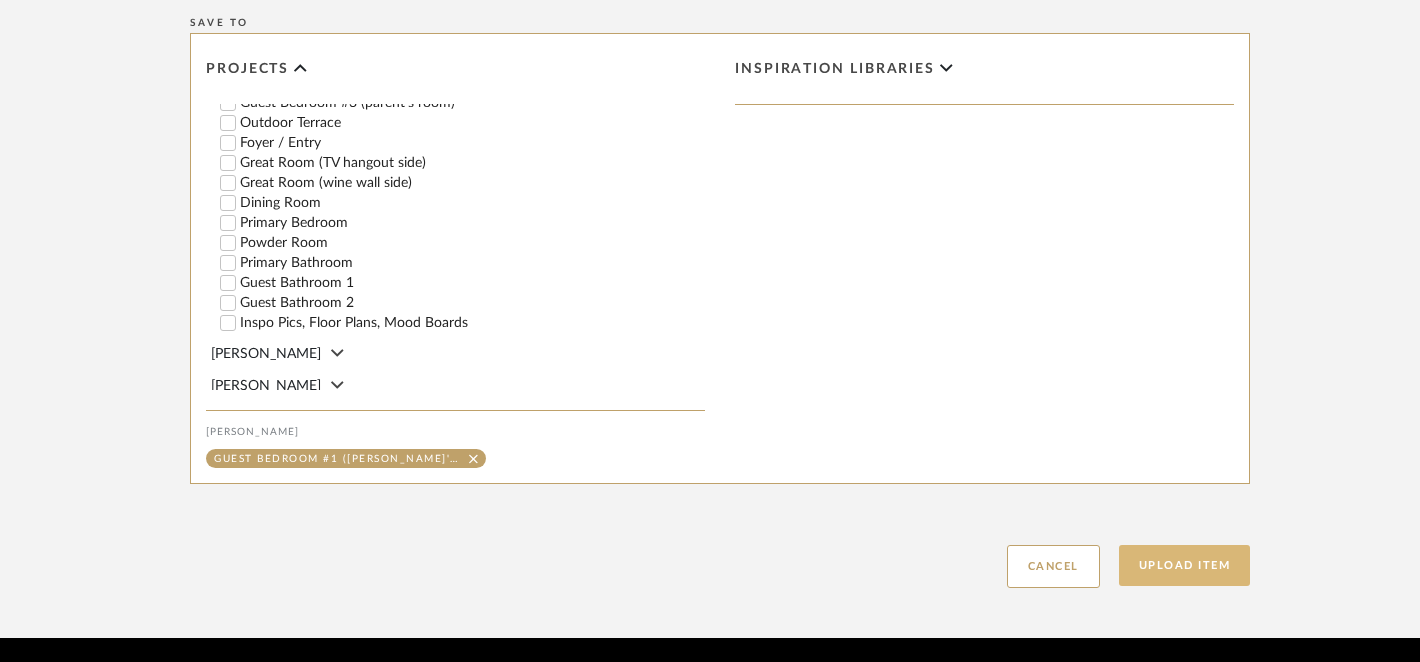 type on "Nightstand Option #2" 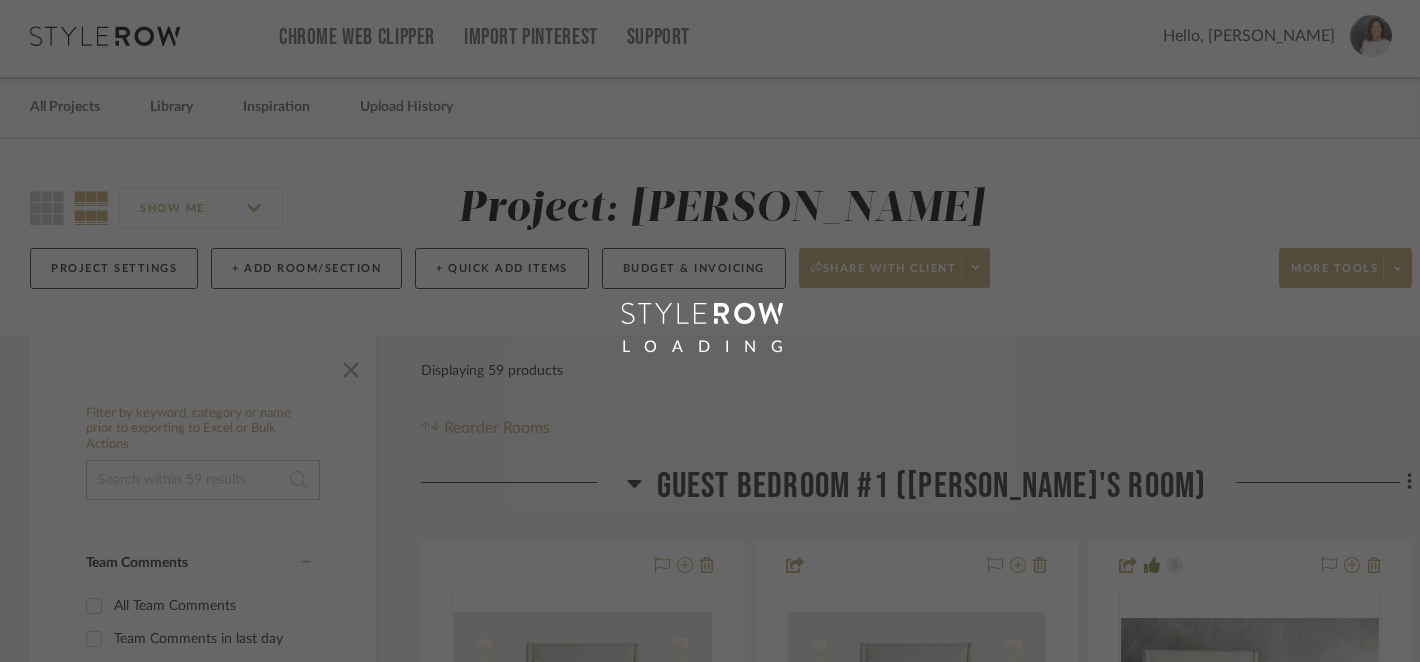scroll, scrollTop: 0, scrollLeft: 0, axis: both 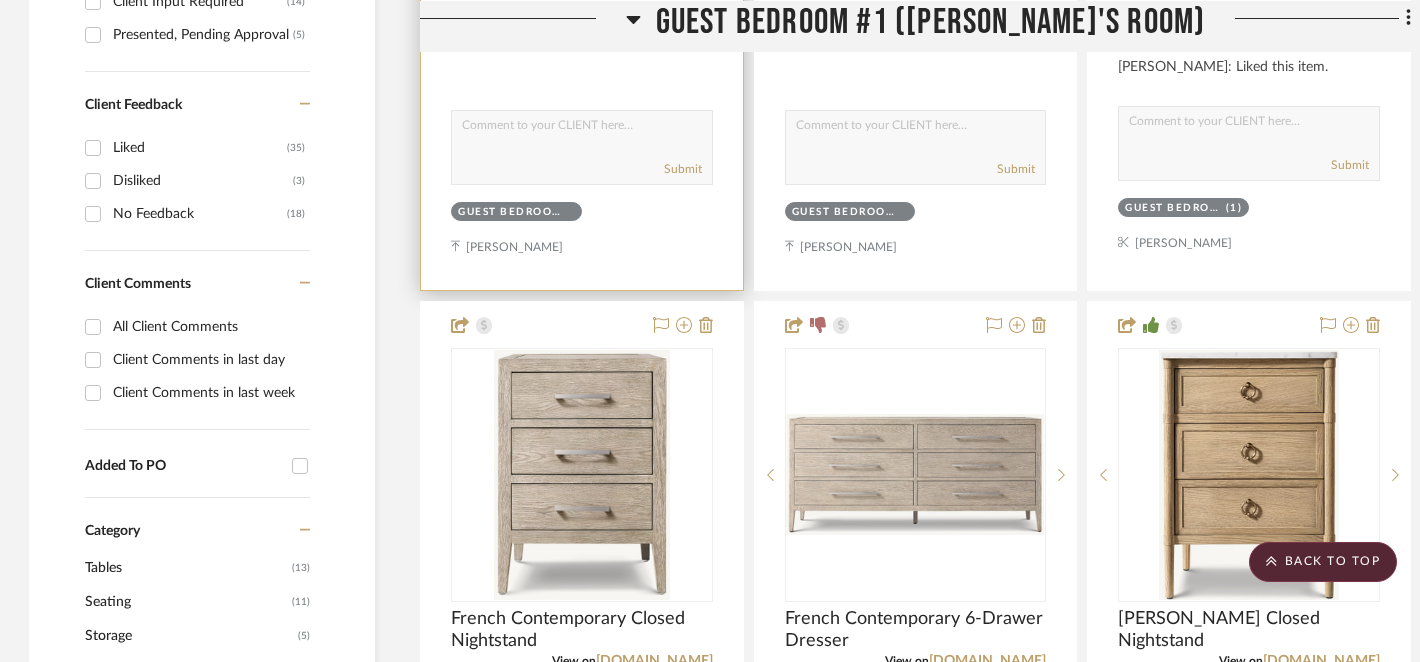 type 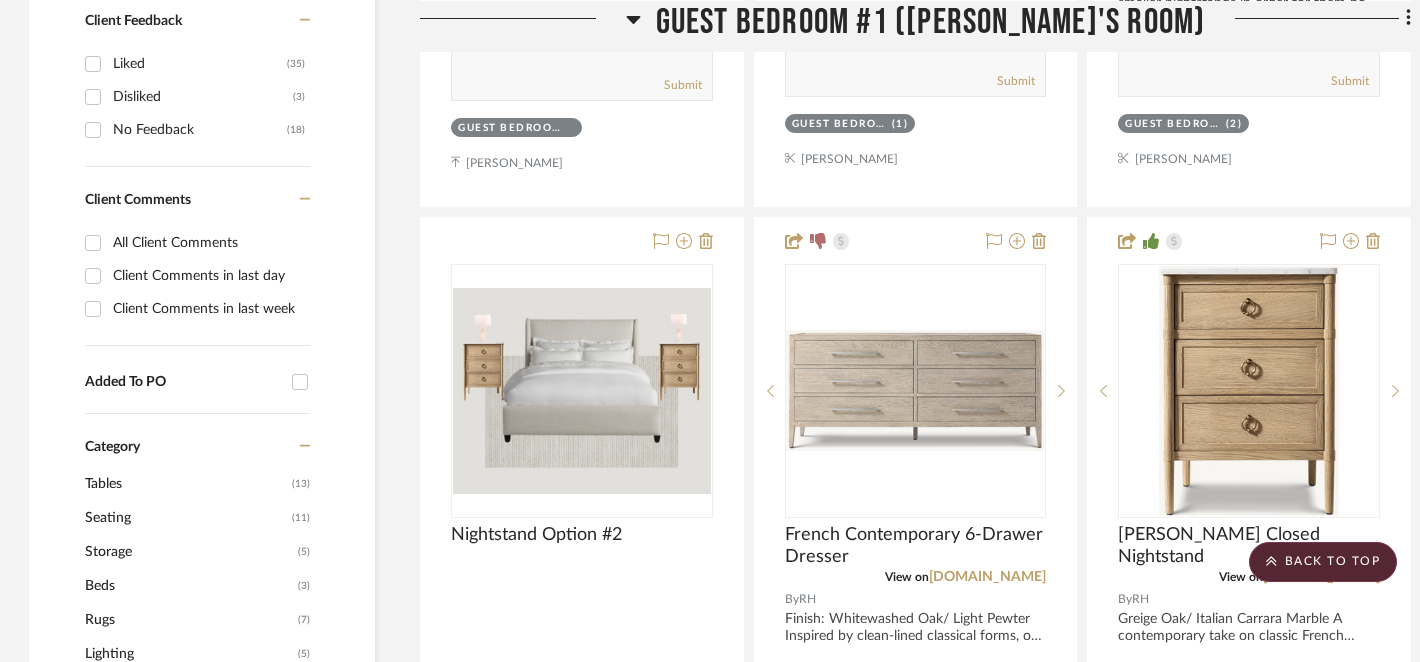 scroll, scrollTop: 1230, scrollLeft: 1, axis: both 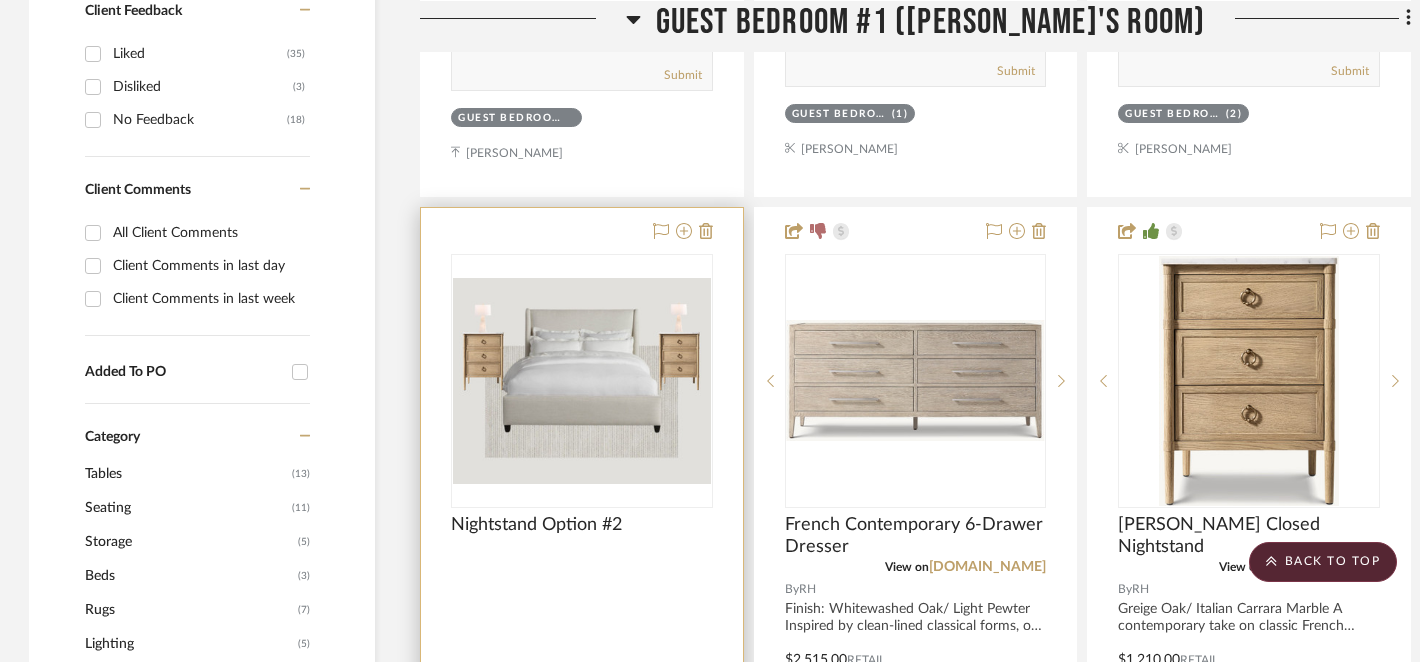 drag, startPoint x: 607, startPoint y: 208, endPoint x: 736, endPoint y: 488, distance: 308.2872 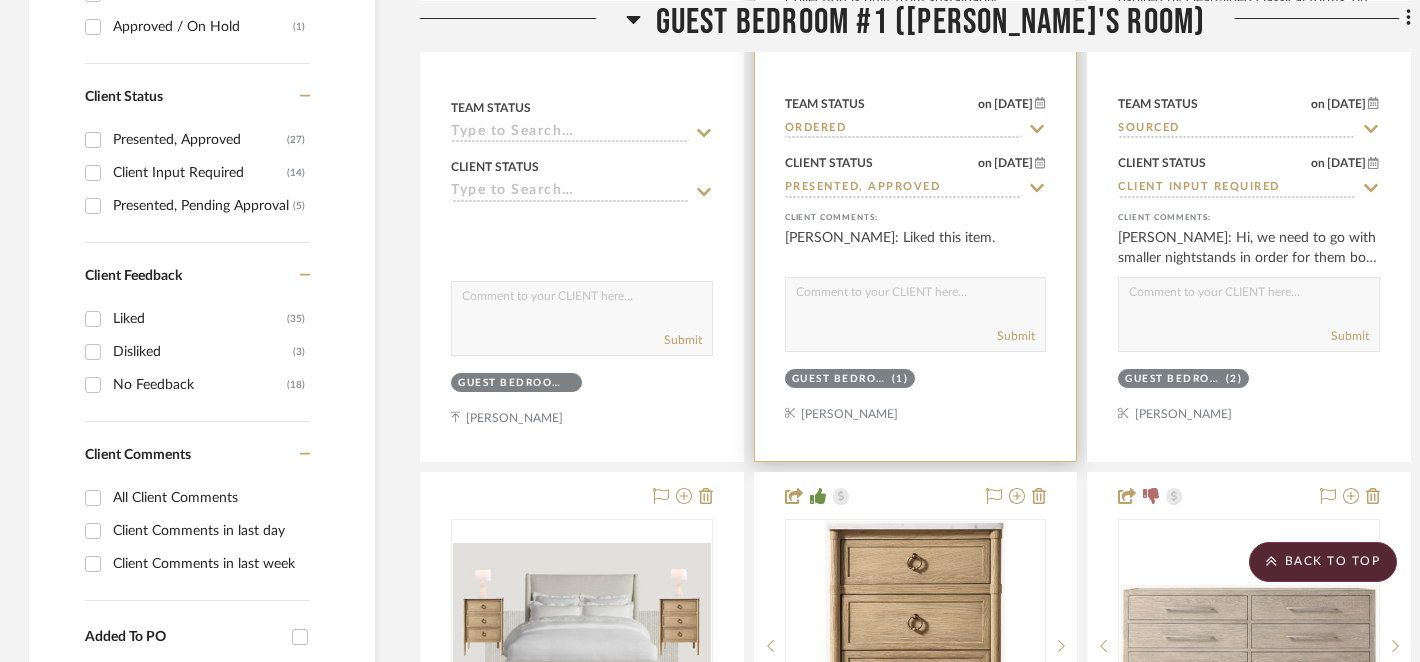 scroll, scrollTop: 984, scrollLeft: 1, axis: both 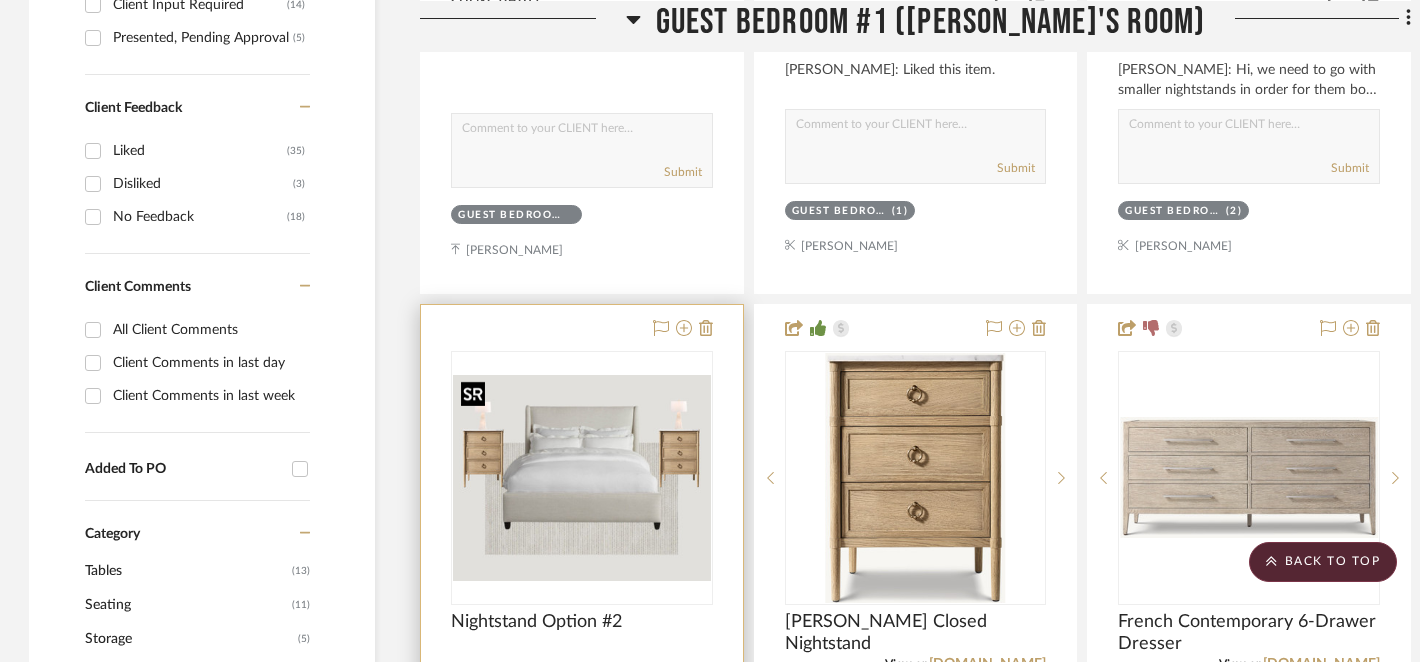 click at bounding box center (582, 478) 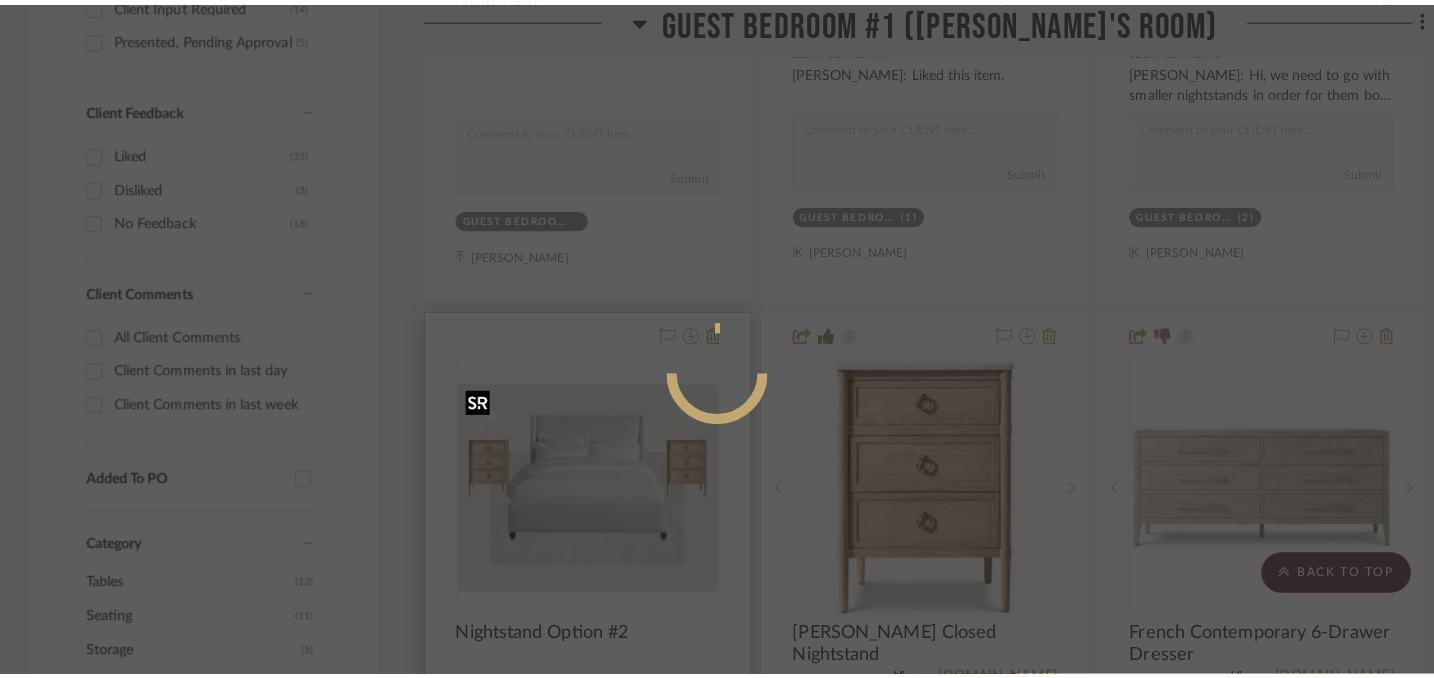 scroll, scrollTop: 0, scrollLeft: 0, axis: both 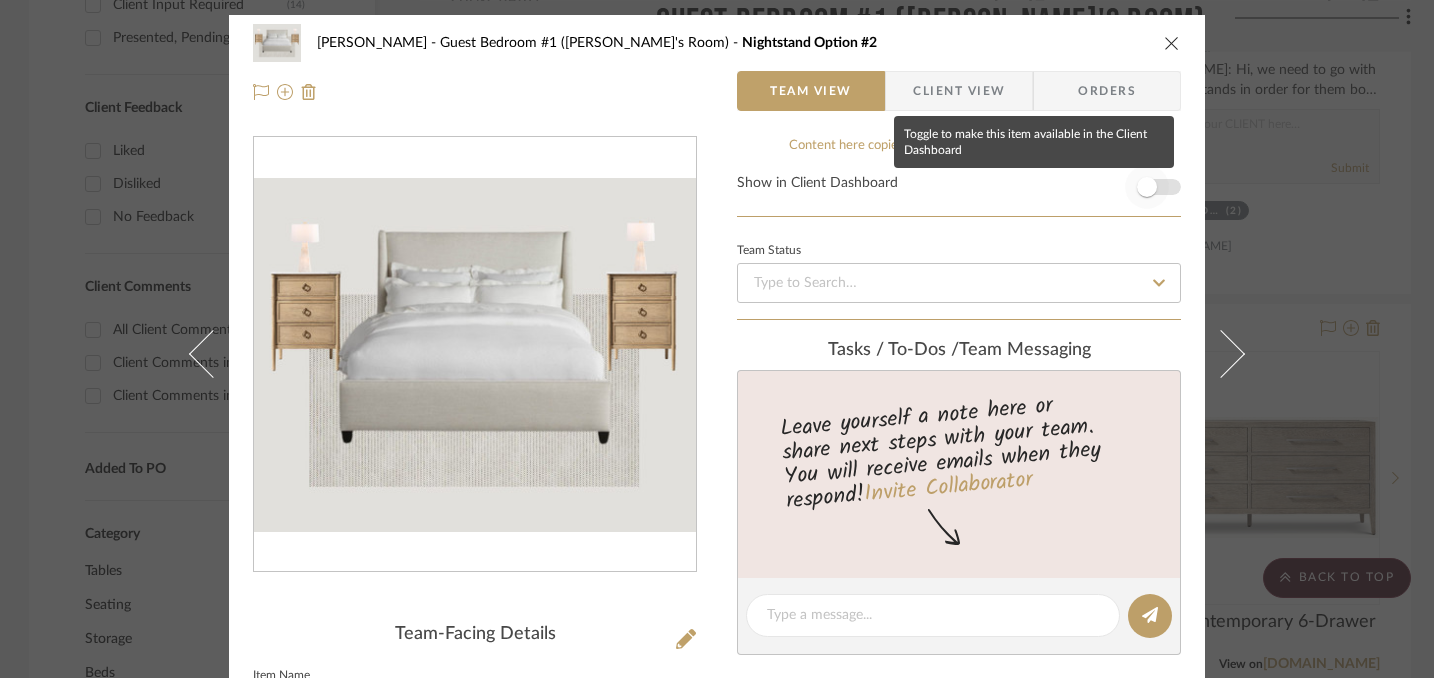 click at bounding box center (1147, 187) 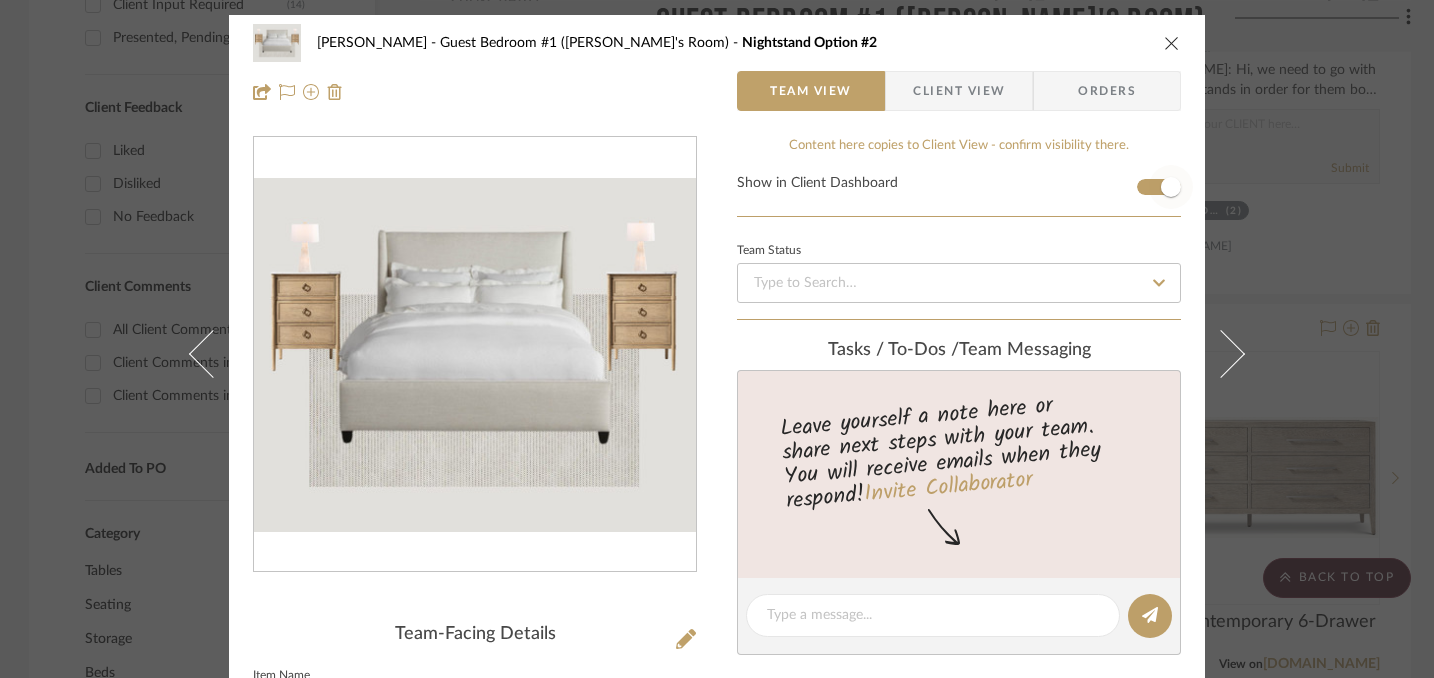 type 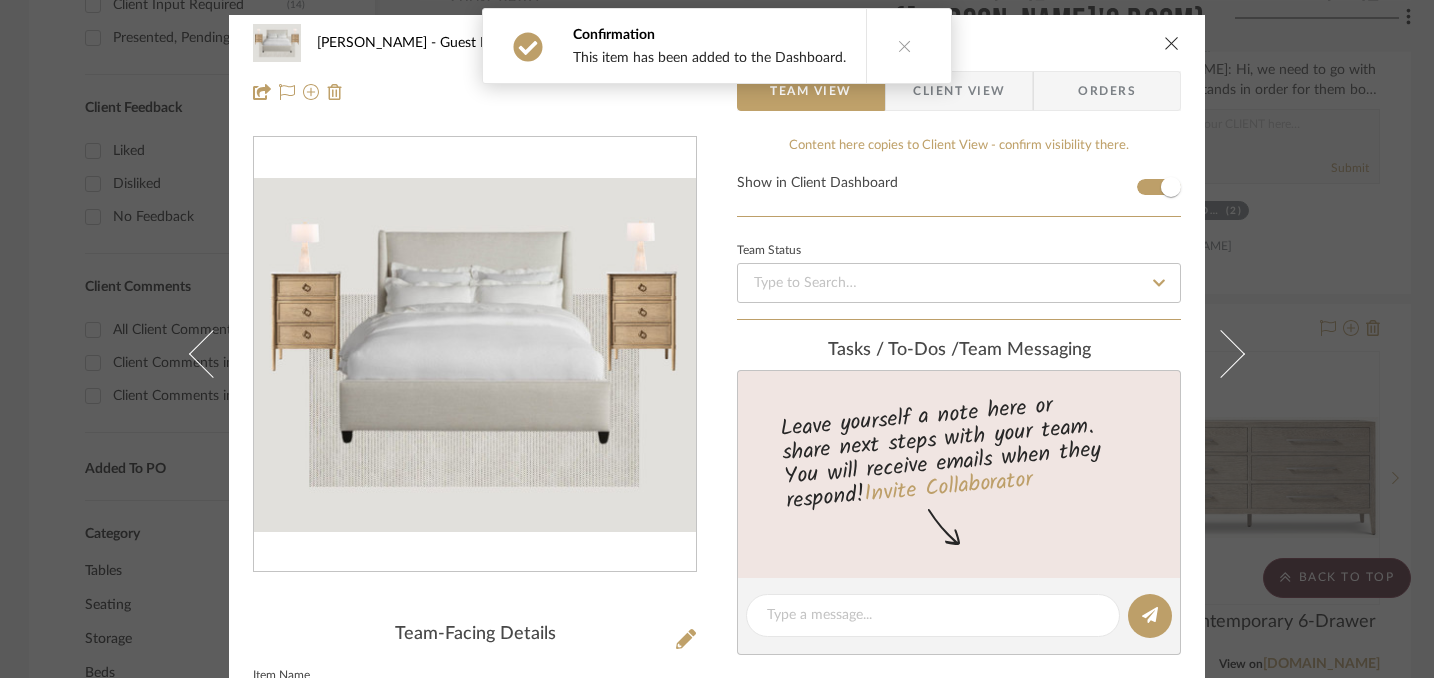 click at bounding box center (1172, 43) 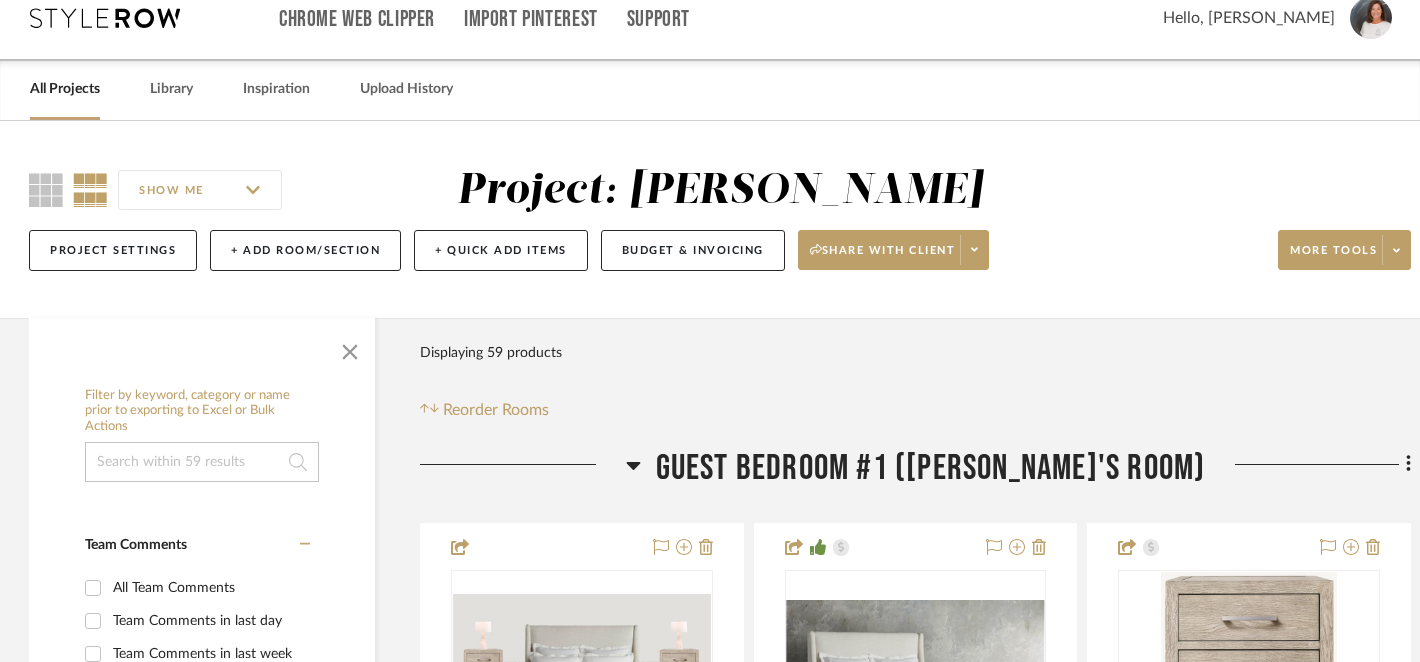 scroll, scrollTop: 0, scrollLeft: 1, axis: horizontal 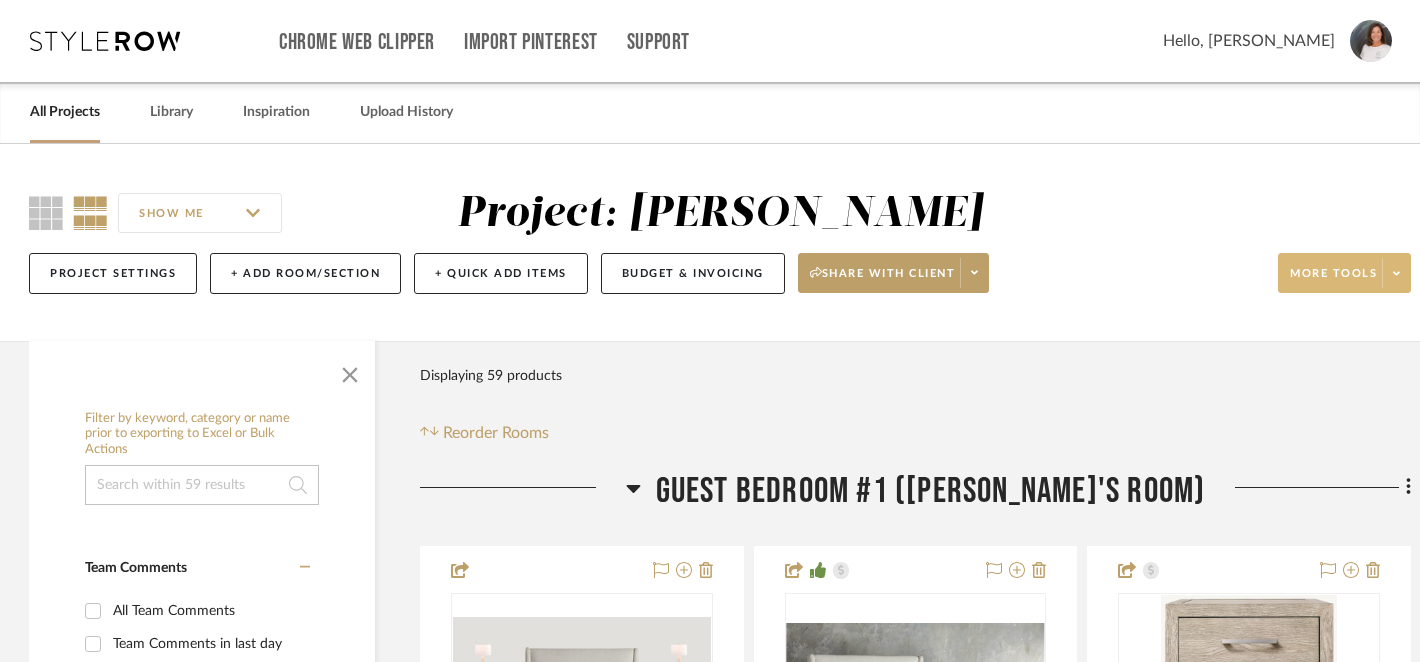 click on "More tools" 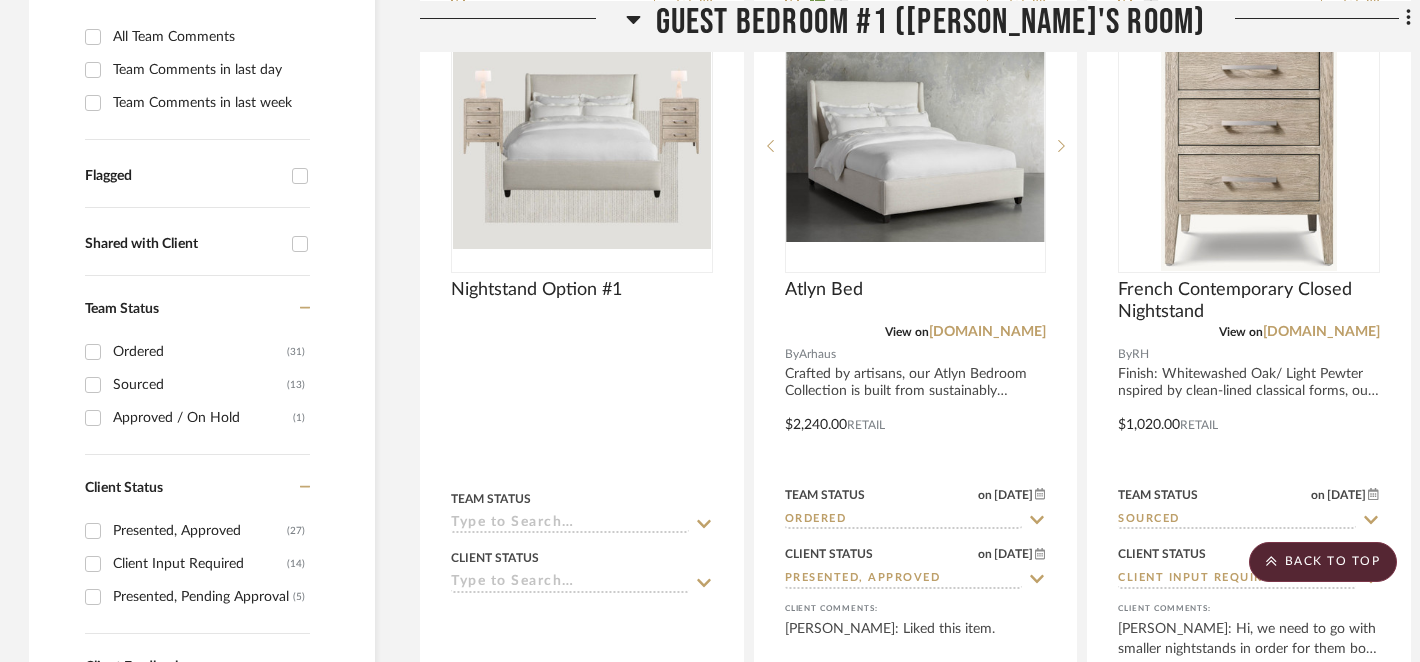 scroll, scrollTop: 0, scrollLeft: 1, axis: horizontal 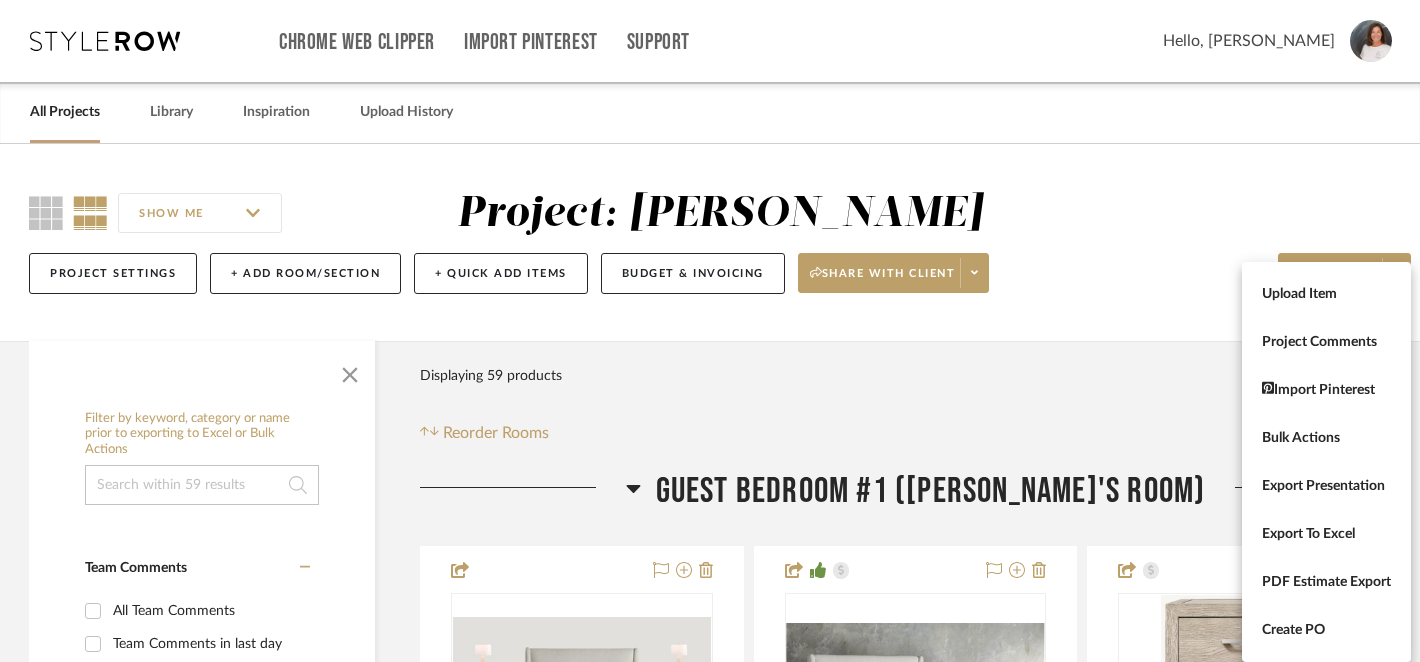 click at bounding box center [710, 331] 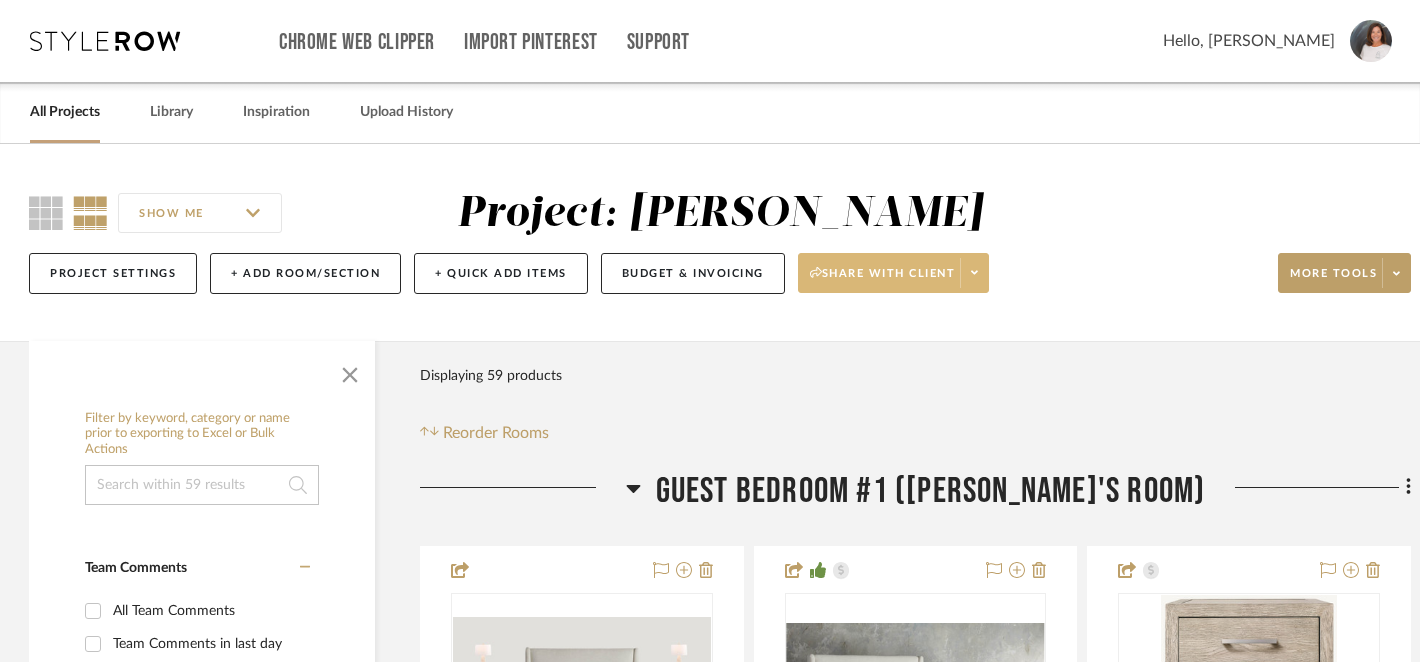 click on "Share with client" 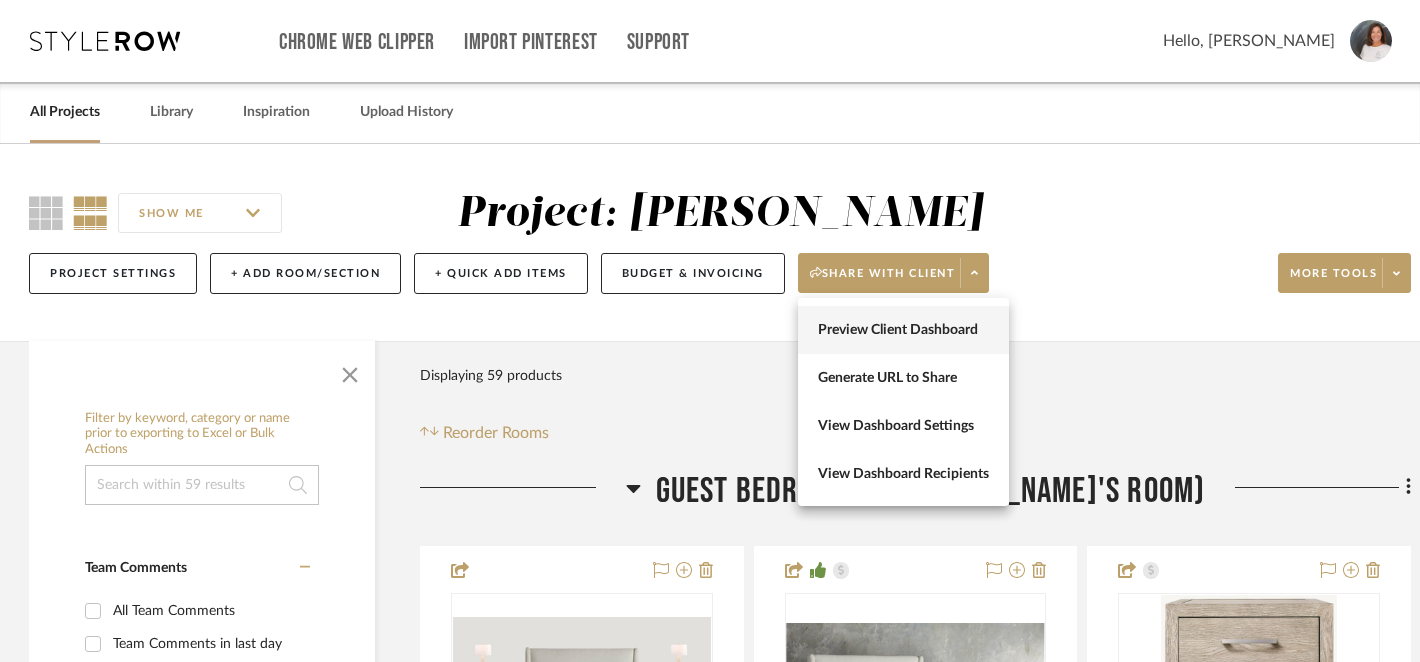 click on "Preview Client Dashboard" at bounding box center (903, 330) 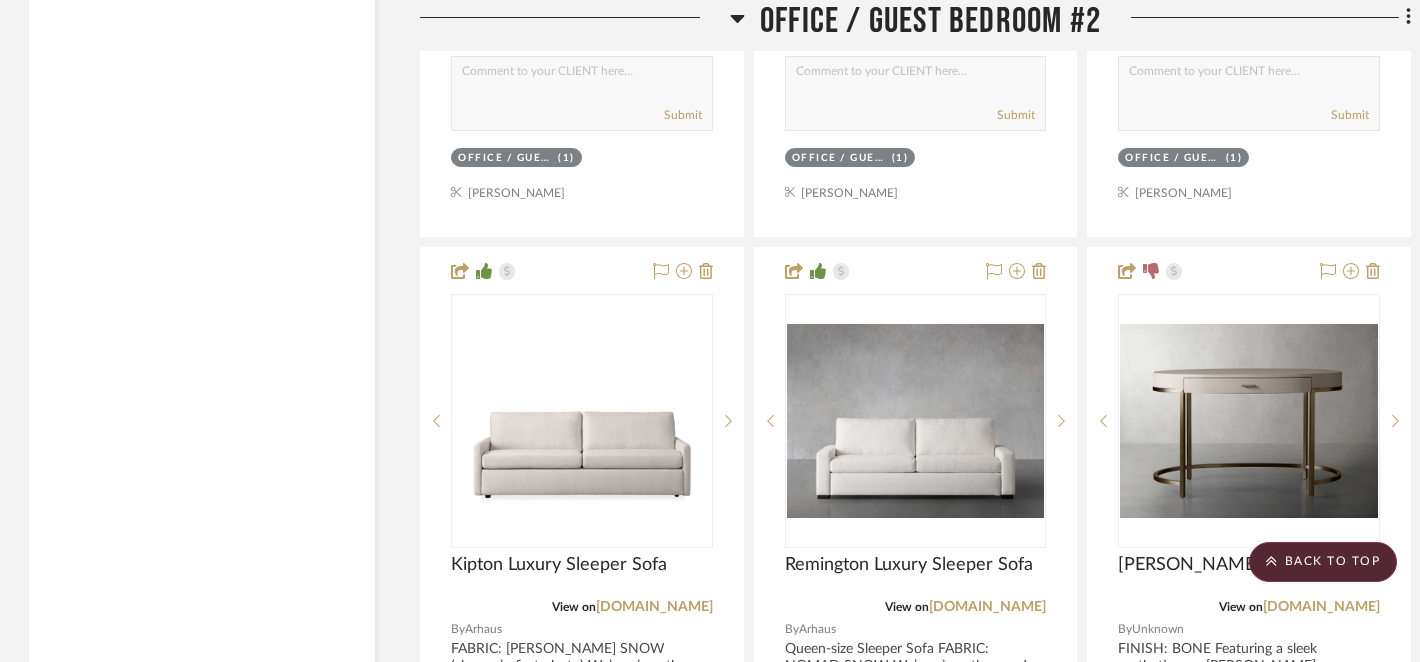 scroll, scrollTop: 4039, scrollLeft: 1, axis: both 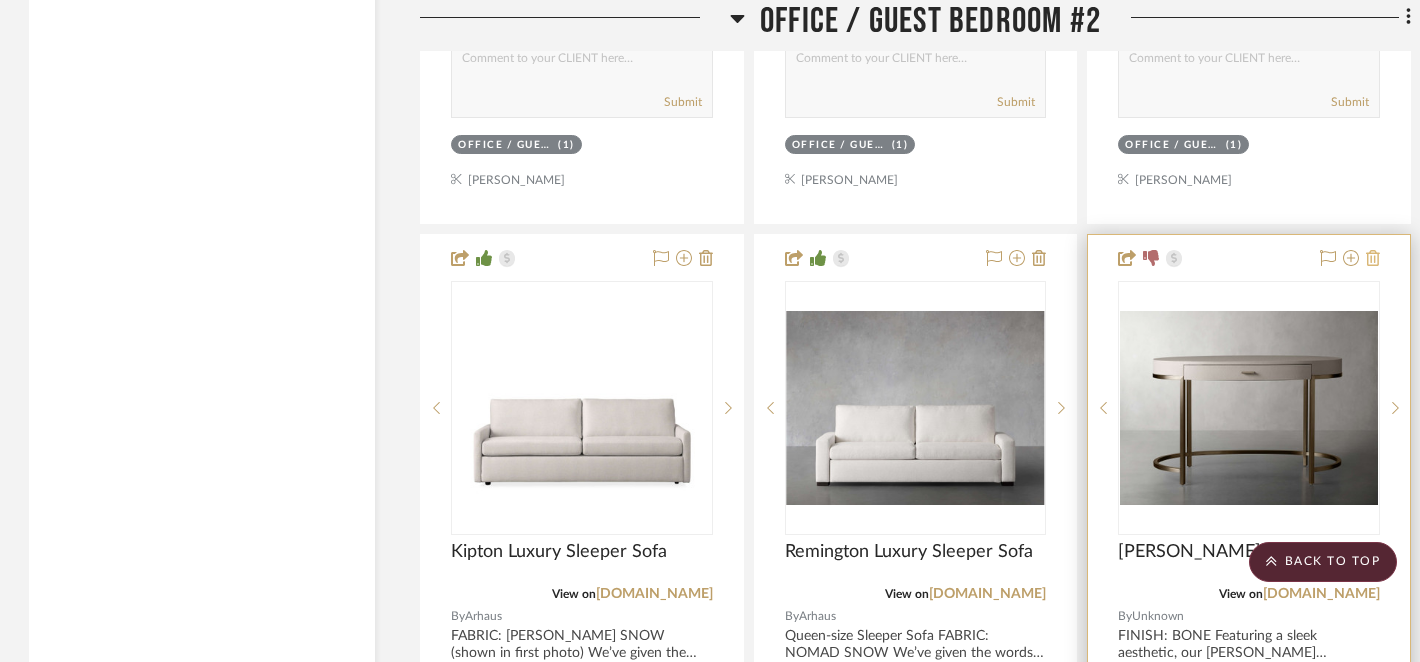 click 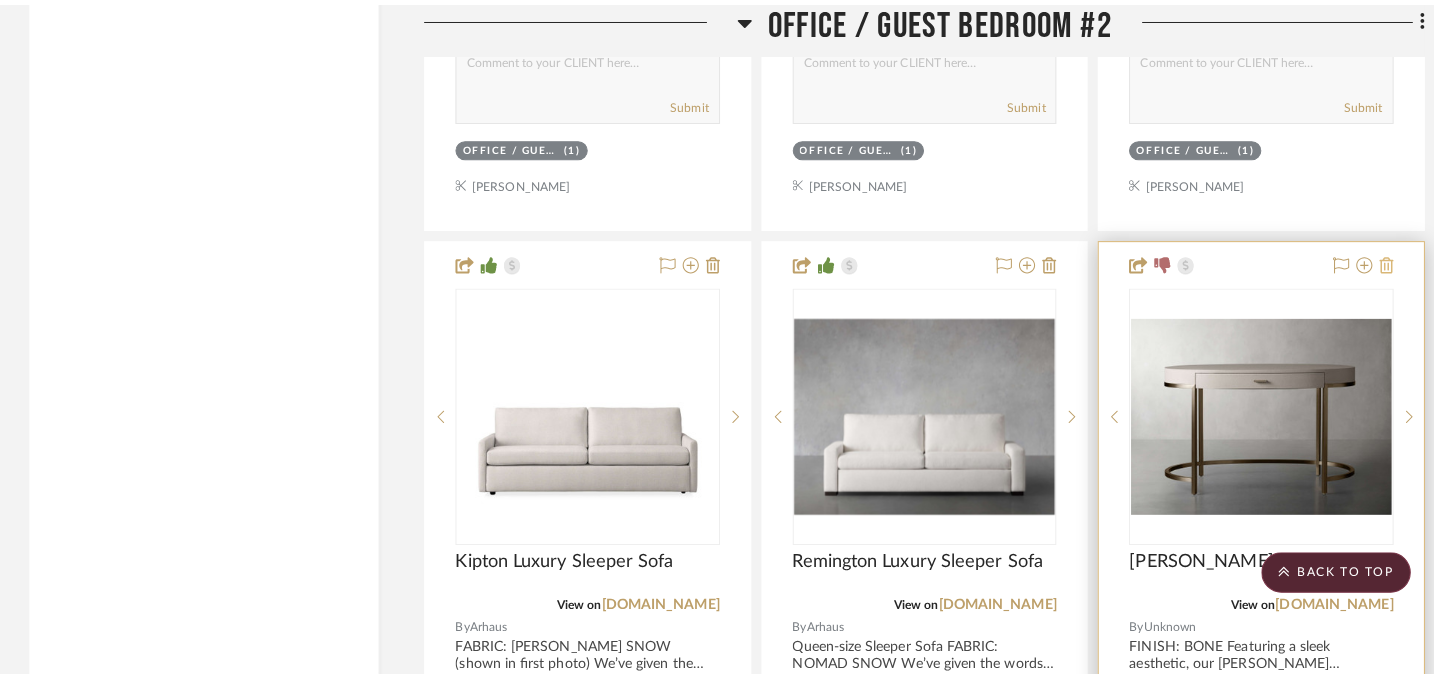scroll, scrollTop: 0, scrollLeft: 0, axis: both 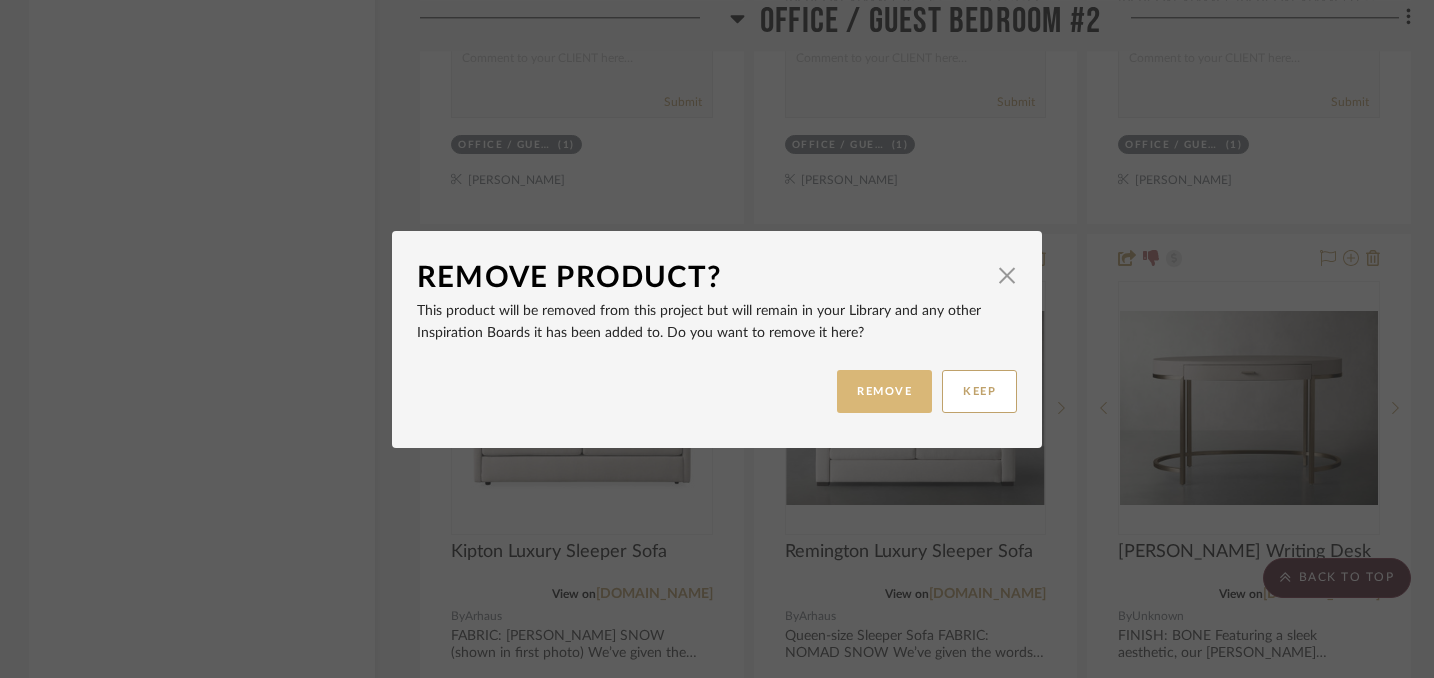 click on "REMOVE" at bounding box center [884, 391] 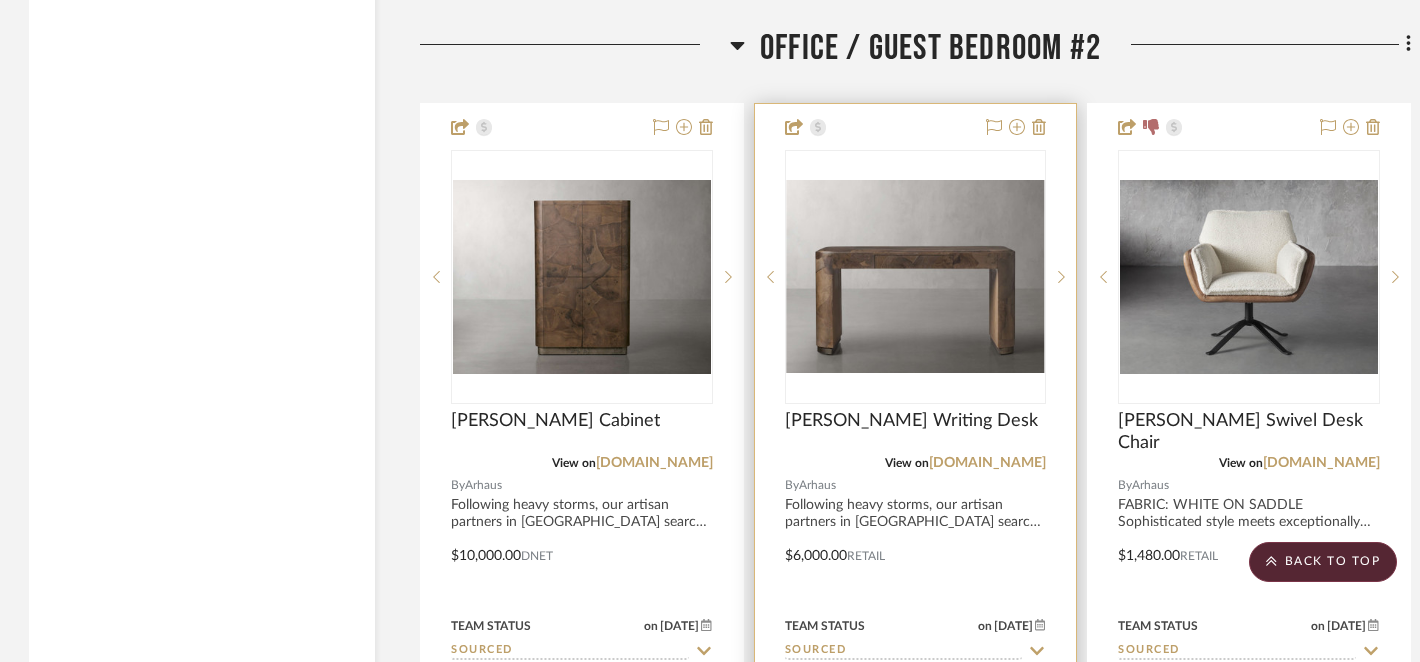 scroll, scrollTop: 3279, scrollLeft: 1, axis: both 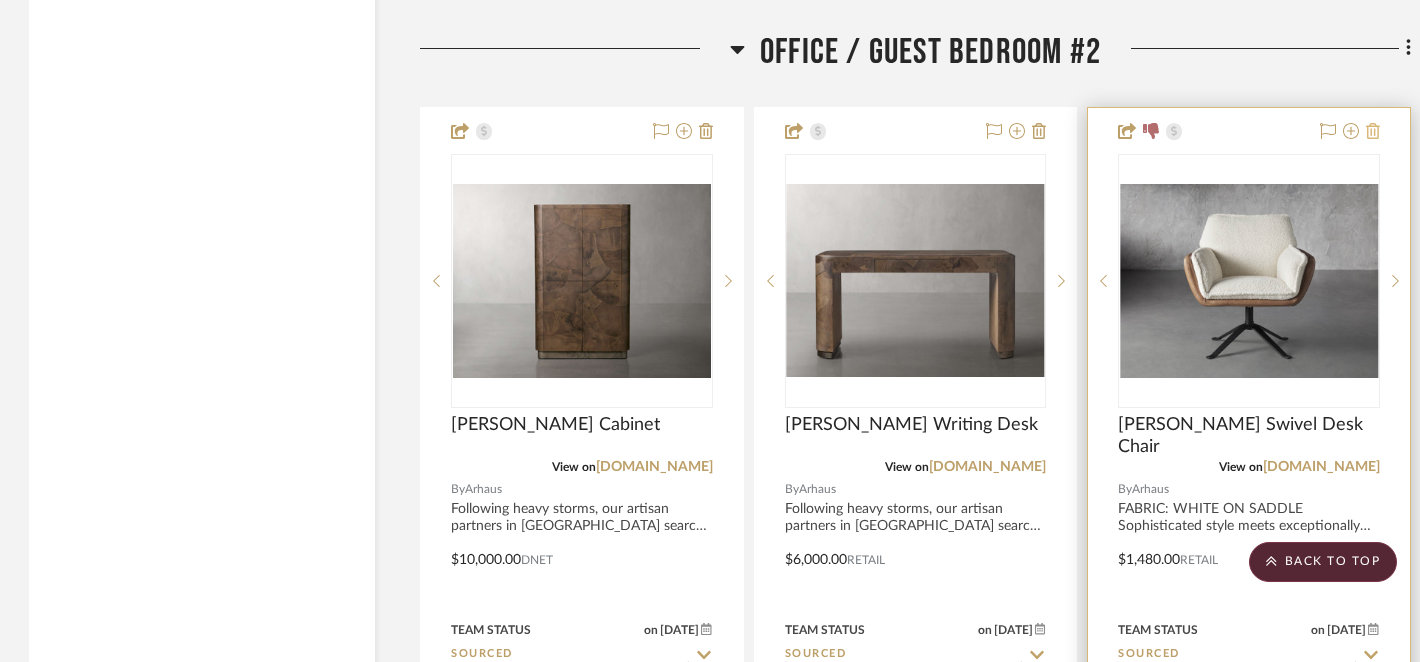 click 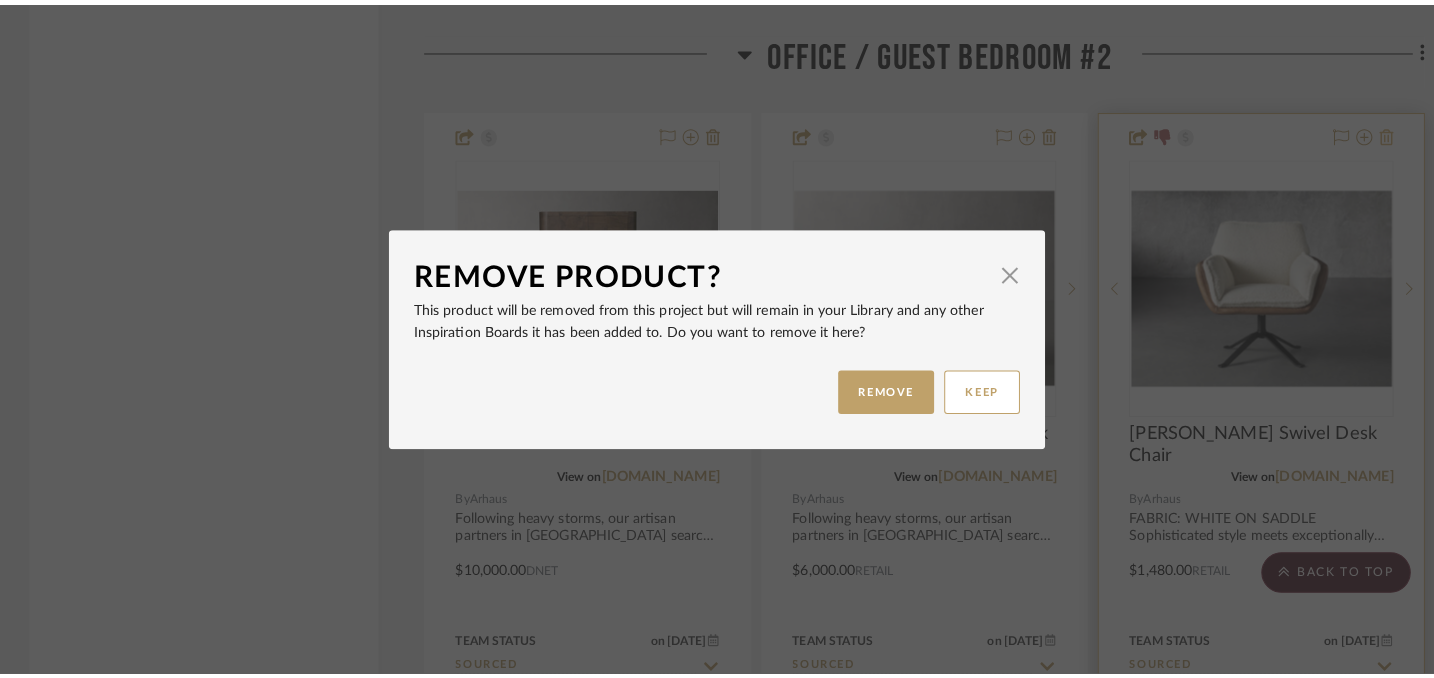 scroll, scrollTop: 0, scrollLeft: 0, axis: both 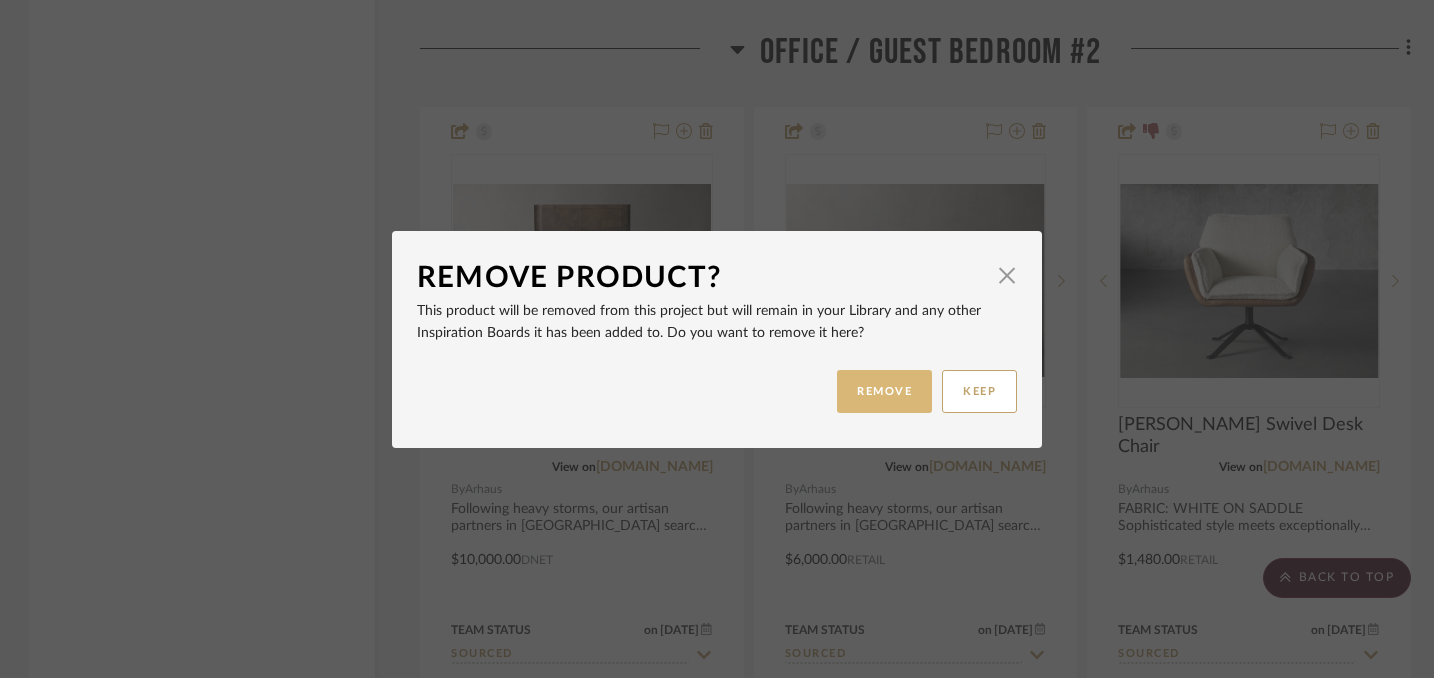 click on "REMOVE" at bounding box center (884, 391) 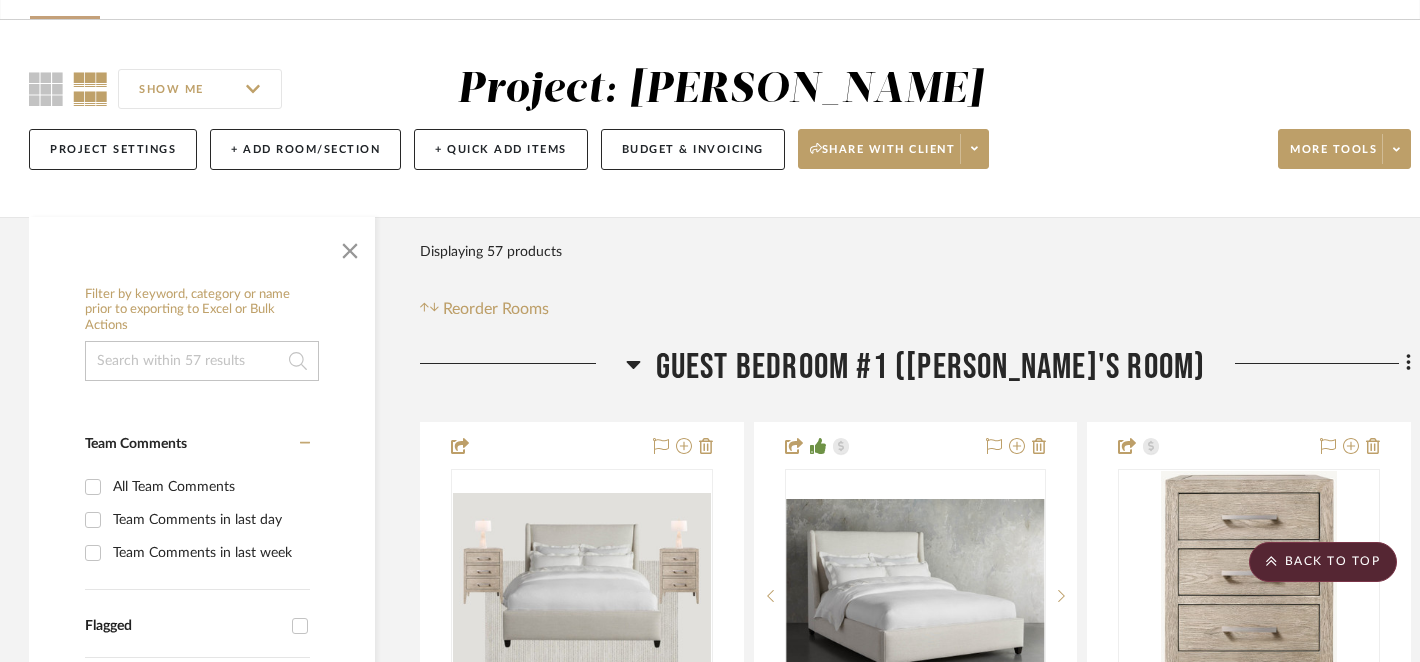 scroll, scrollTop: 0, scrollLeft: 1, axis: horizontal 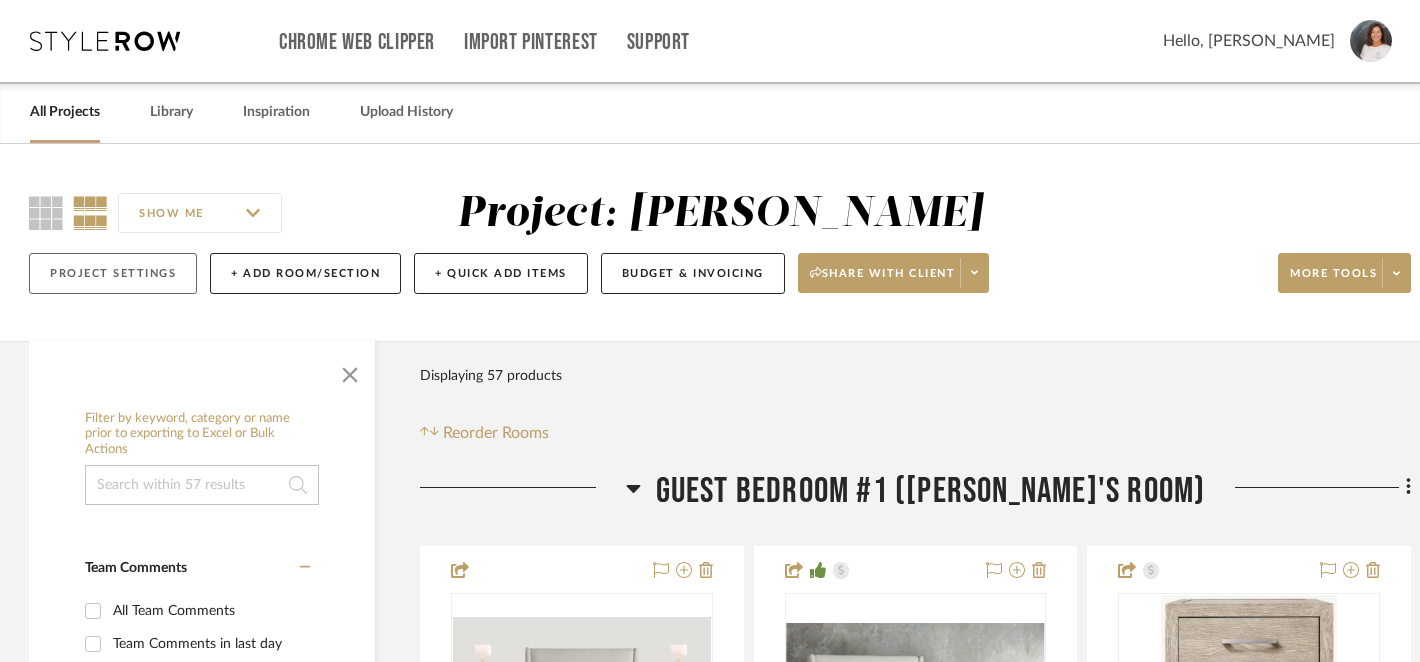click on "Project Settings" 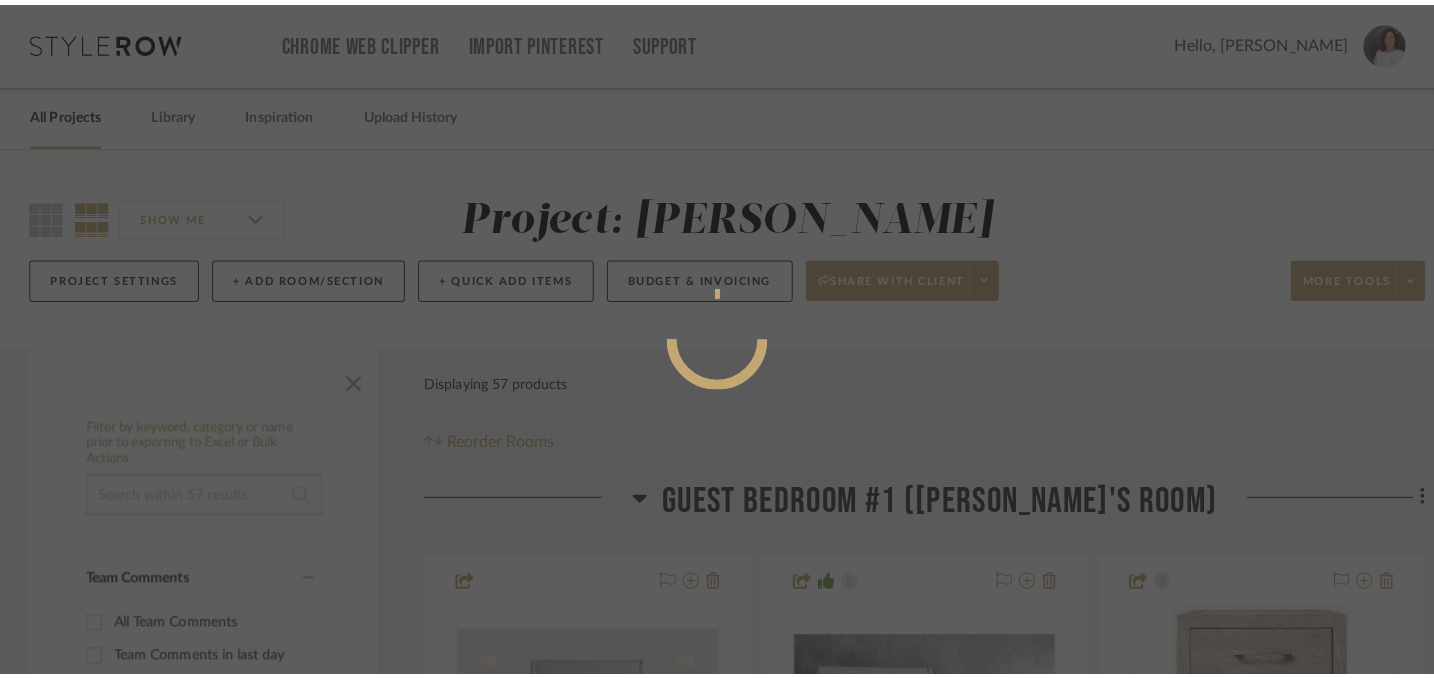 scroll, scrollTop: 0, scrollLeft: 0, axis: both 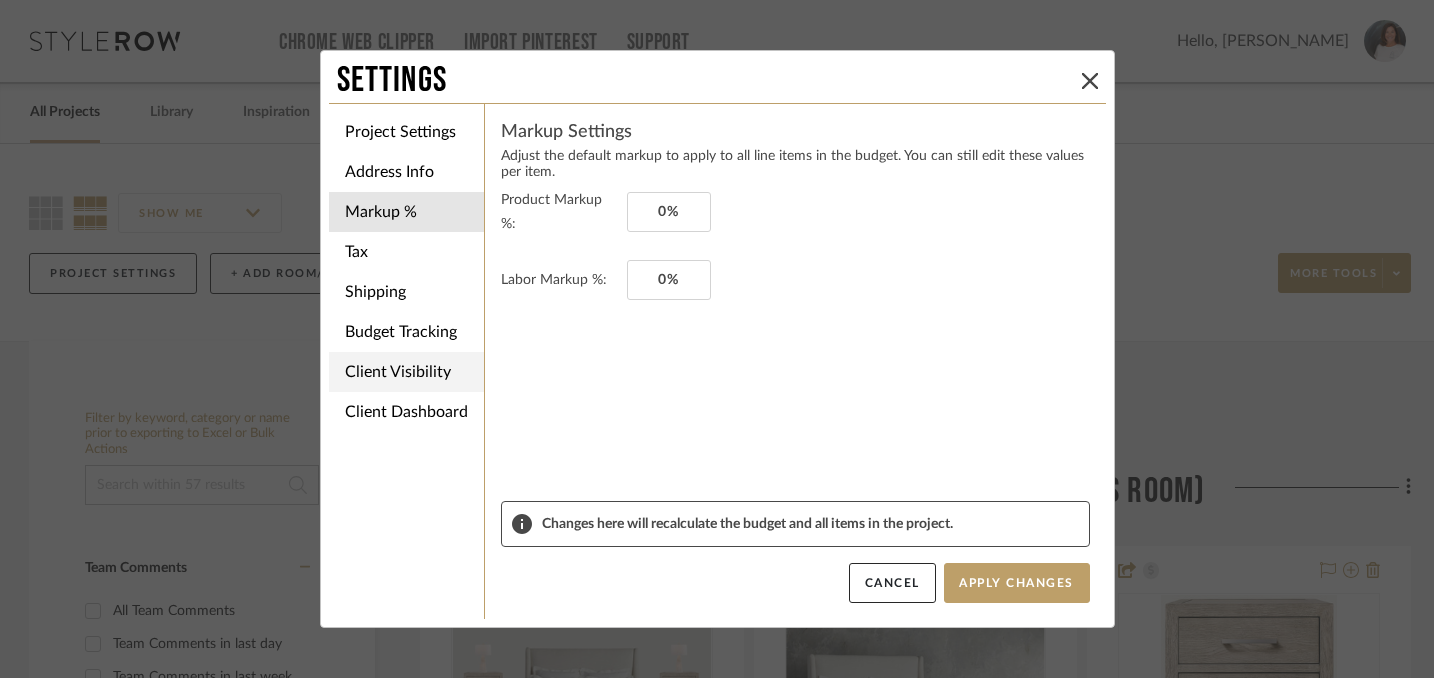 click on "Client Visibility" at bounding box center [406, 372] 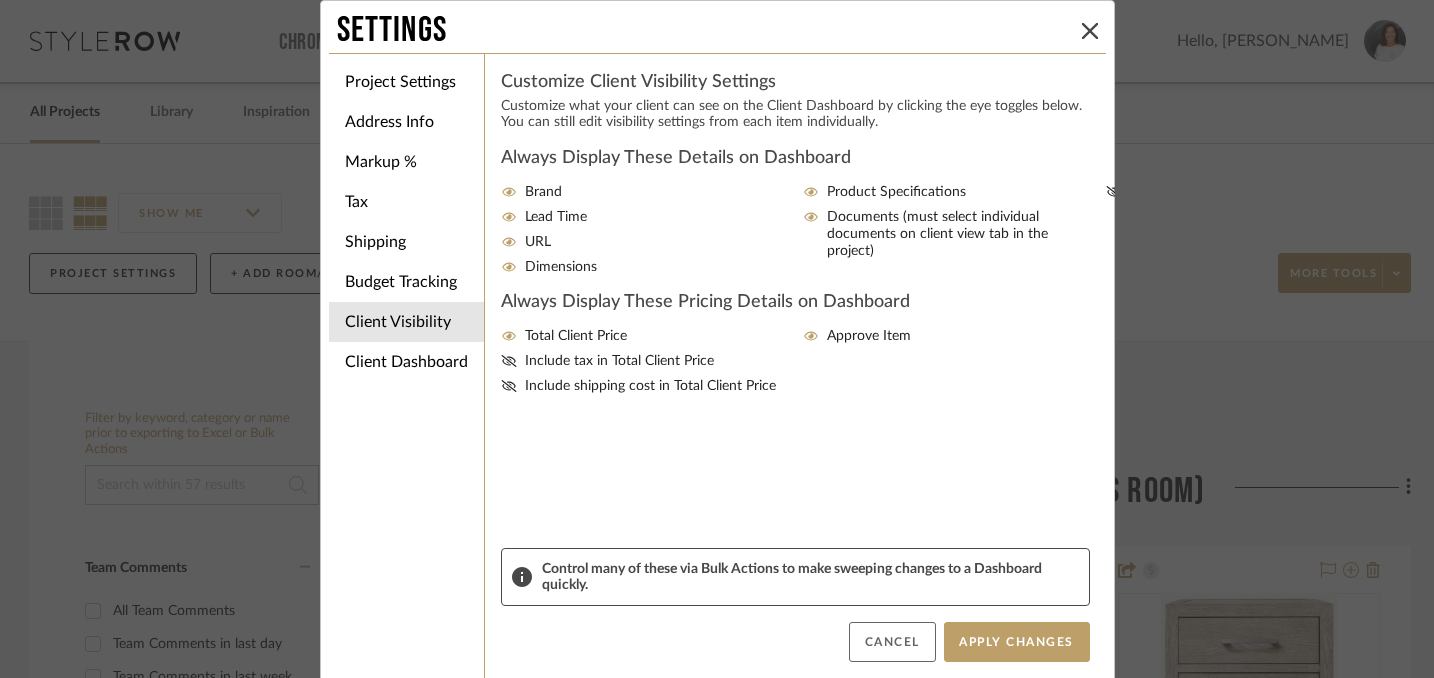 click on "Cancel" at bounding box center (892, 642) 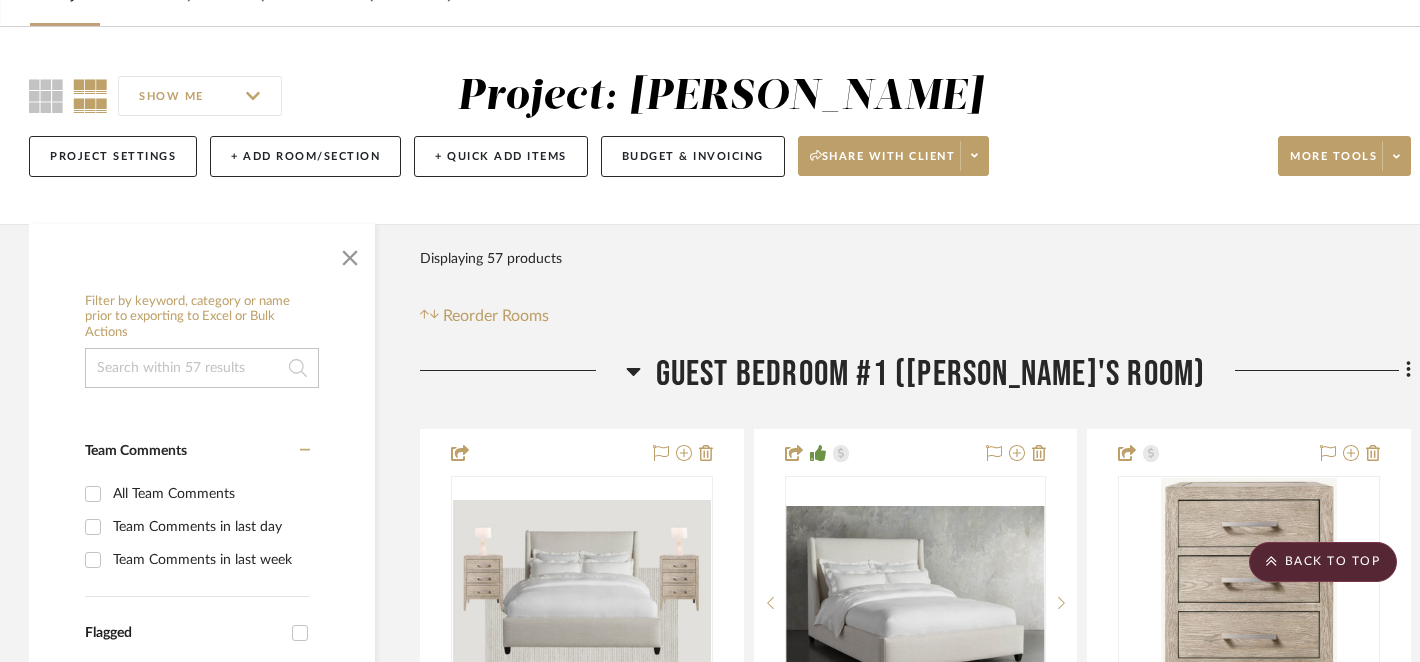 scroll, scrollTop: 0, scrollLeft: 1, axis: horizontal 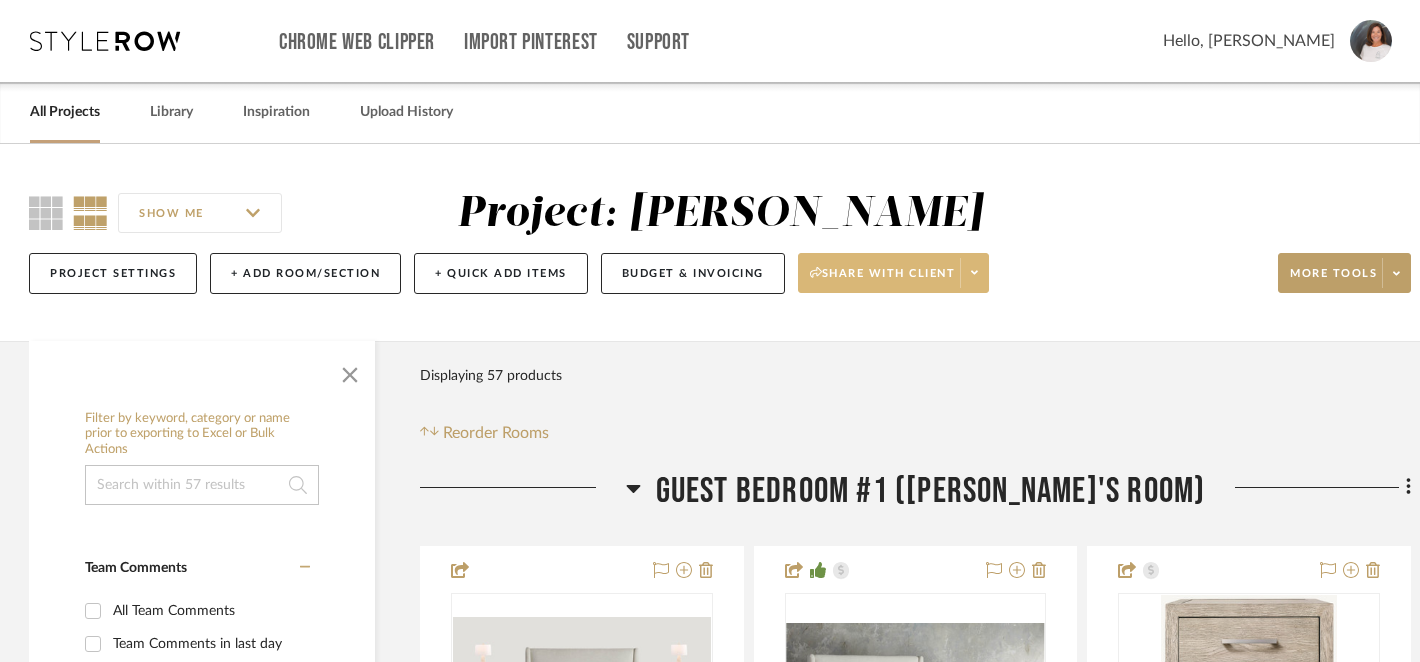 click 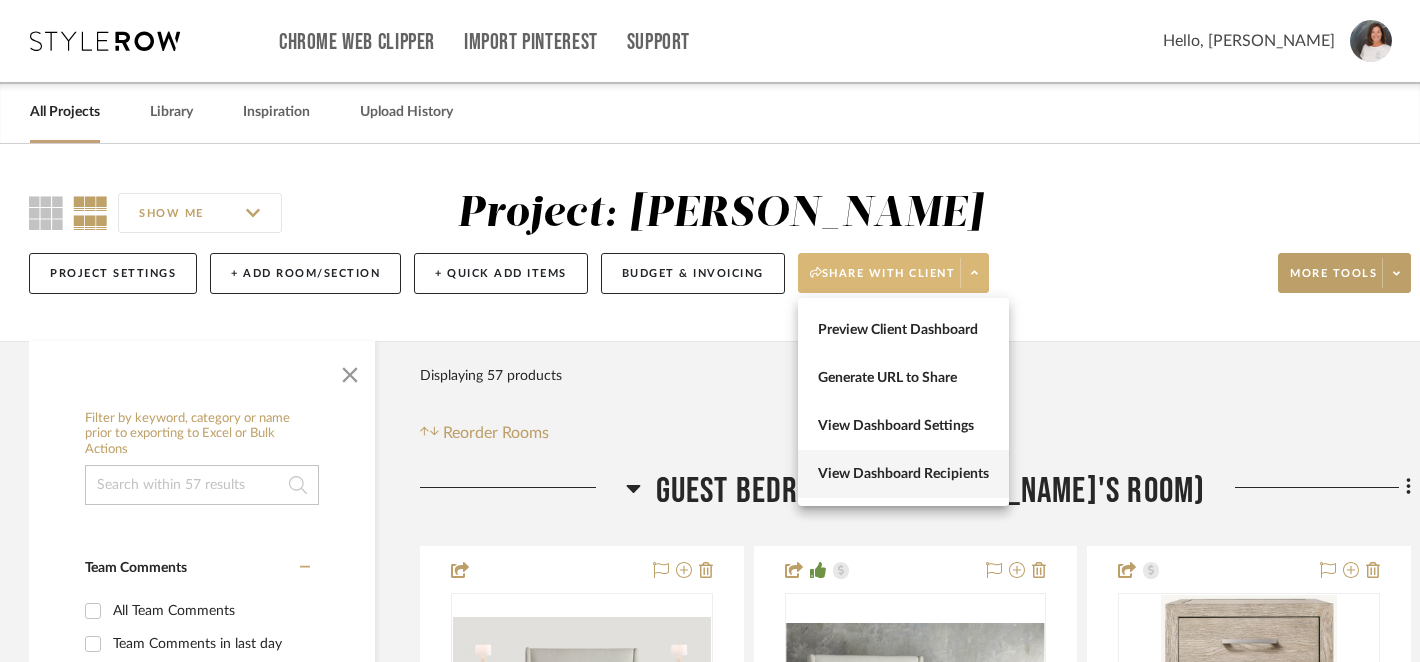 click on "View Dashboard Recipients" at bounding box center (903, 474) 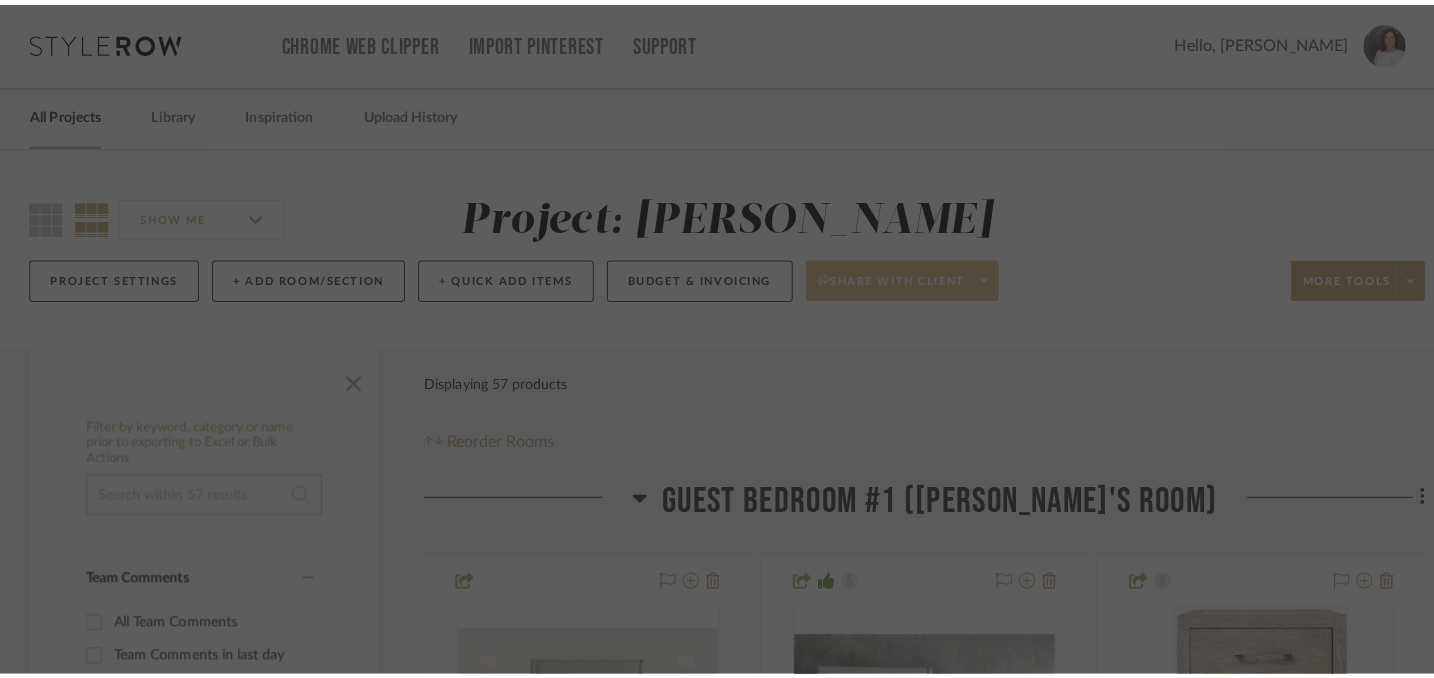 scroll, scrollTop: 0, scrollLeft: 0, axis: both 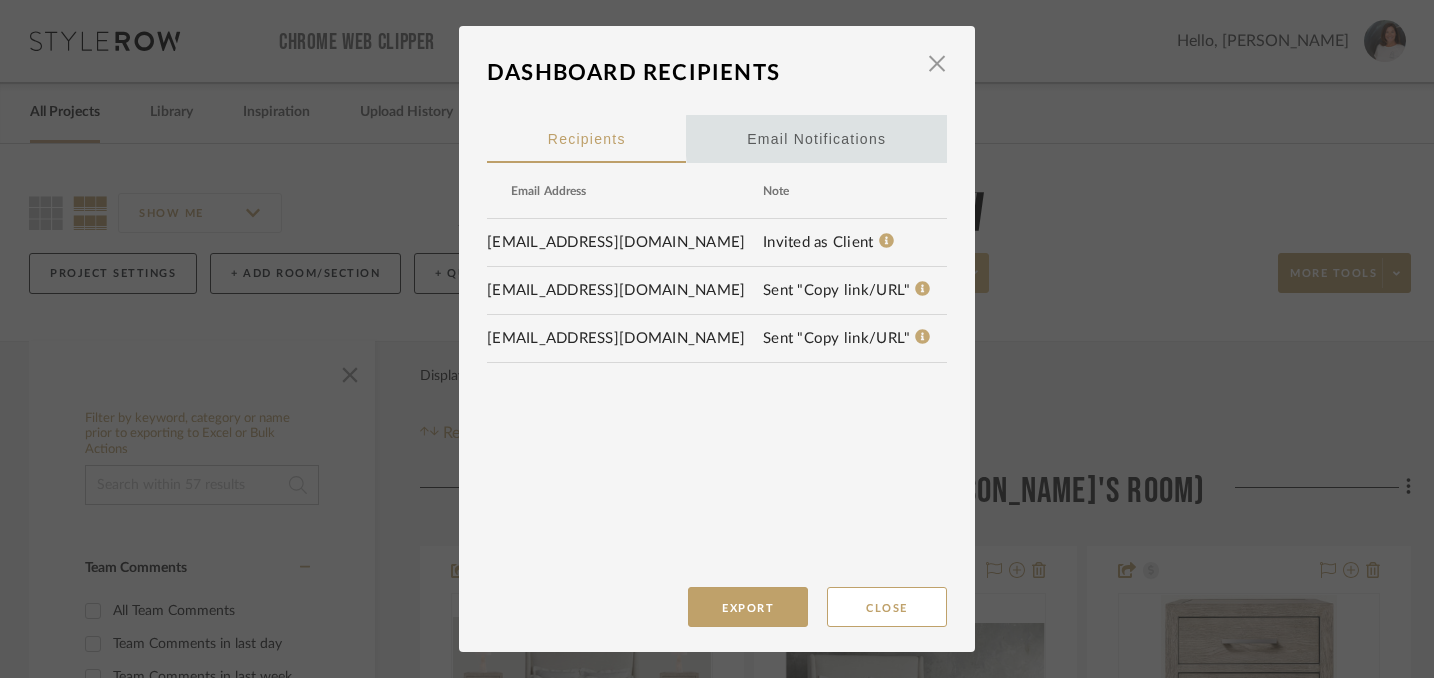 click on "Email Notifications" at bounding box center [816, 139] 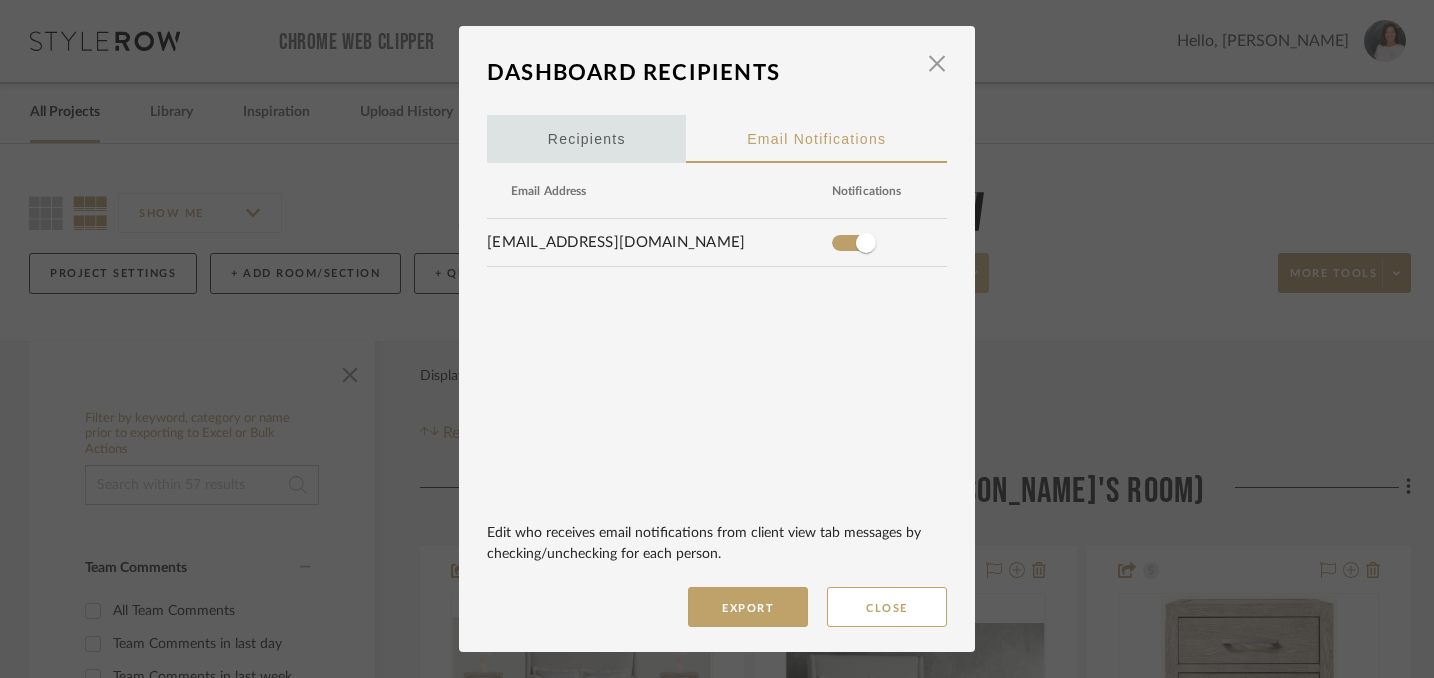 click on "Recipients" at bounding box center [587, 139] 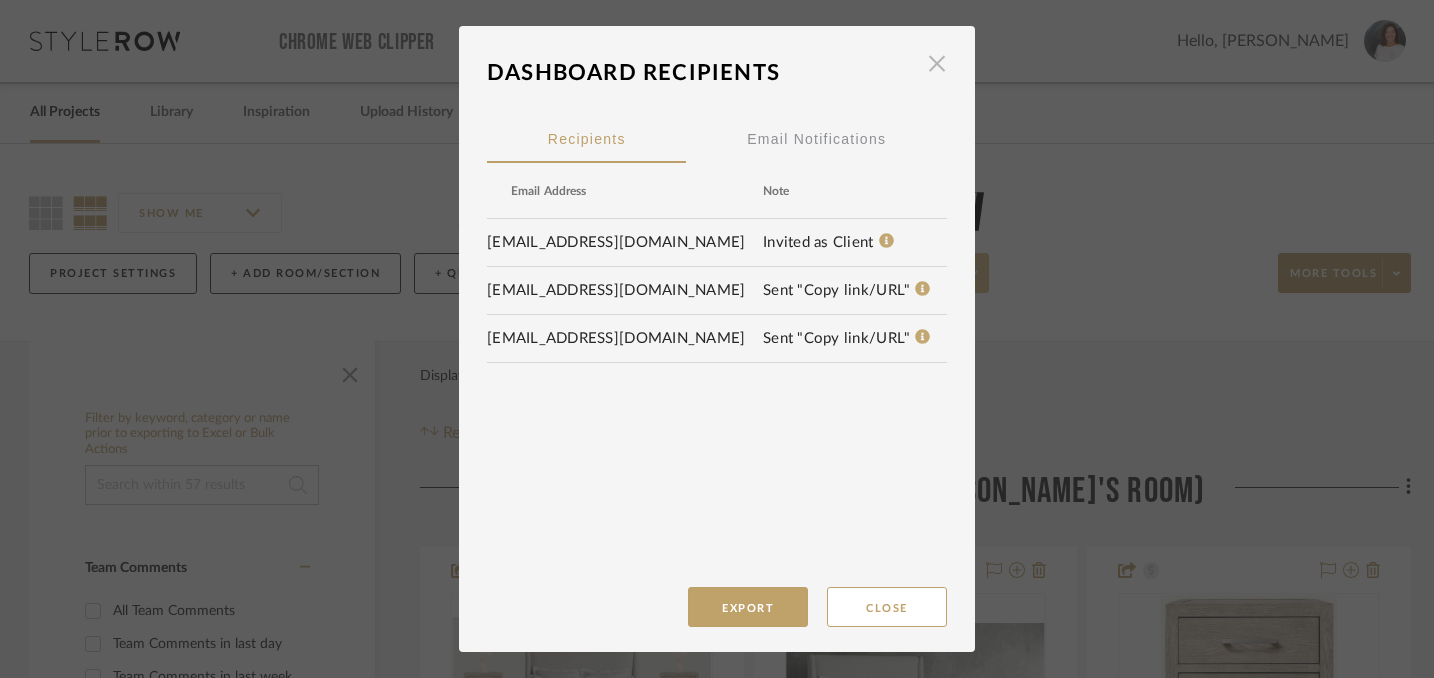click at bounding box center [937, 63] 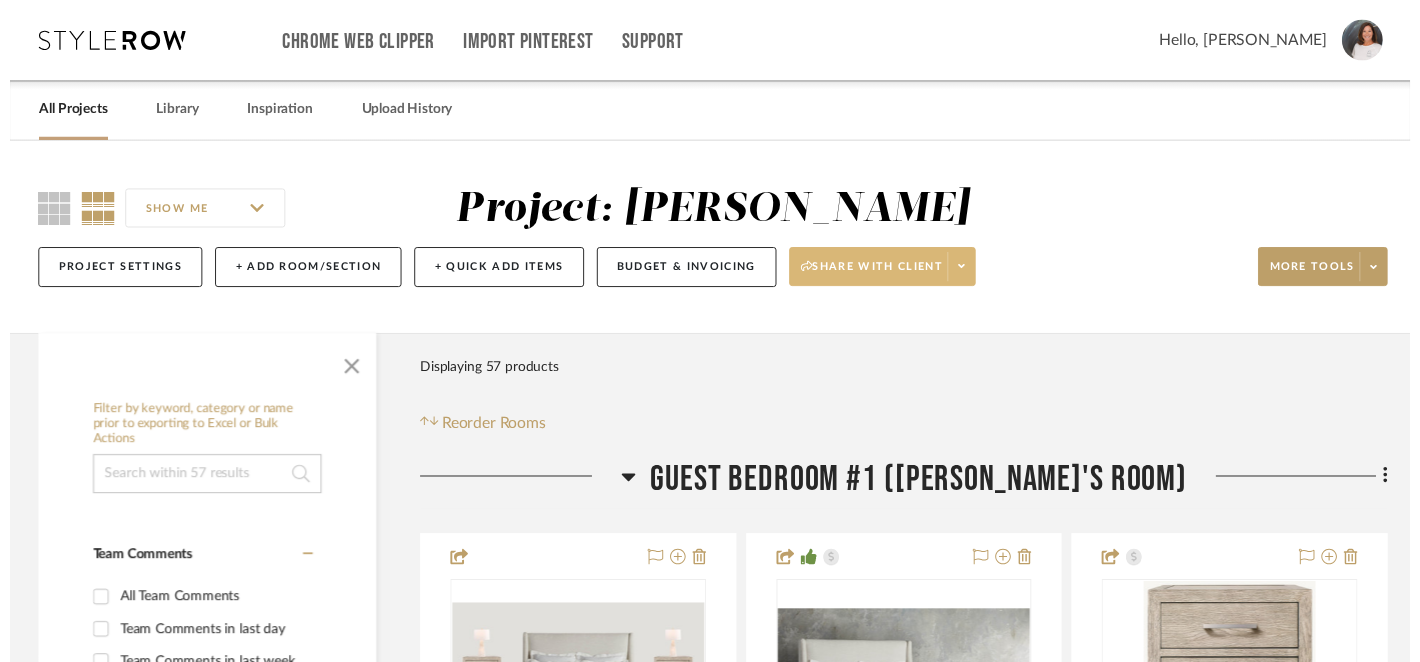 scroll, scrollTop: 0, scrollLeft: 1, axis: horizontal 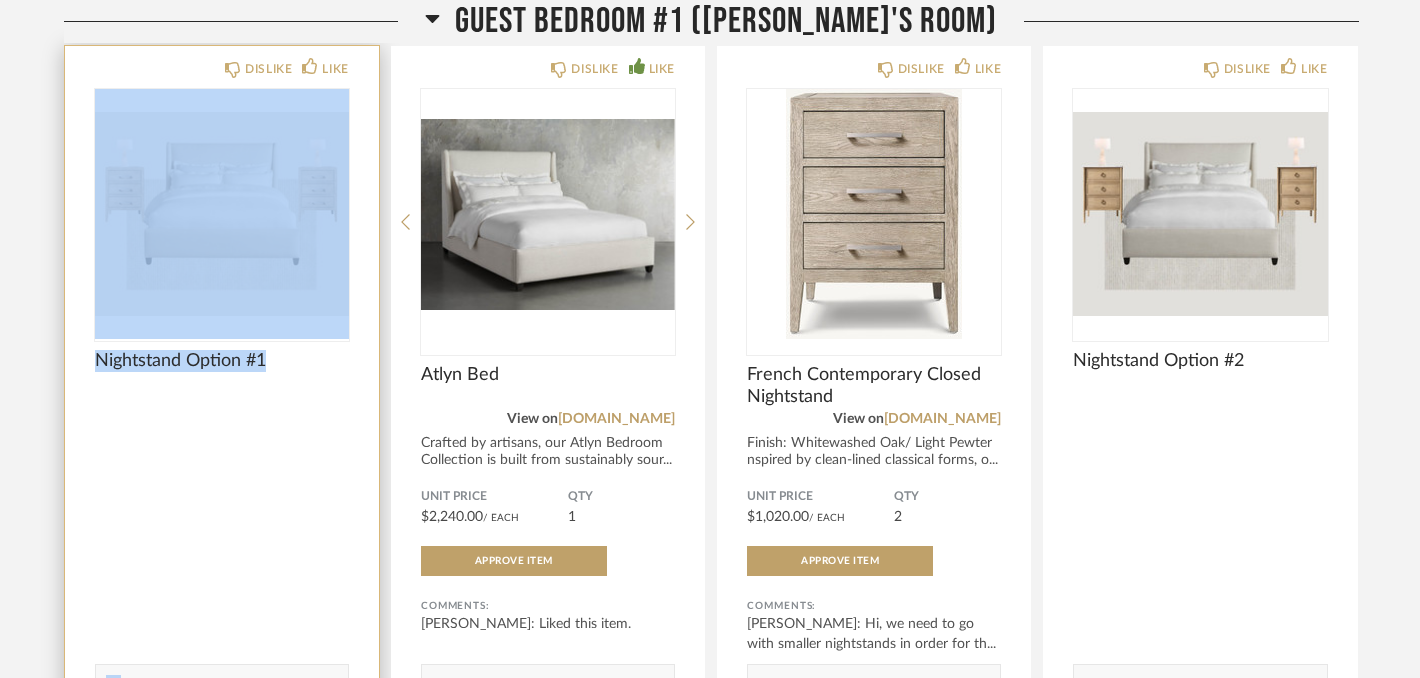 drag, startPoint x: 506, startPoint y: 61, endPoint x: 316, endPoint y: 79, distance: 190.85072 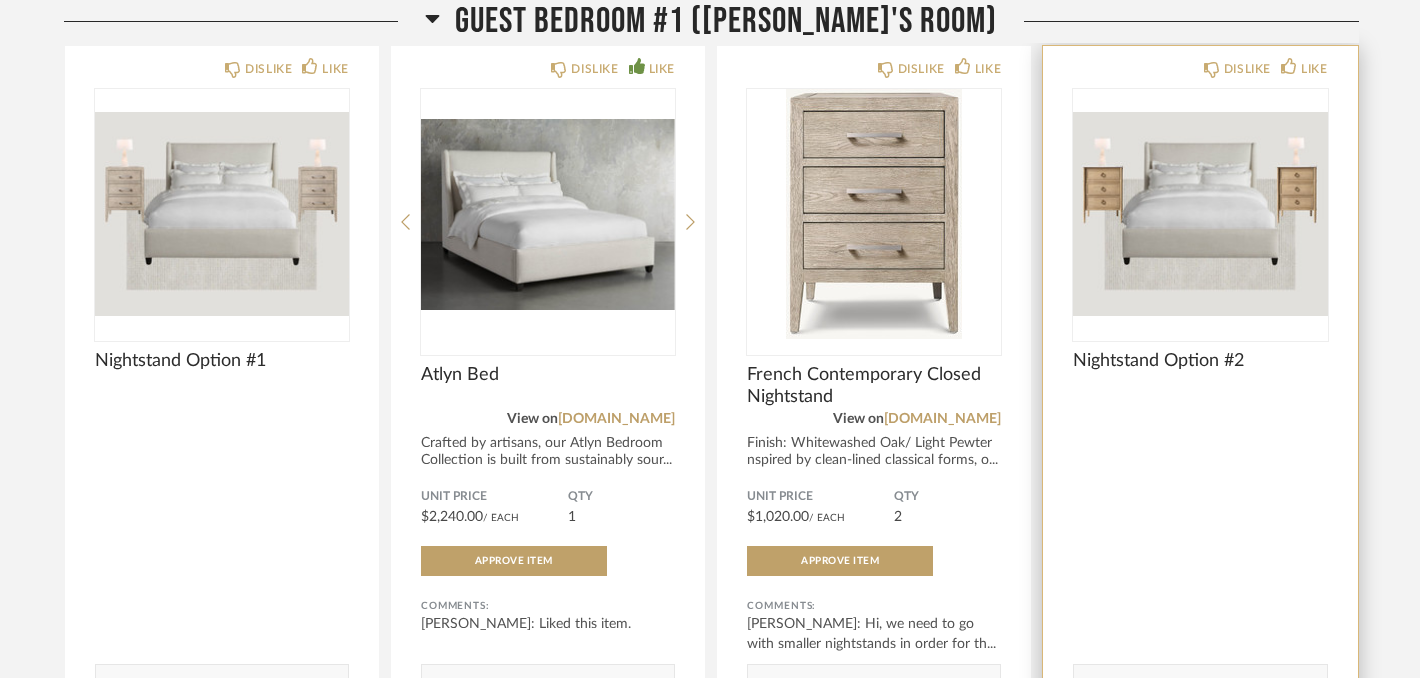 click on "DISLIKE LIKE Nightstand Option #2 Comments:       Submit" 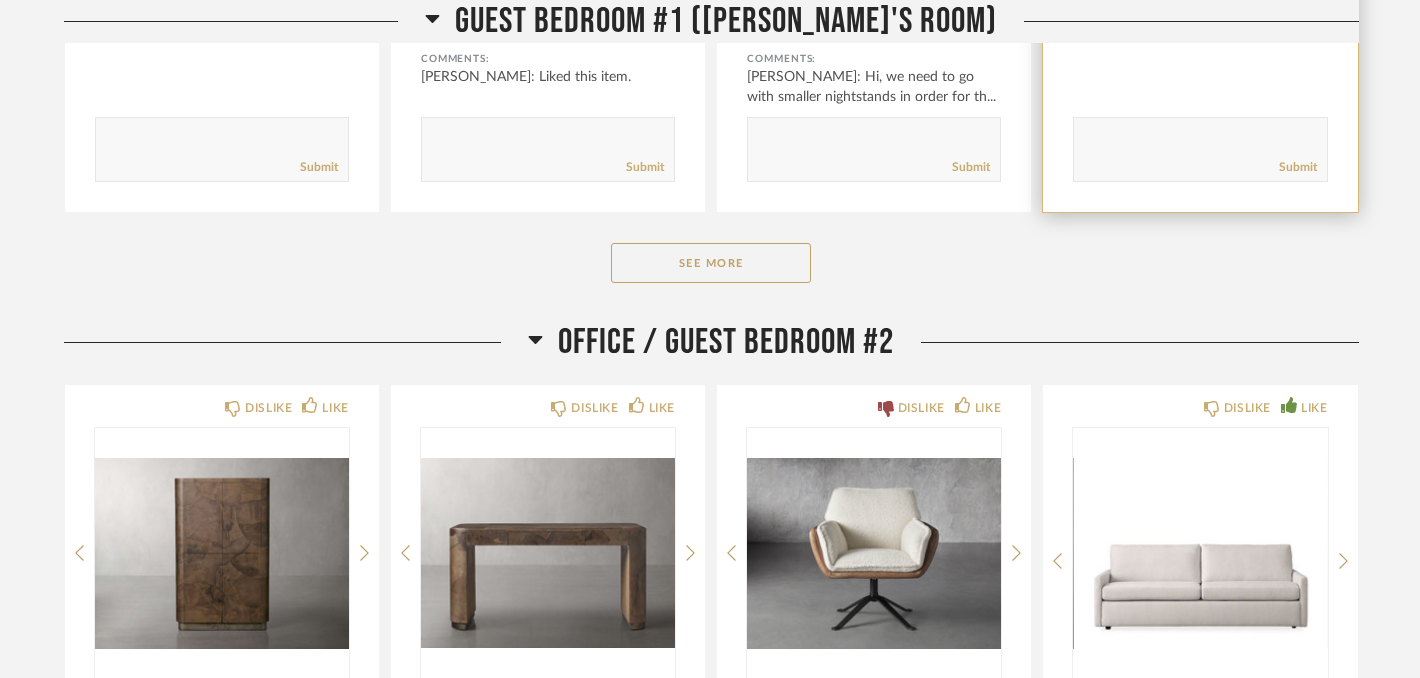 scroll, scrollTop: 875, scrollLeft: 0, axis: vertical 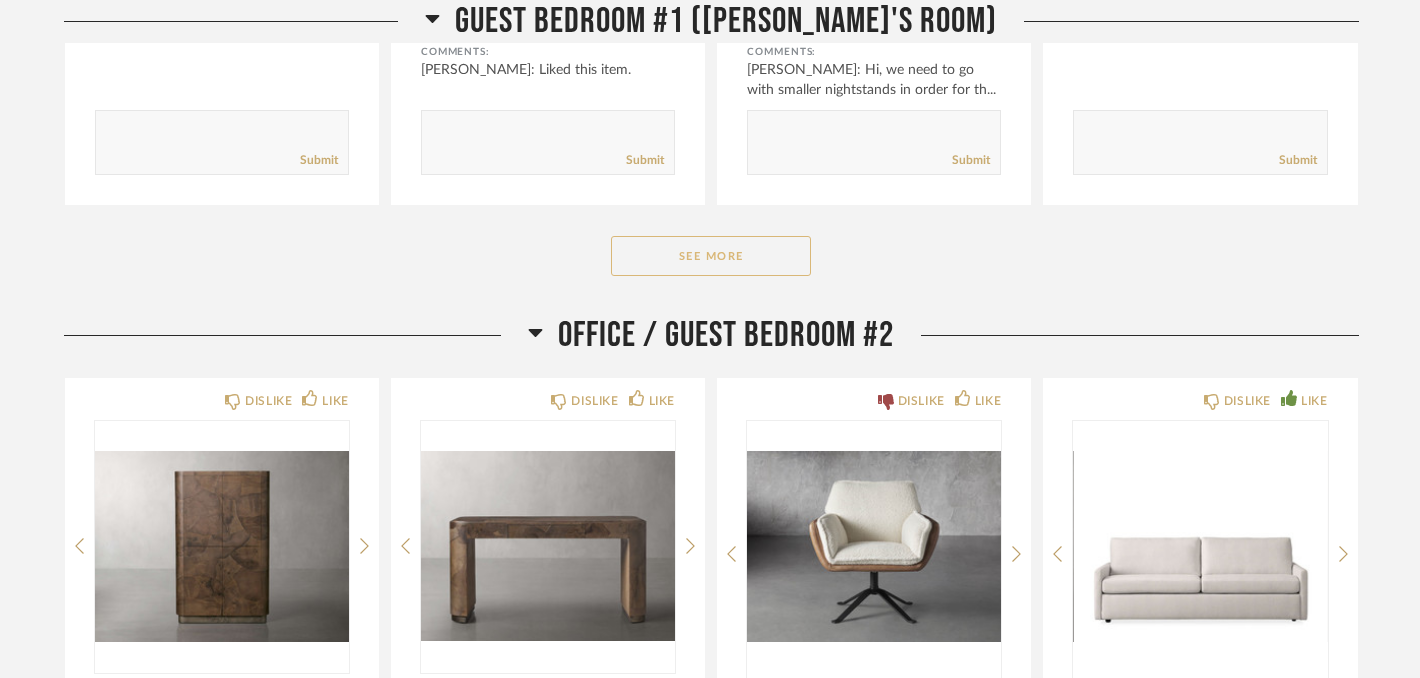 click on "See More" 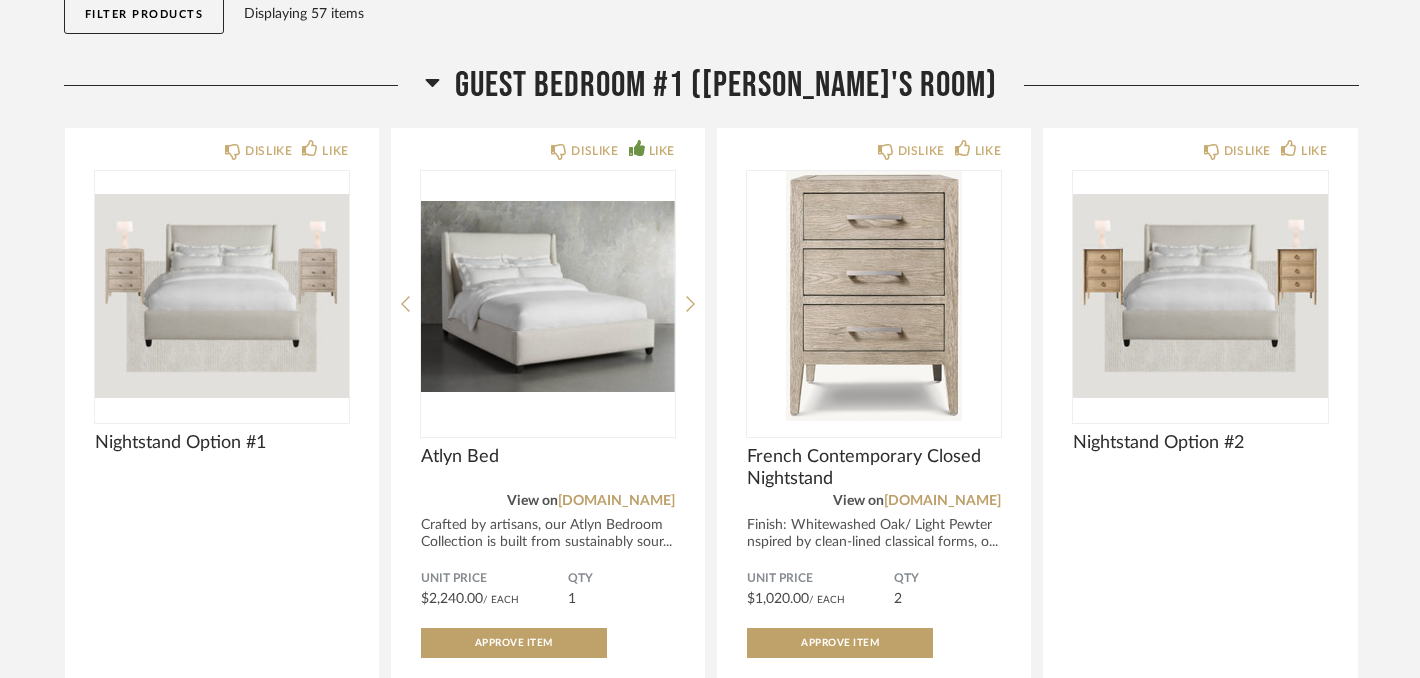 scroll, scrollTop: 238, scrollLeft: 0, axis: vertical 